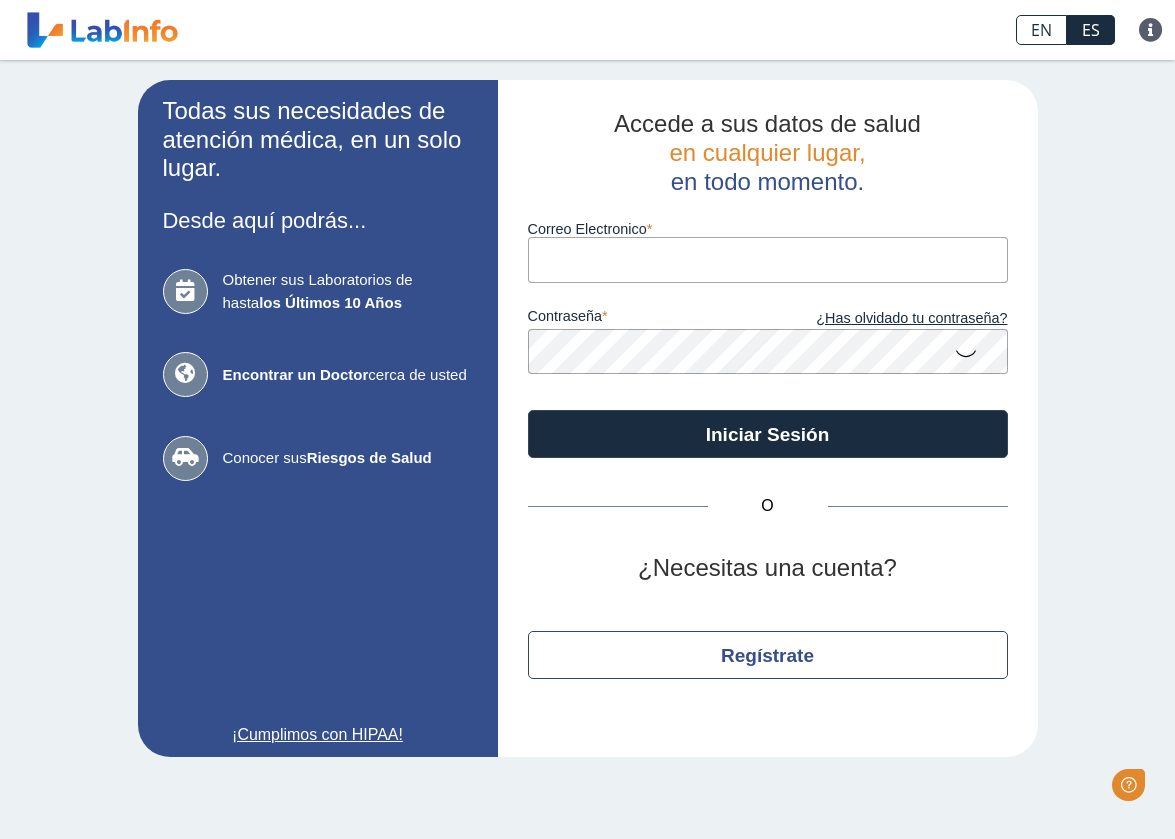 scroll, scrollTop: 0, scrollLeft: 0, axis: both 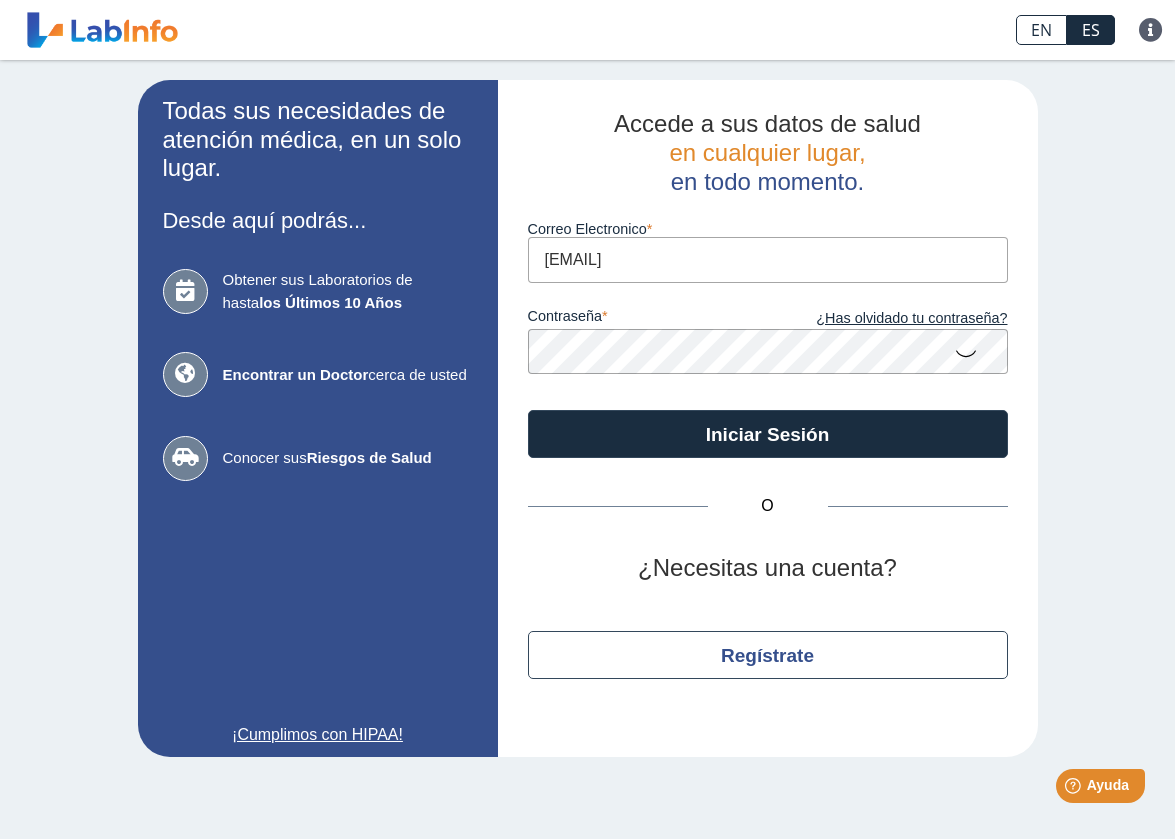 type on "[EMAIL]" 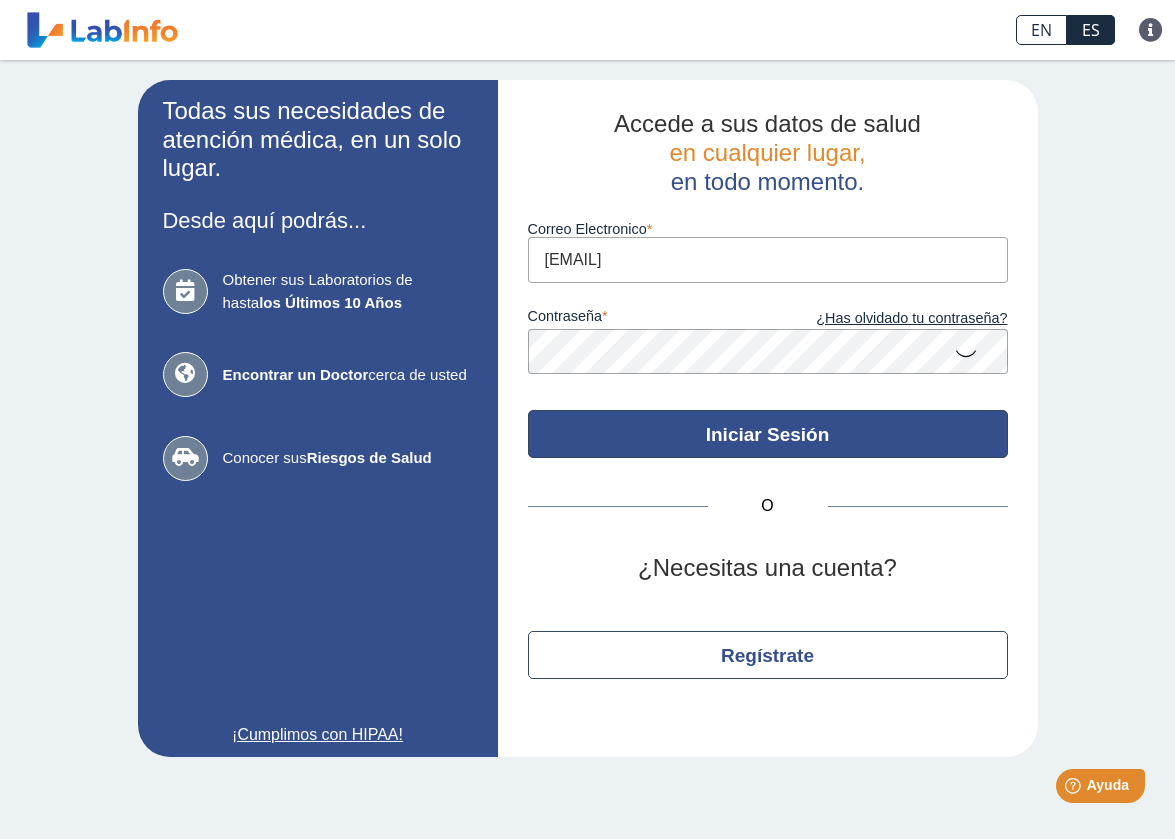 click on "Iniciar Sesión" 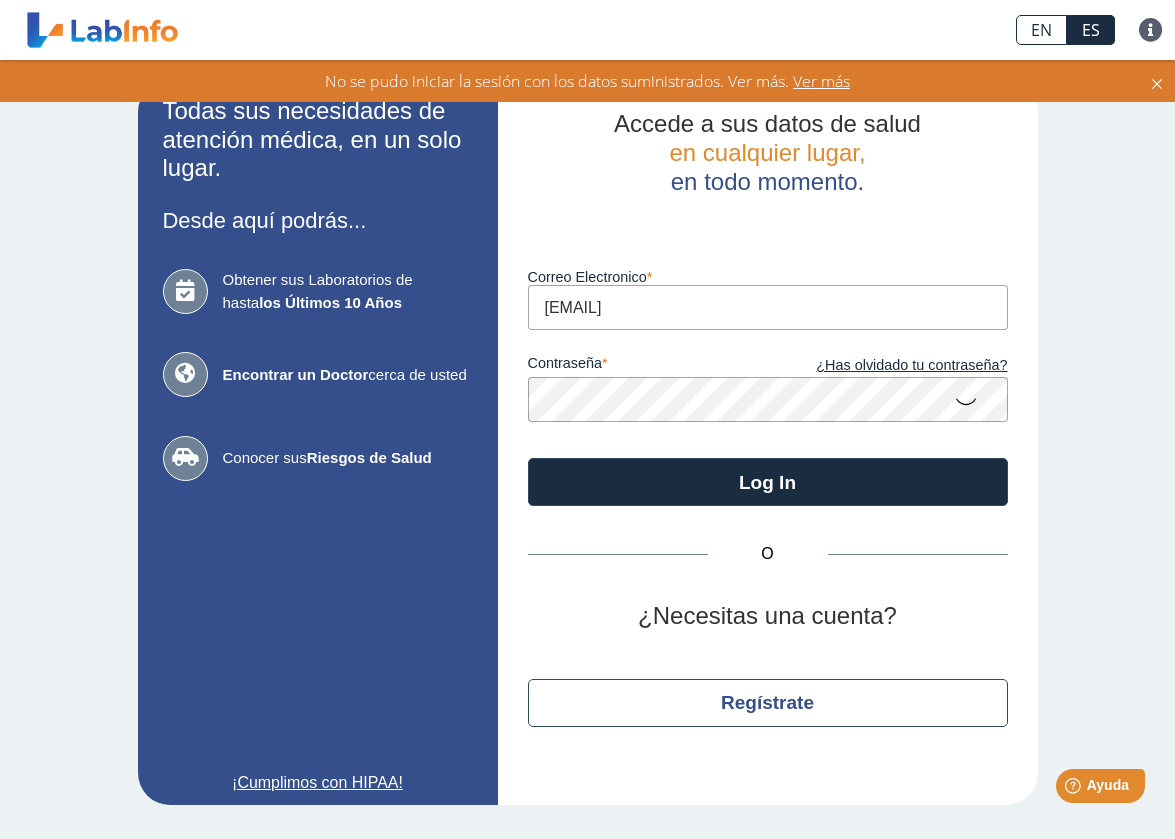 click 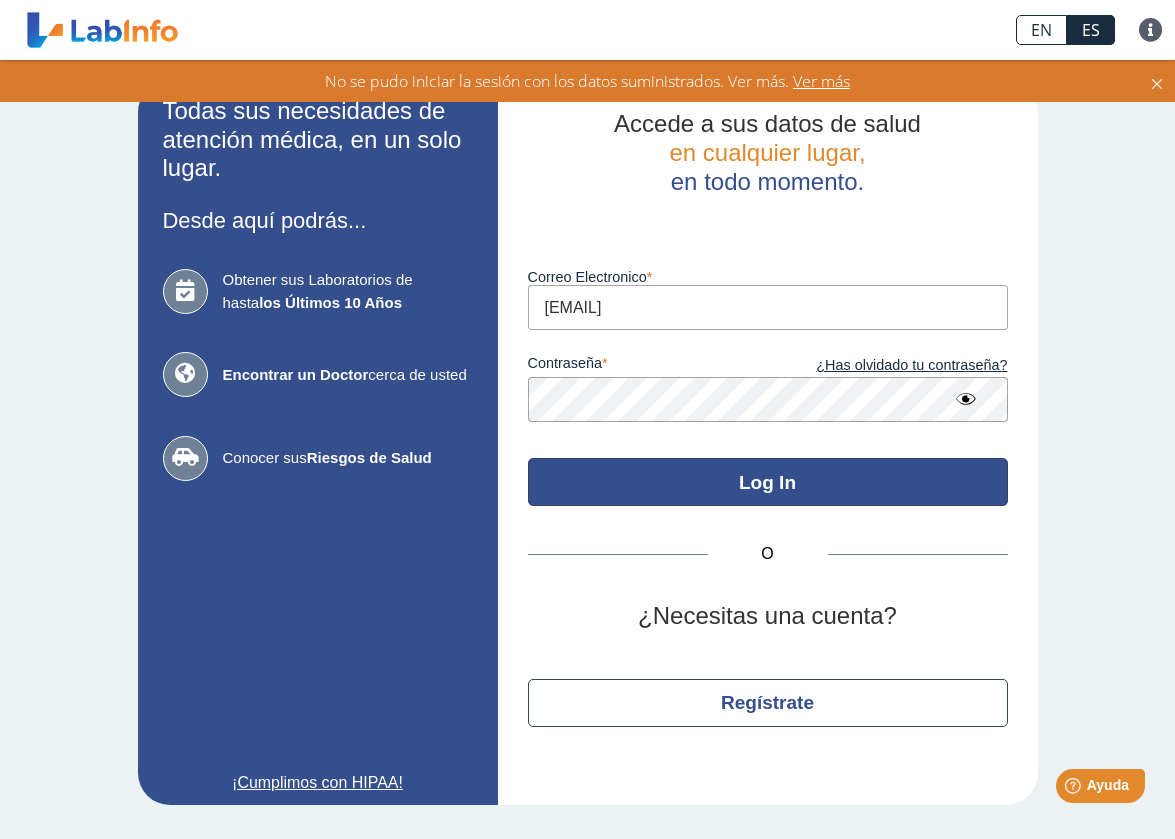 click on "Log In" 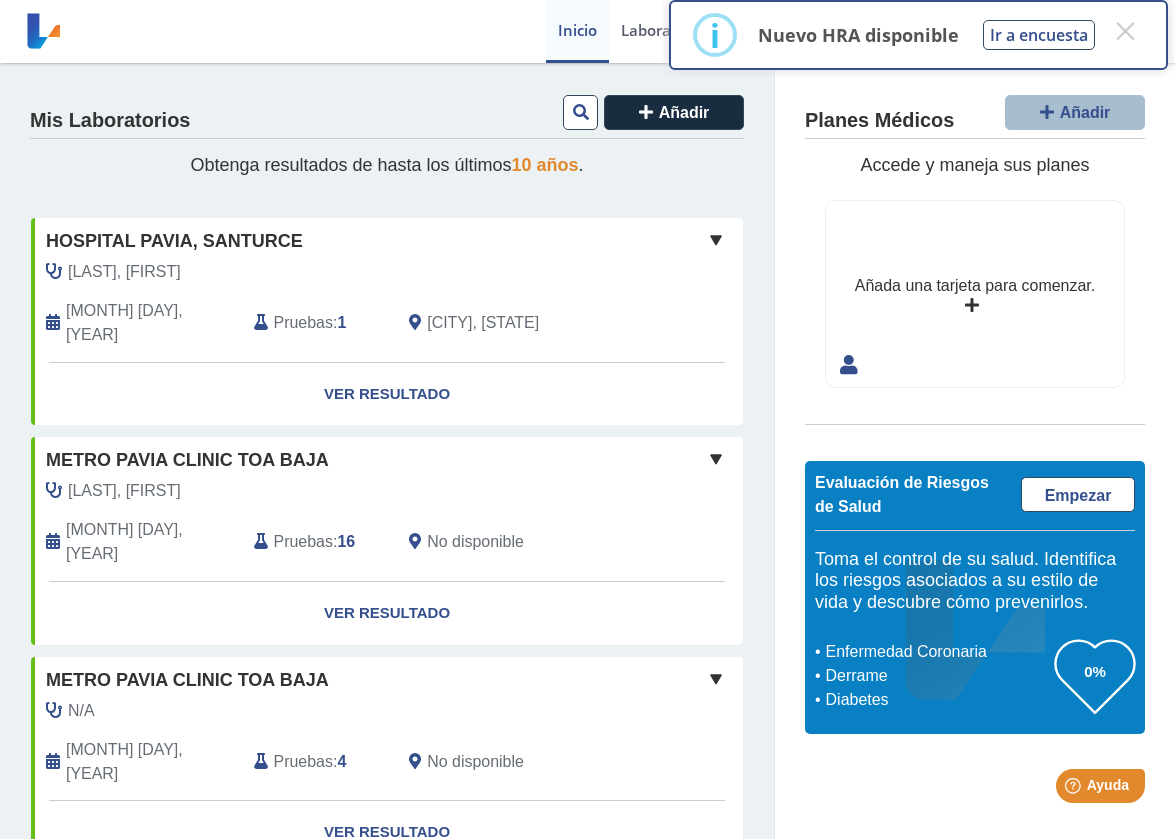 scroll, scrollTop: 0, scrollLeft: 0, axis: both 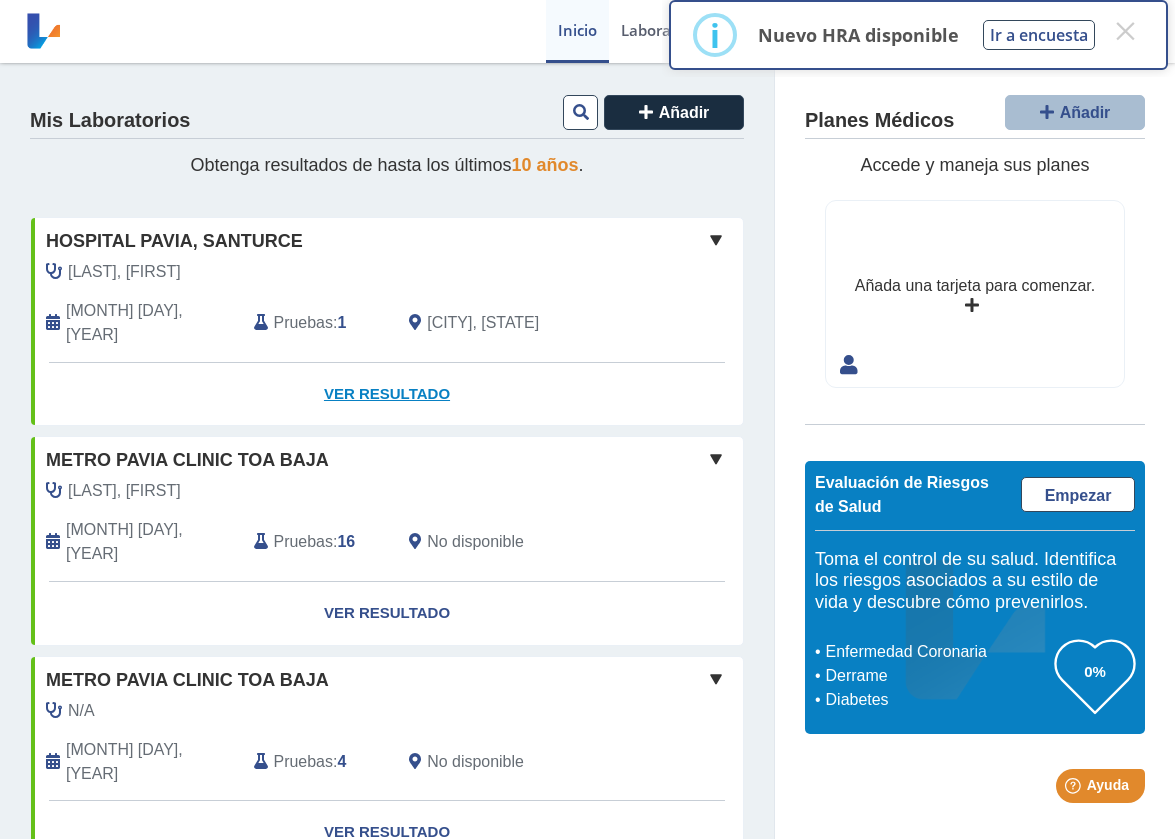 click on "Ver Resultado" 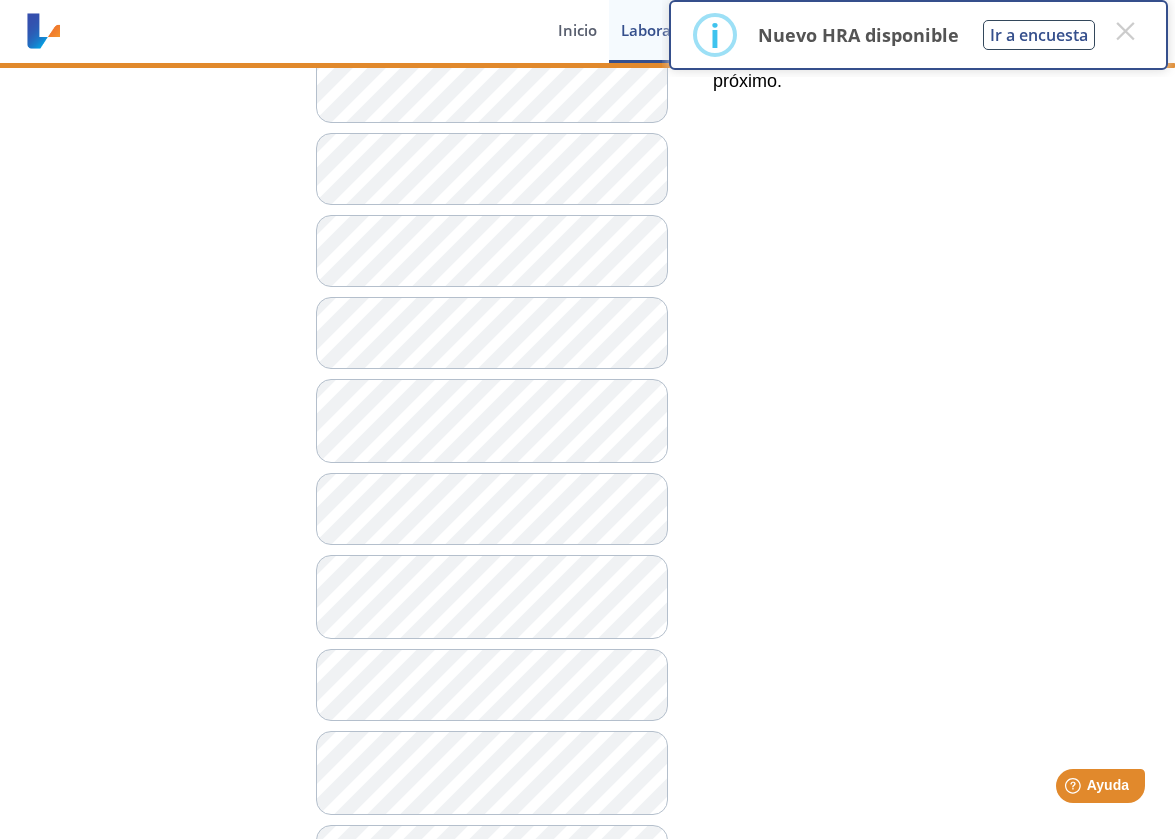 scroll, scrollTop: 425, scrollLeft: 0, axis: vertical 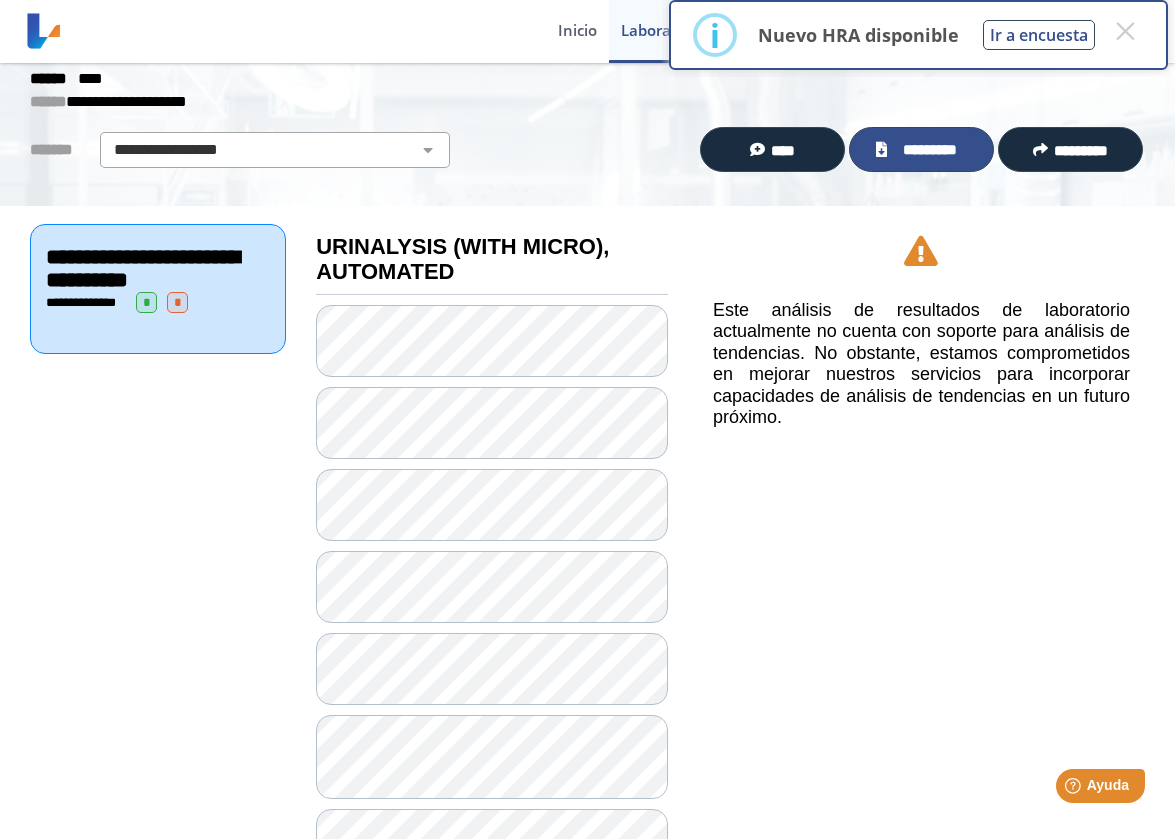 click on "*********" 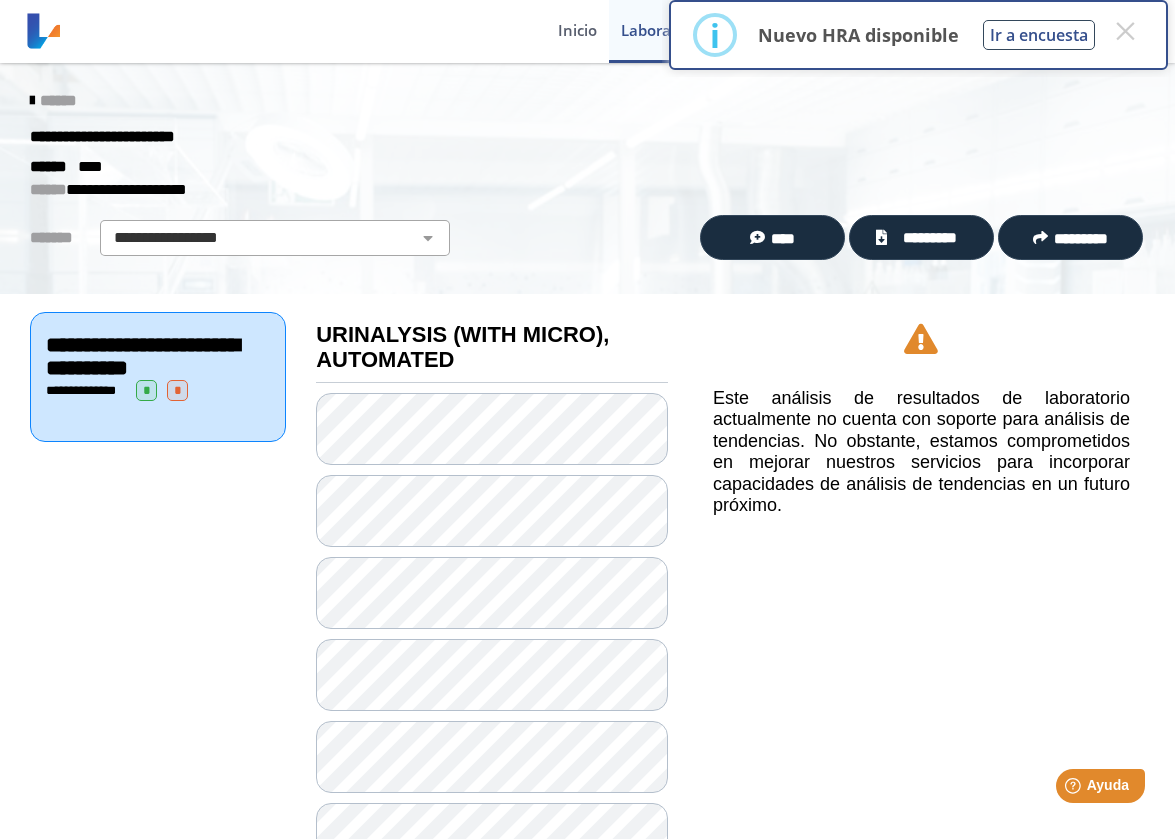 scroll, scrollTop: 0, scrollLeft: 0, axis: both 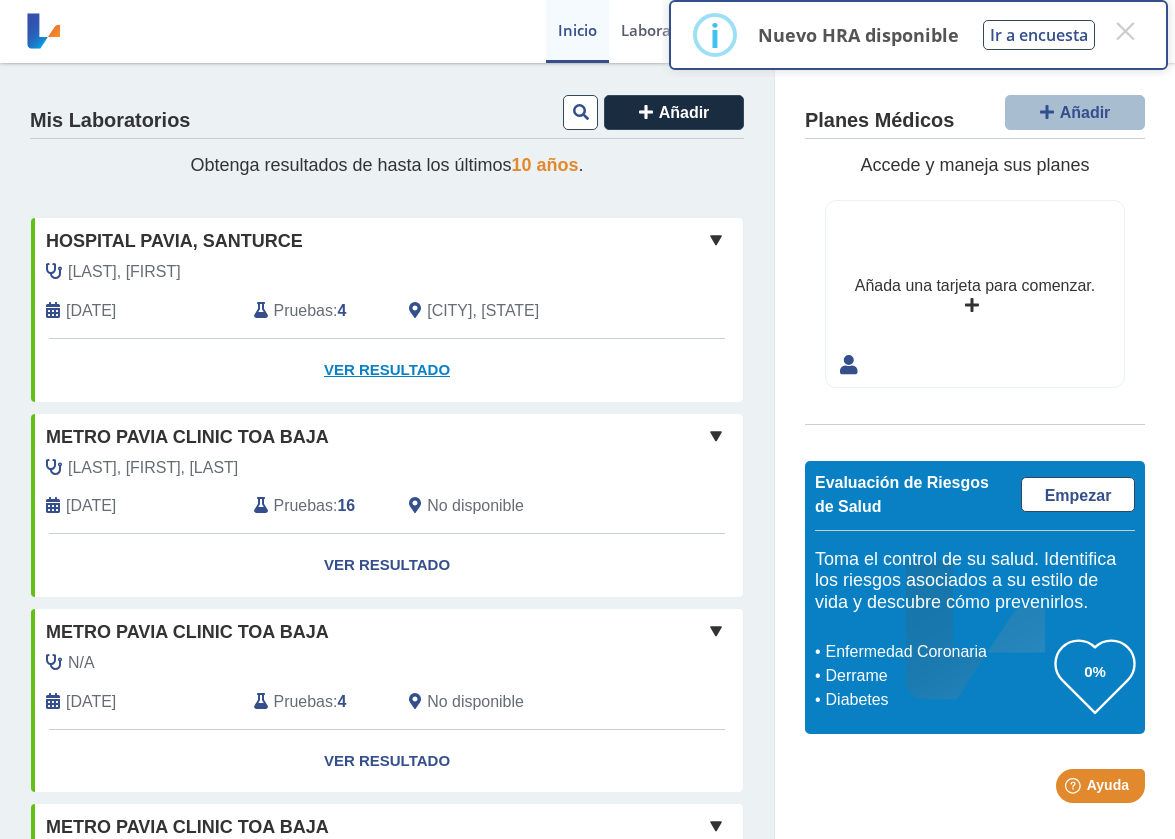 click on "Ver Resultado" 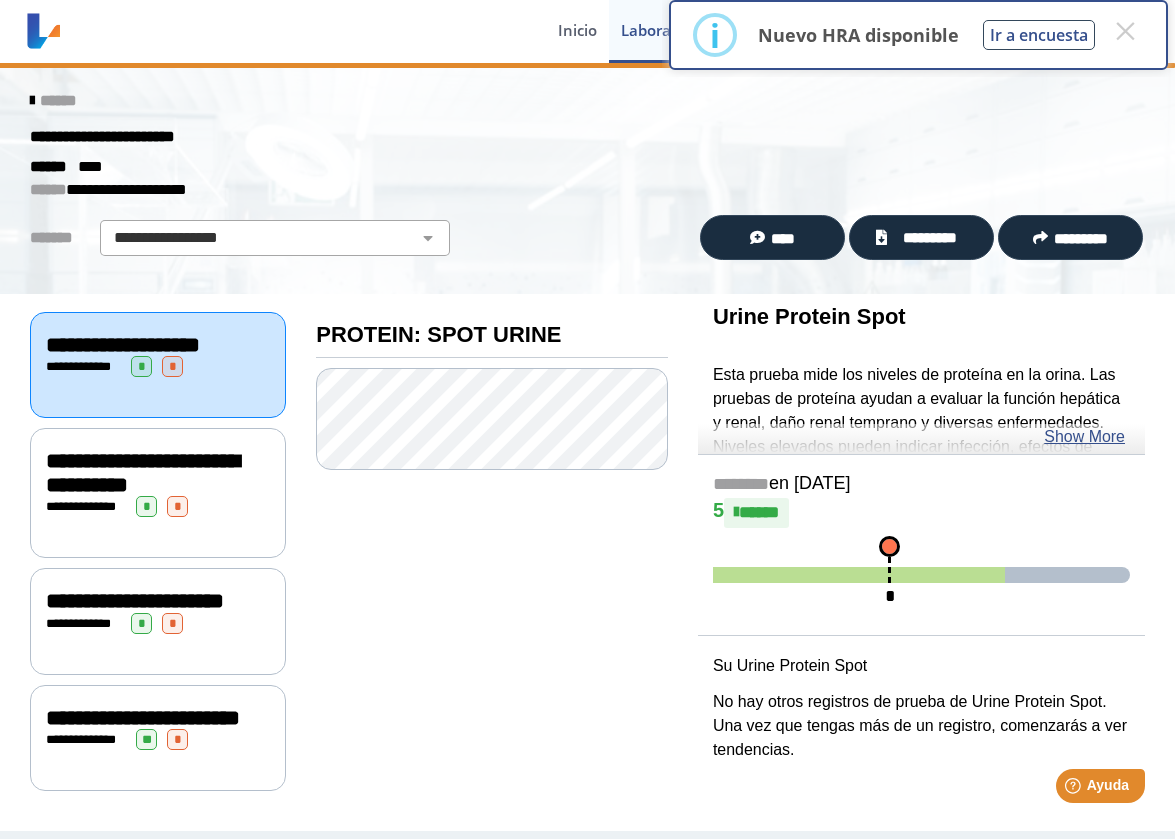 scroll, scrollTop: 32, scrollLeft: 0, axis: vertical 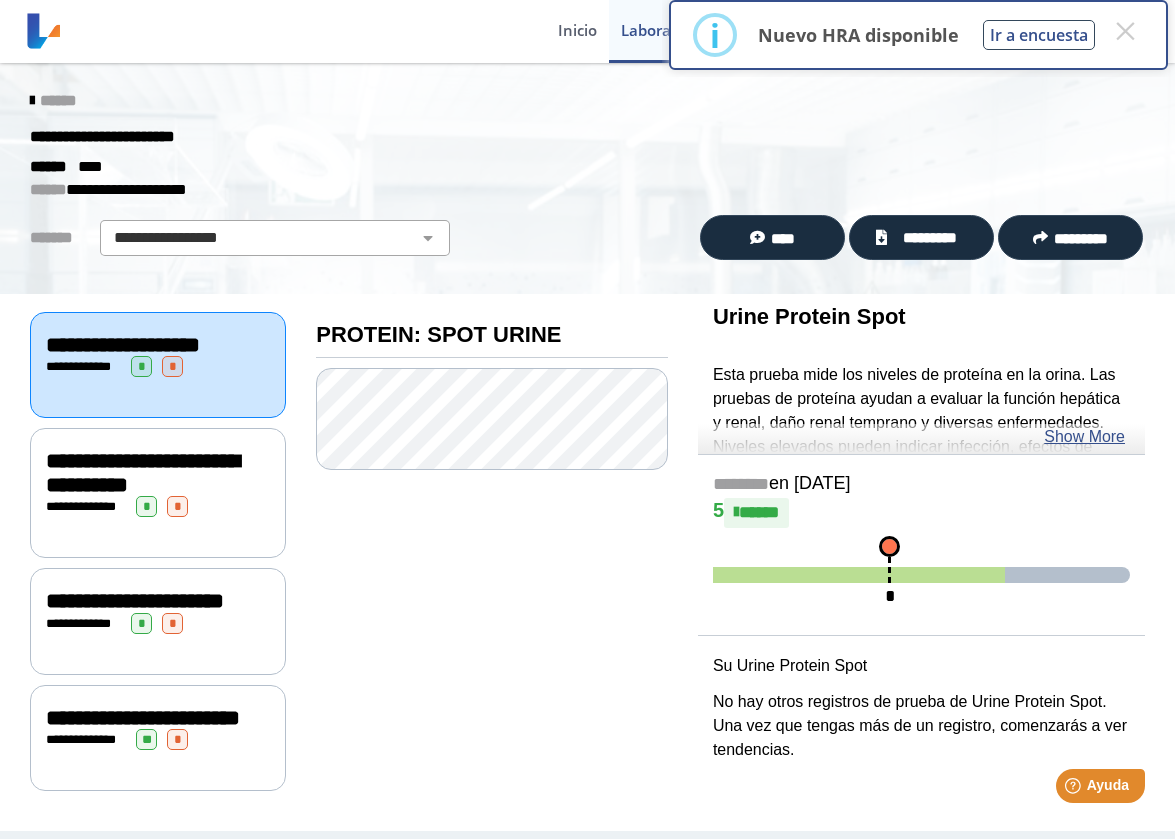click on "**********" 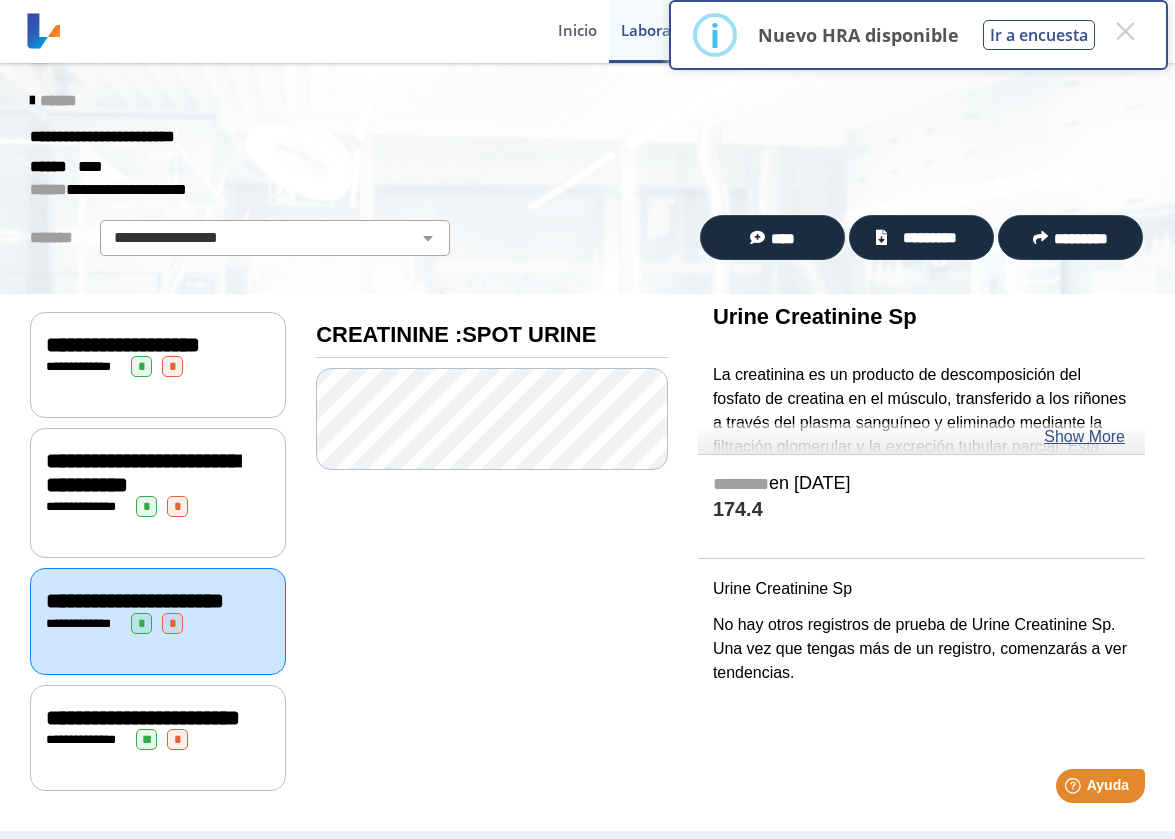scroll, scrollTop: 63, scrollLeft: 0, axis: vertical 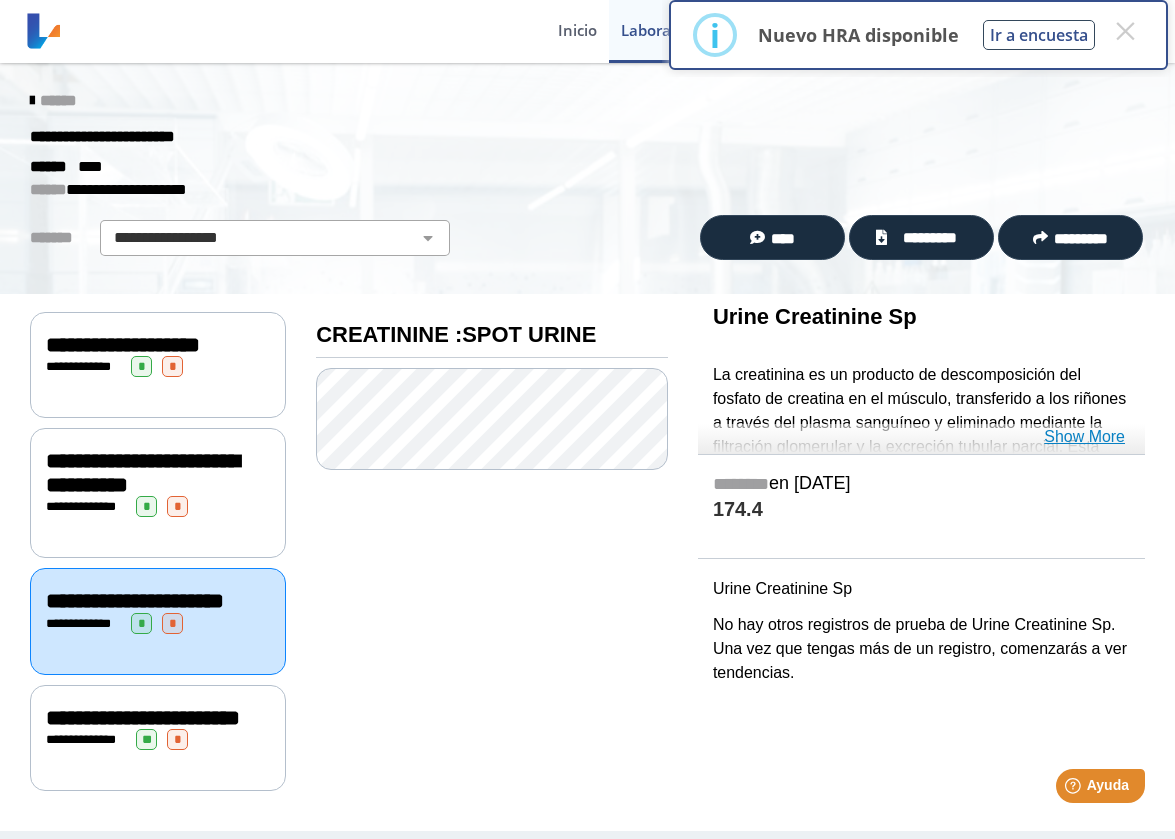 click on "Show More" 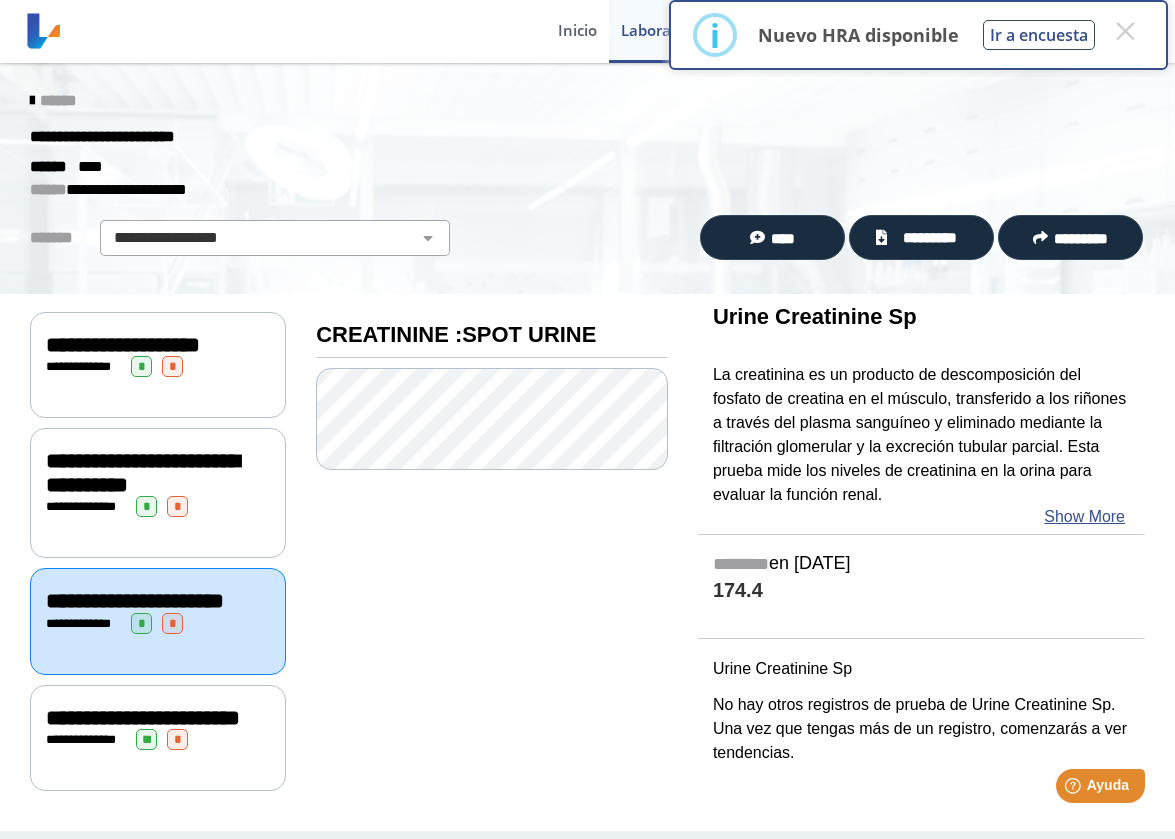 scroll, scrollTop: 63, scrollLeft: 0, axis: vertical 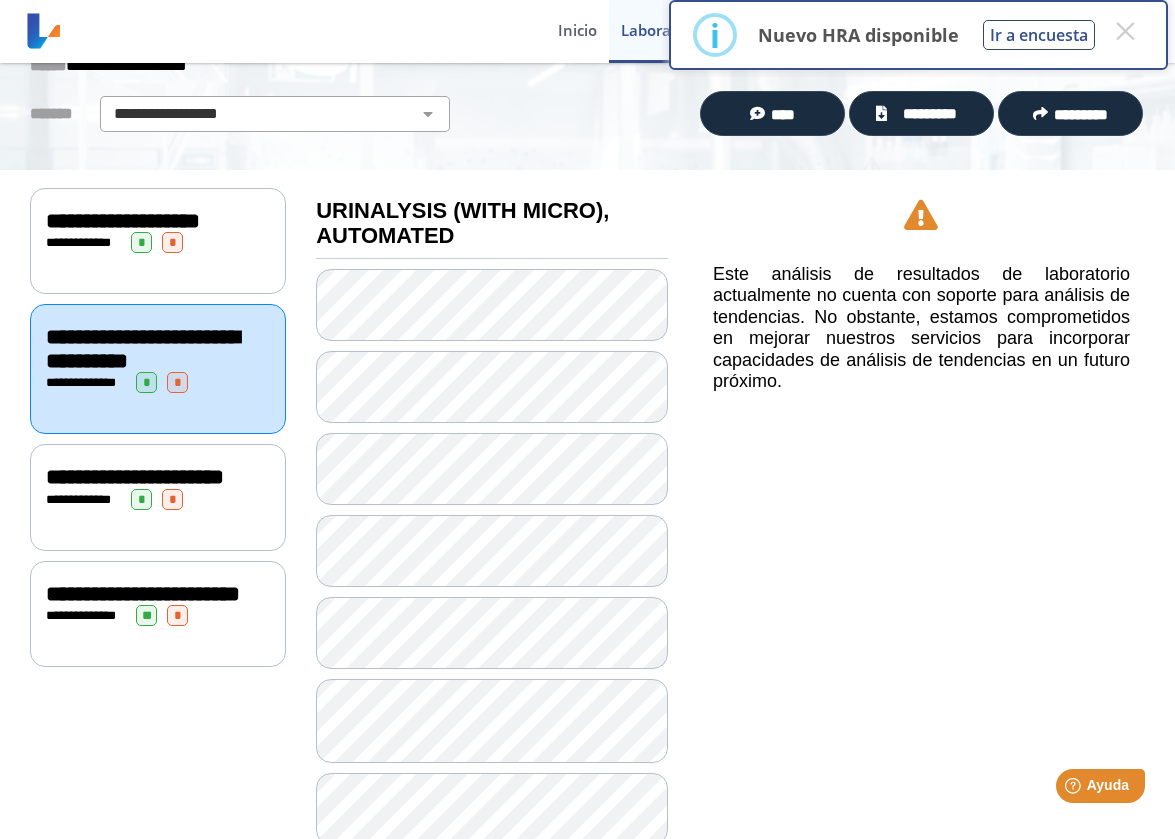 click on "**********" 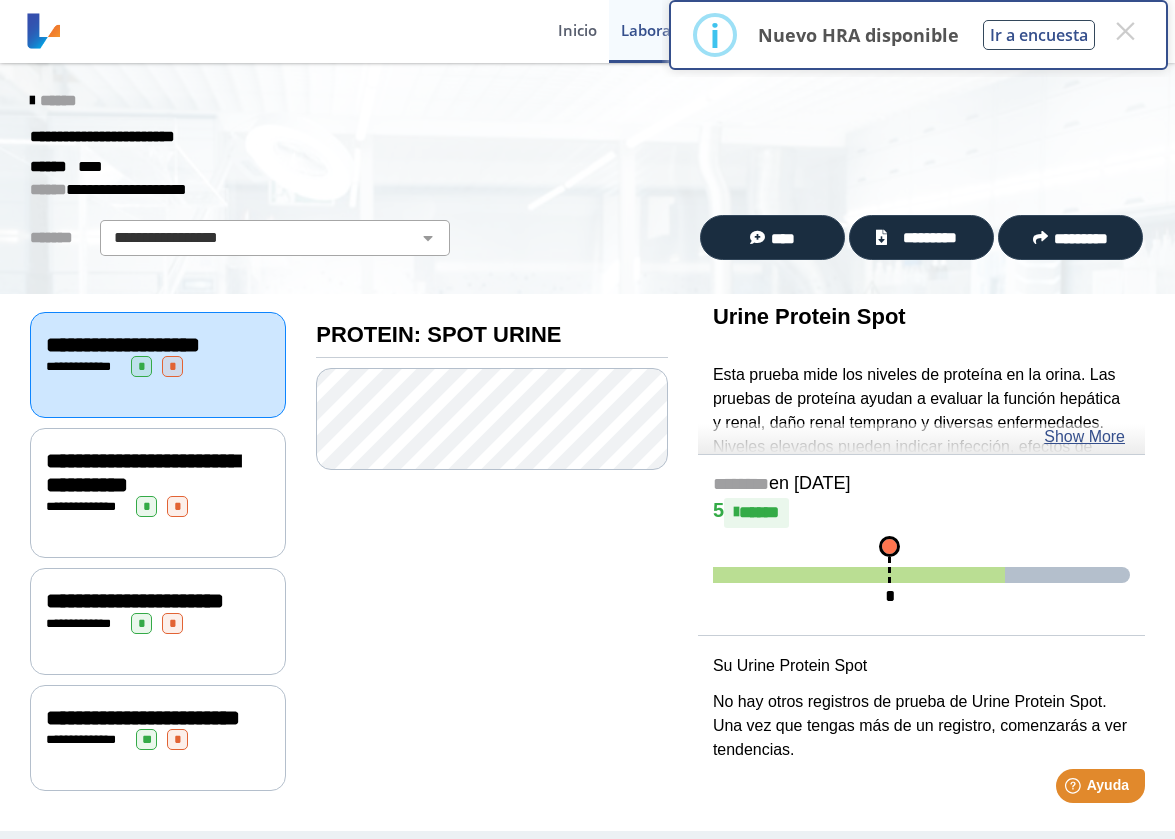 click on "**********" 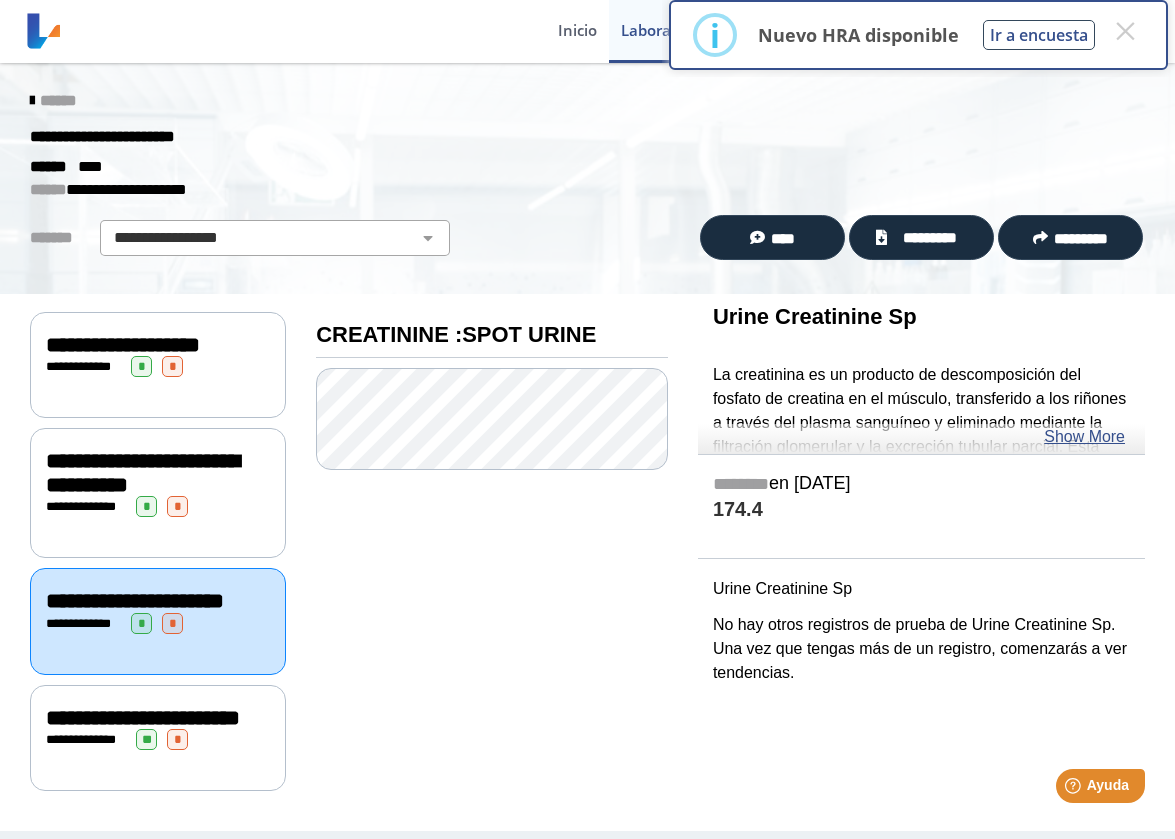 click on "**********" 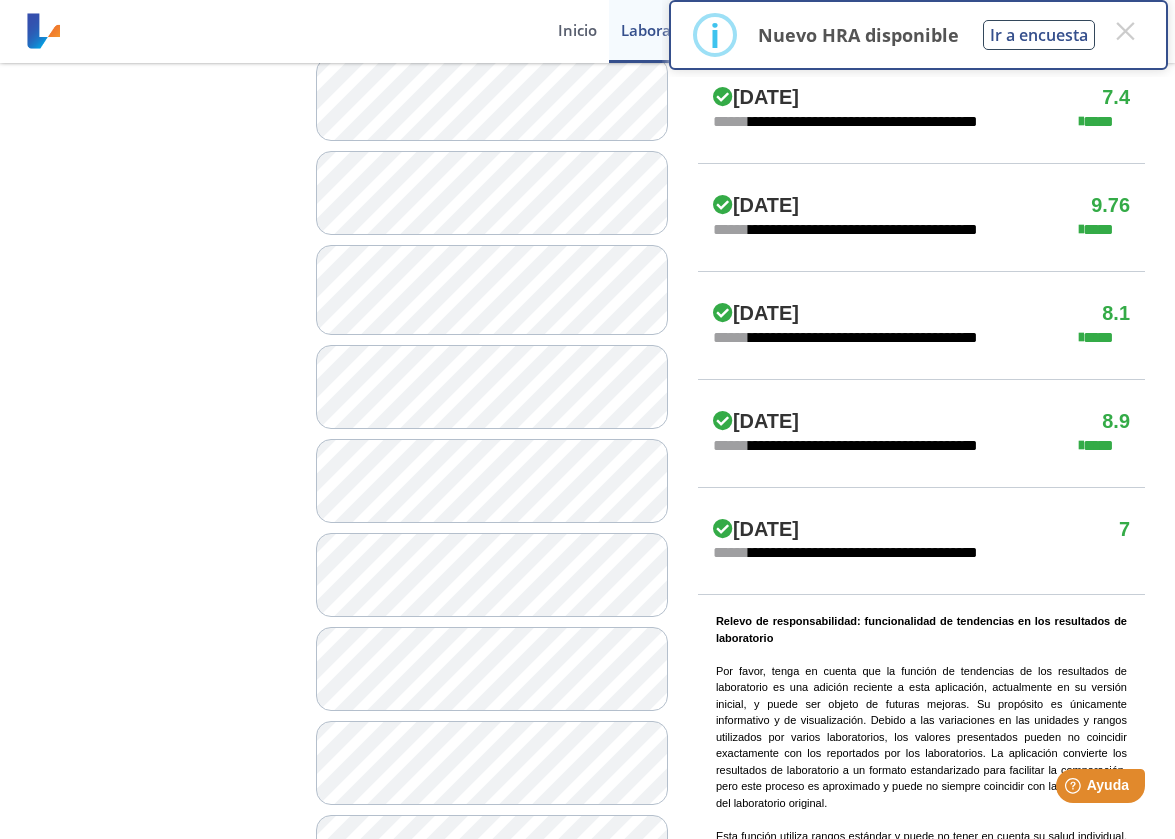 scroll, scrollTop: 1046, scrollLeft: 0, axis: vertical 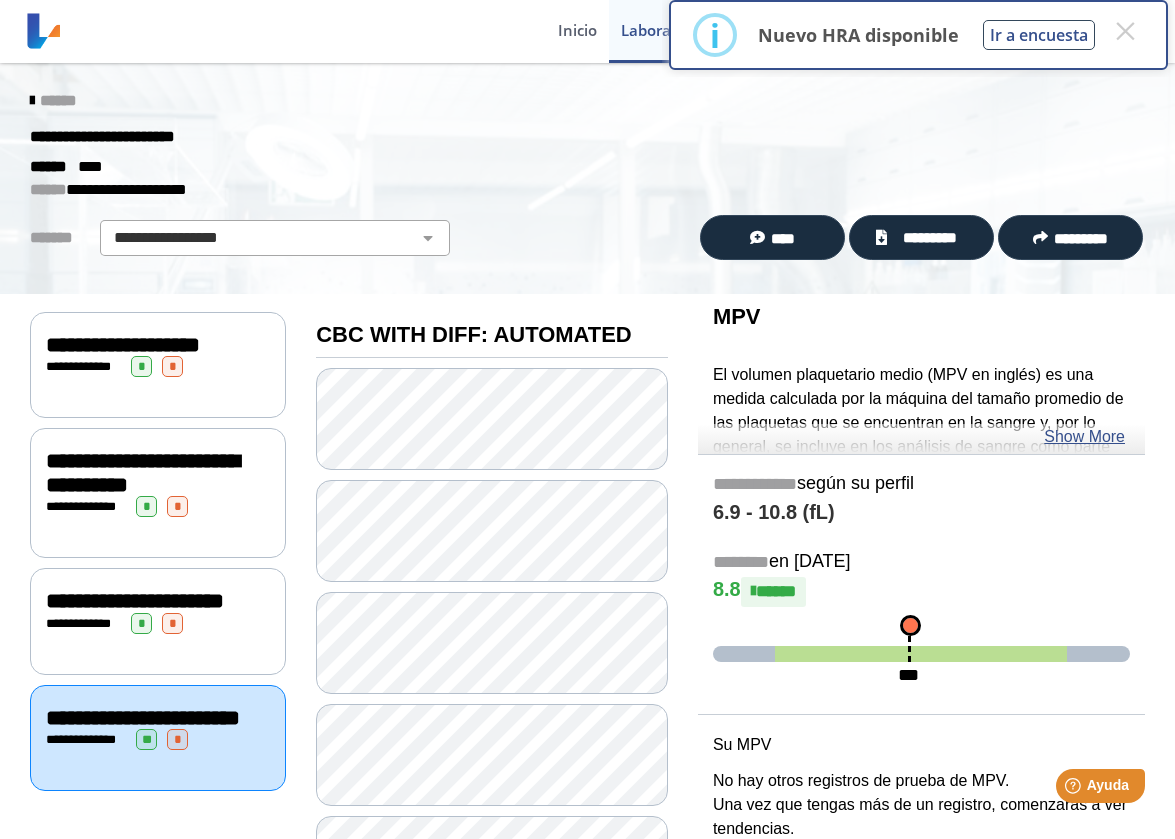 click on "CBC WITH DIFF: AUTOMATED" 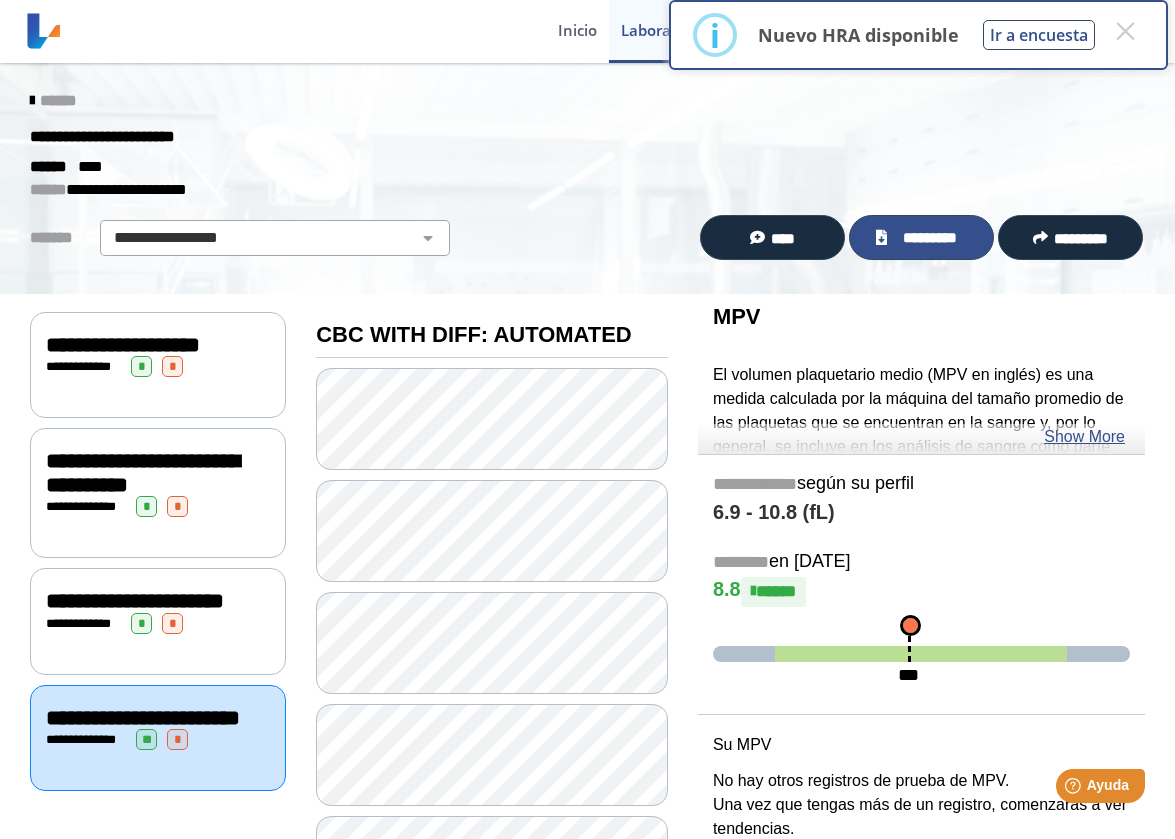 click on "*********" 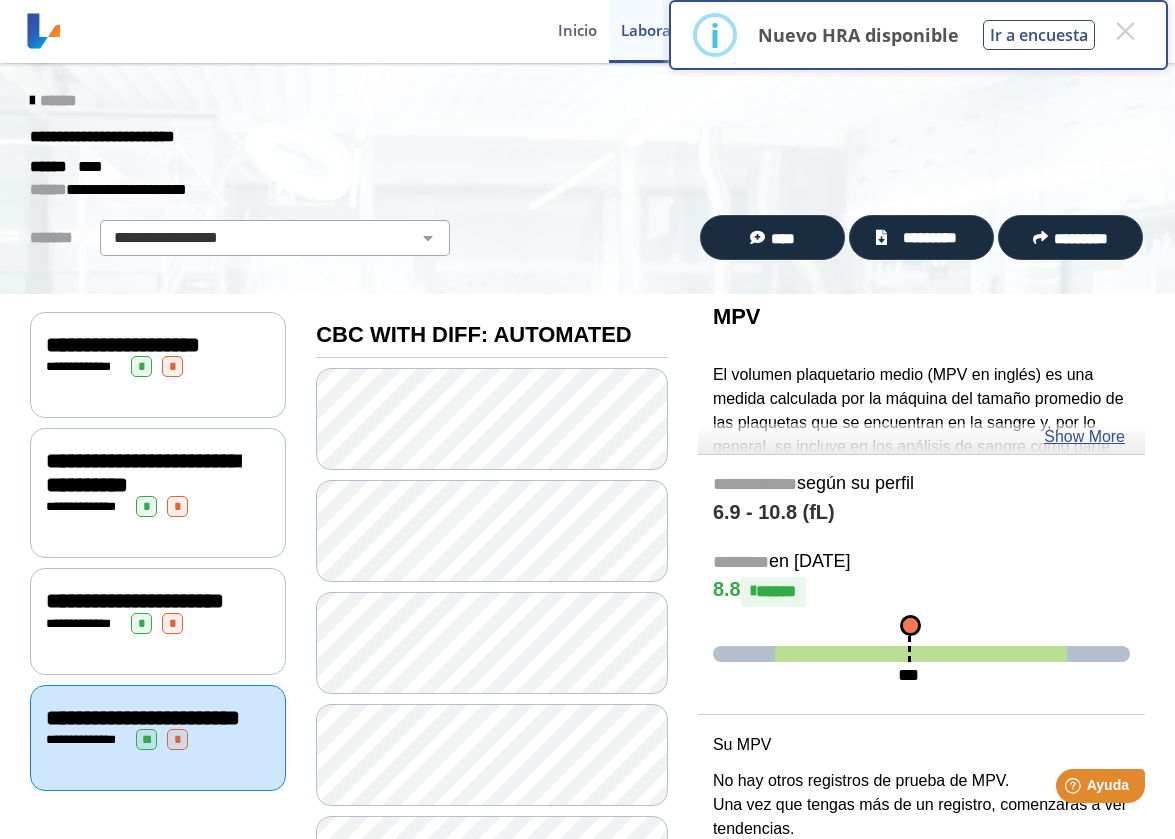 scroll, scrollTop: 0, scrollLeft: 0, axis: both 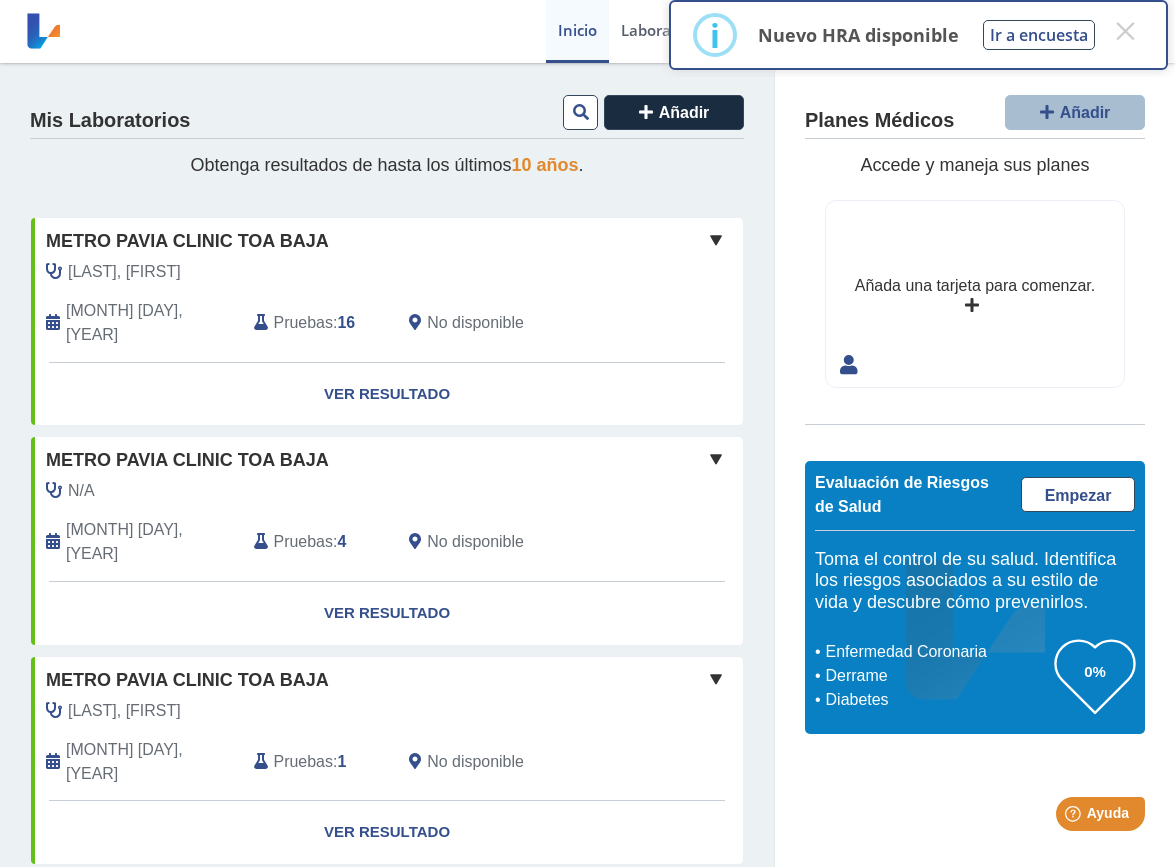 click on "Metro Pavia Clinic Toa Baja" 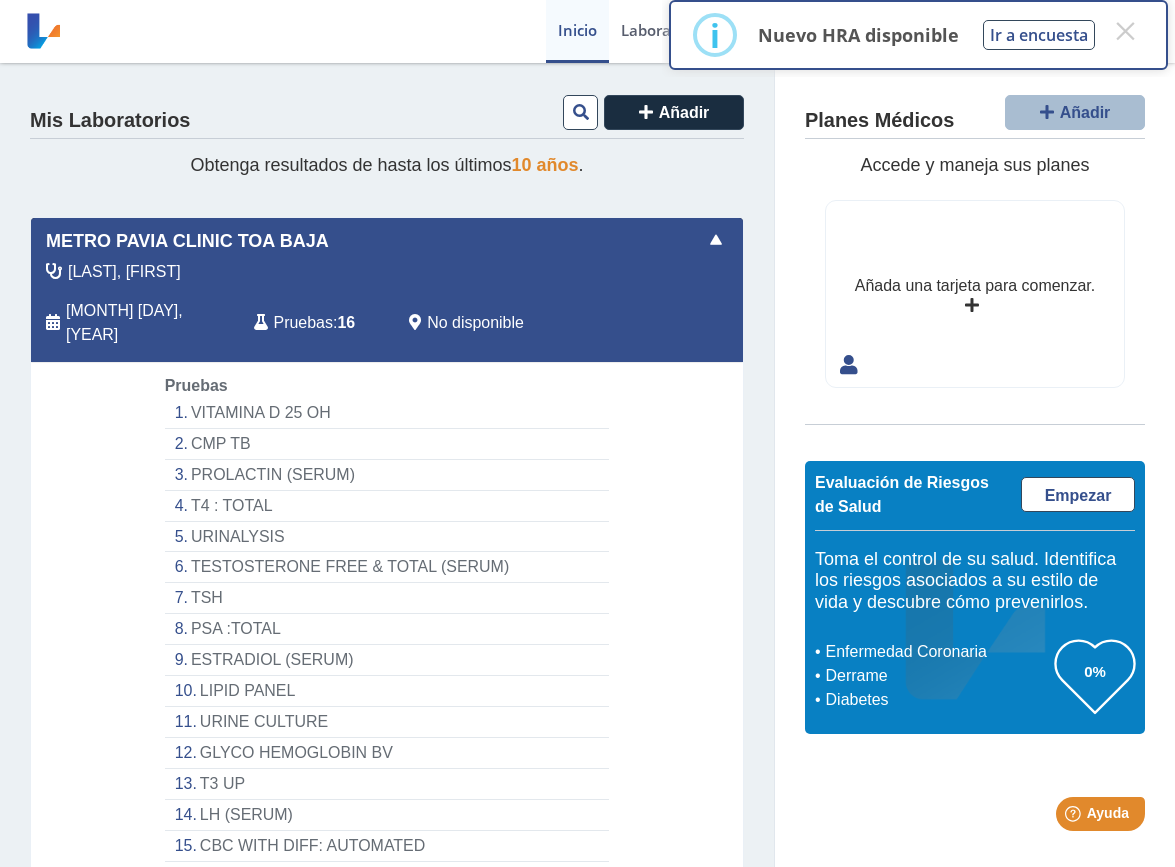 scroll, scrollTop: 0, scrollLeft: 0, axis: both 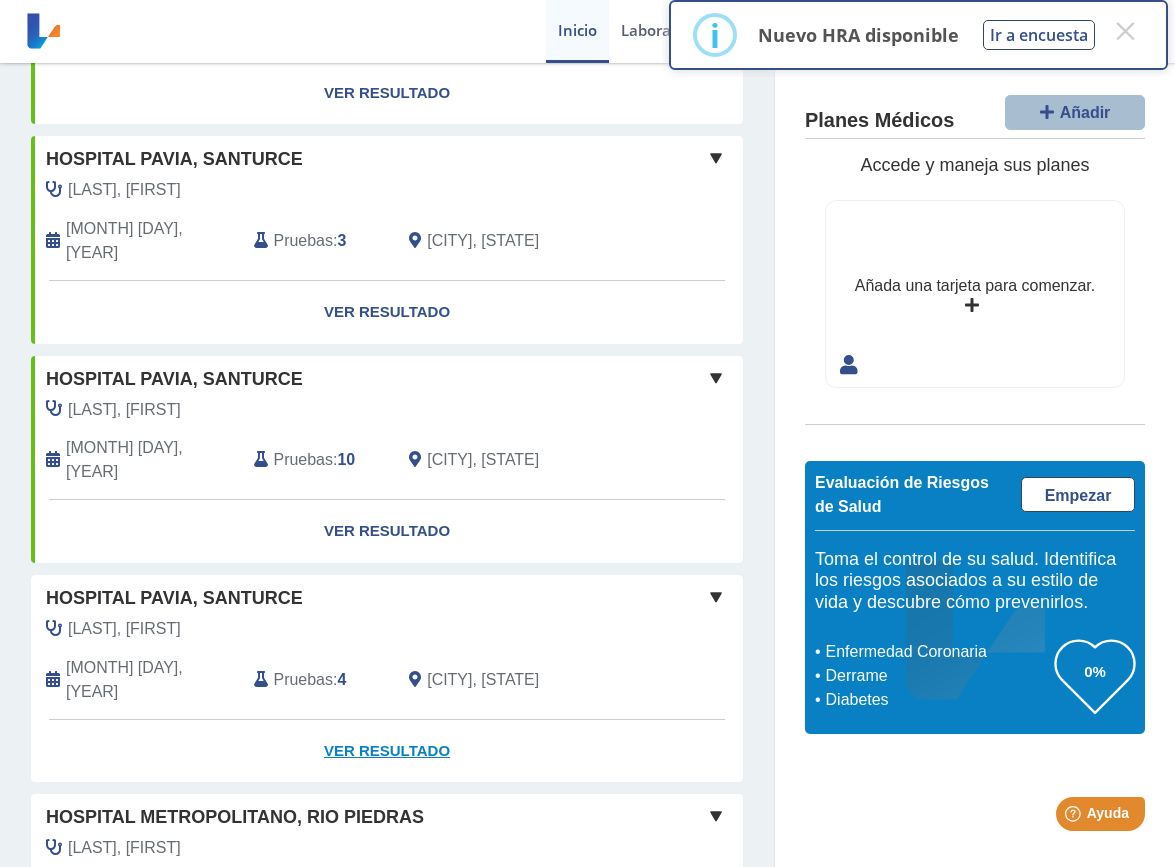 click on "Ver Resultado" 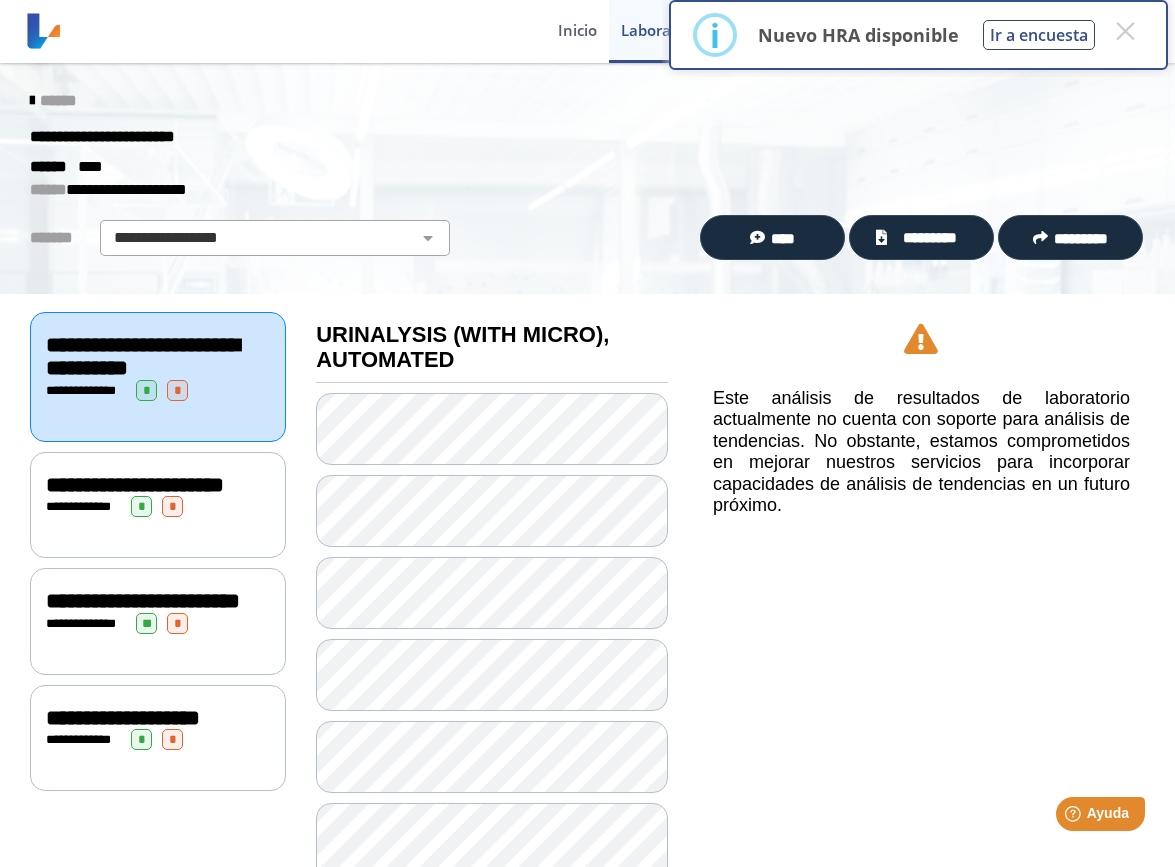 scroll, scrollTop: 0, scrollLeft: 0, axis: both 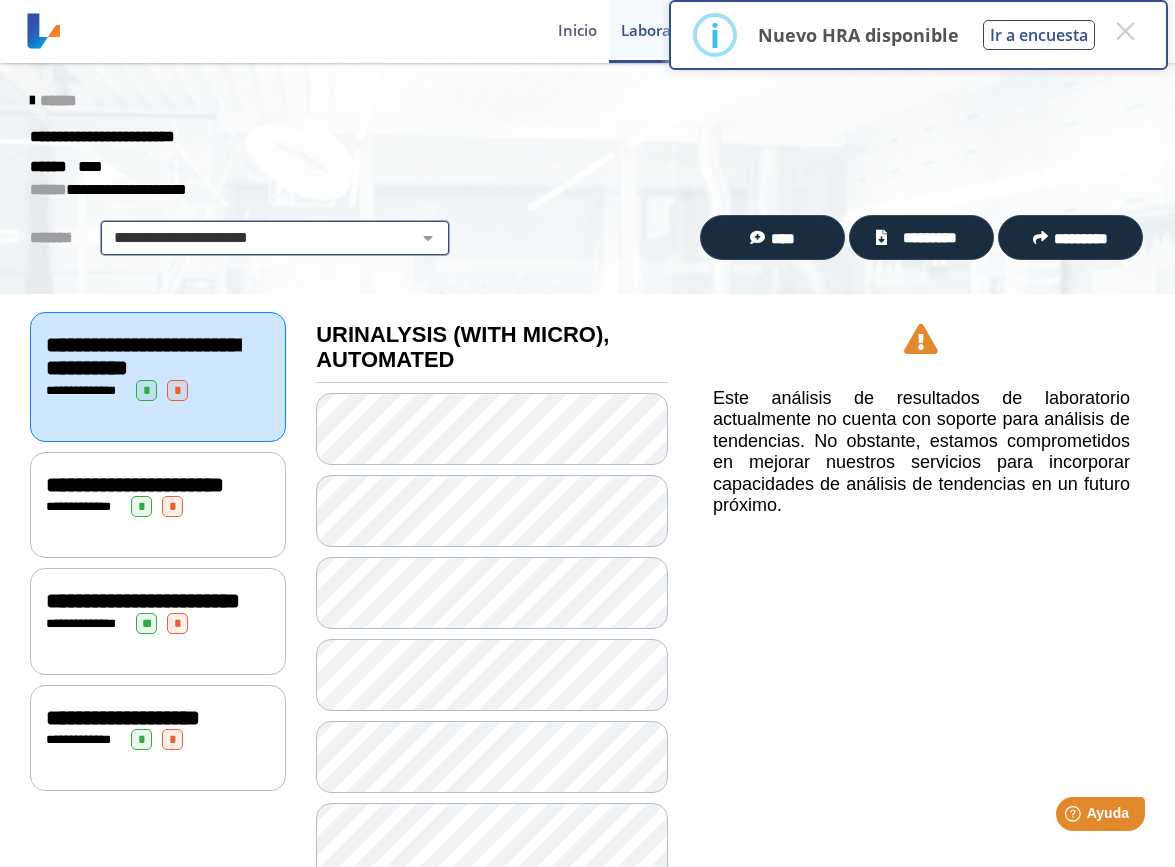 select on "**********" 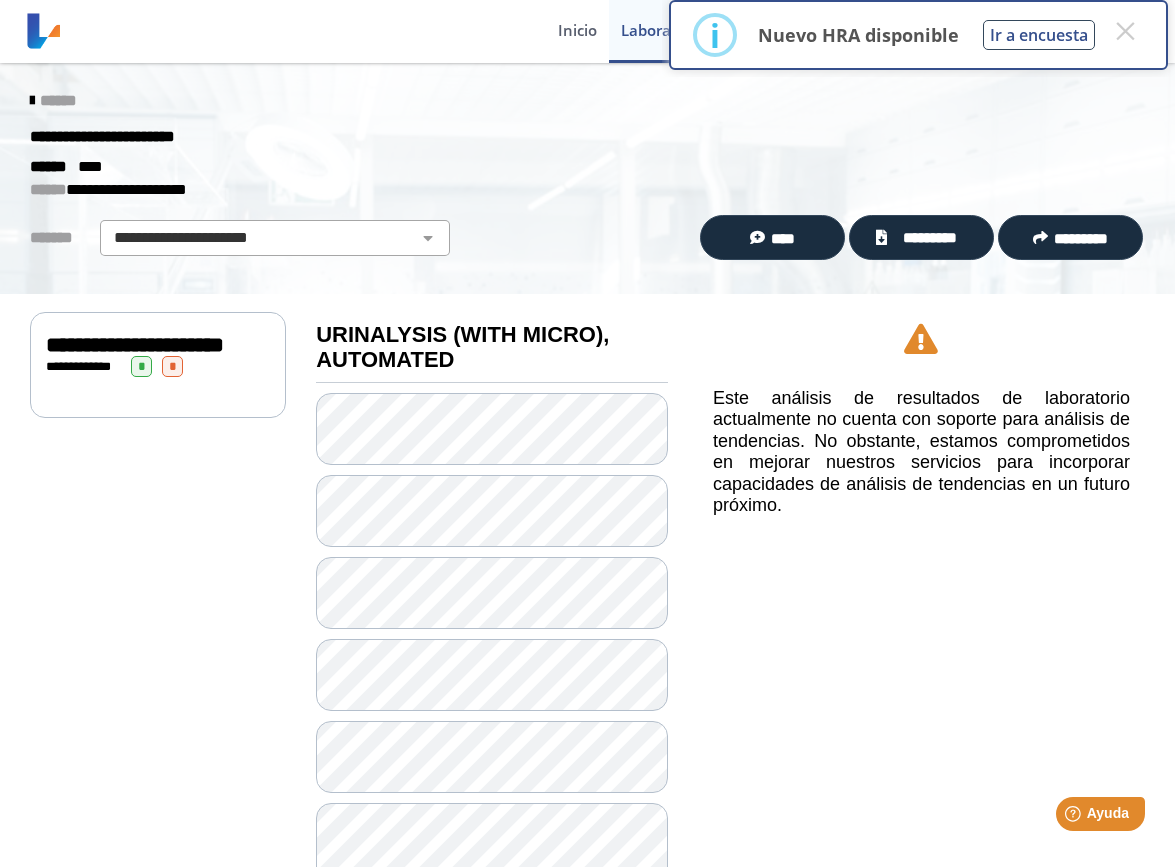 scroll, scrollTop: 0, scrollLeft: 0, axis: both 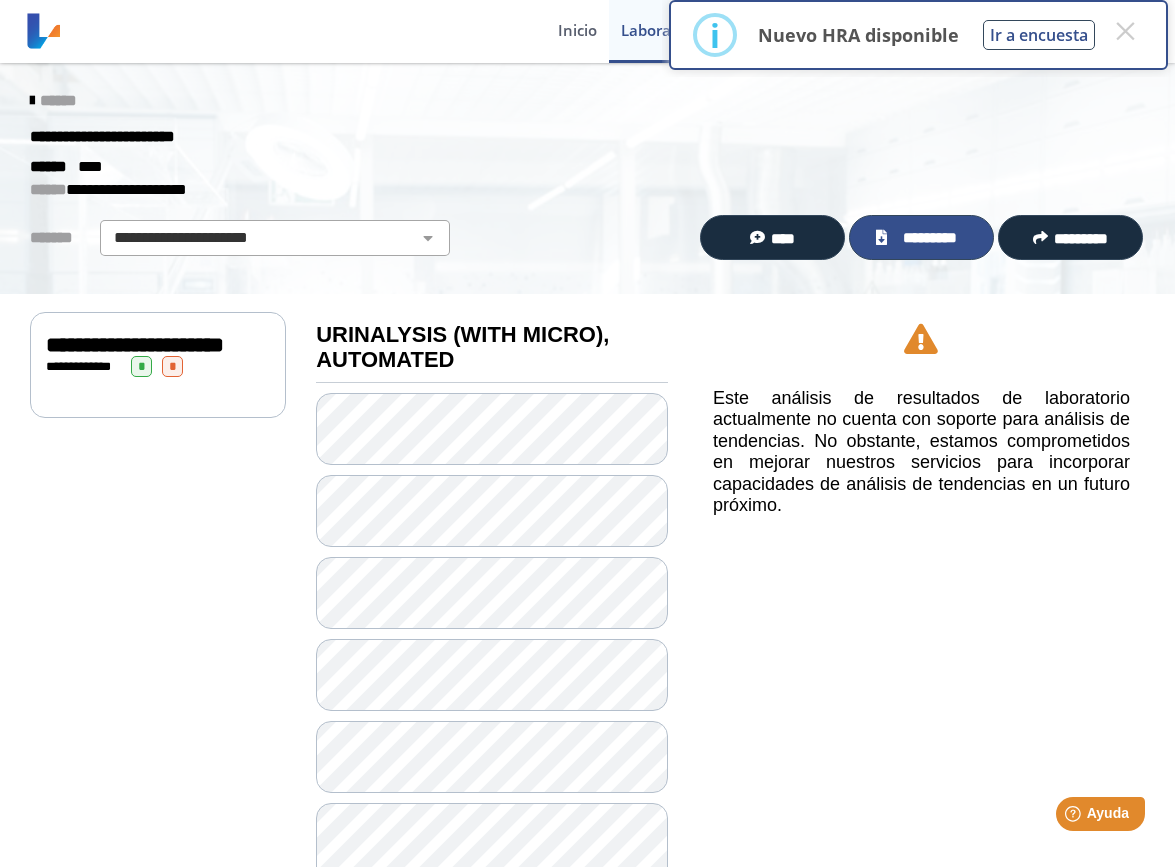 click on "*********" 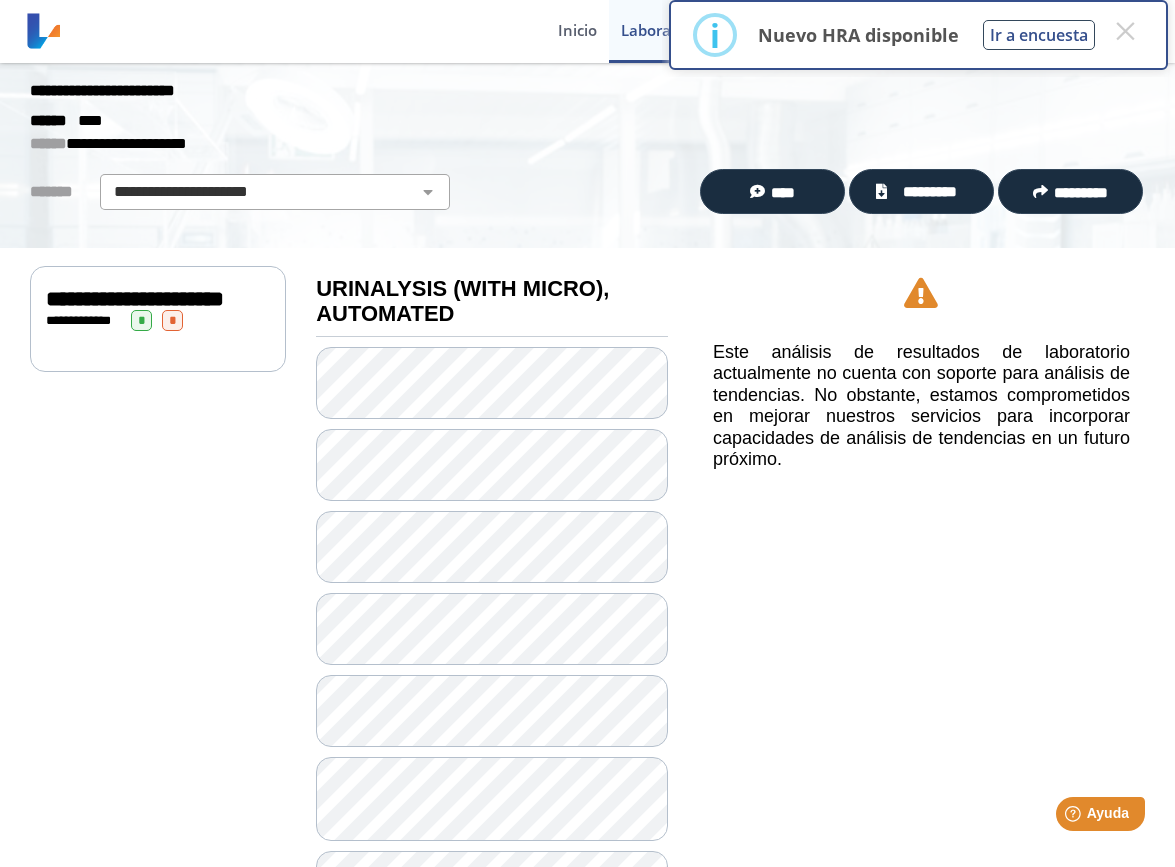 scroll, scrollTop: 47, scrollLeft: 0, axis: vertical 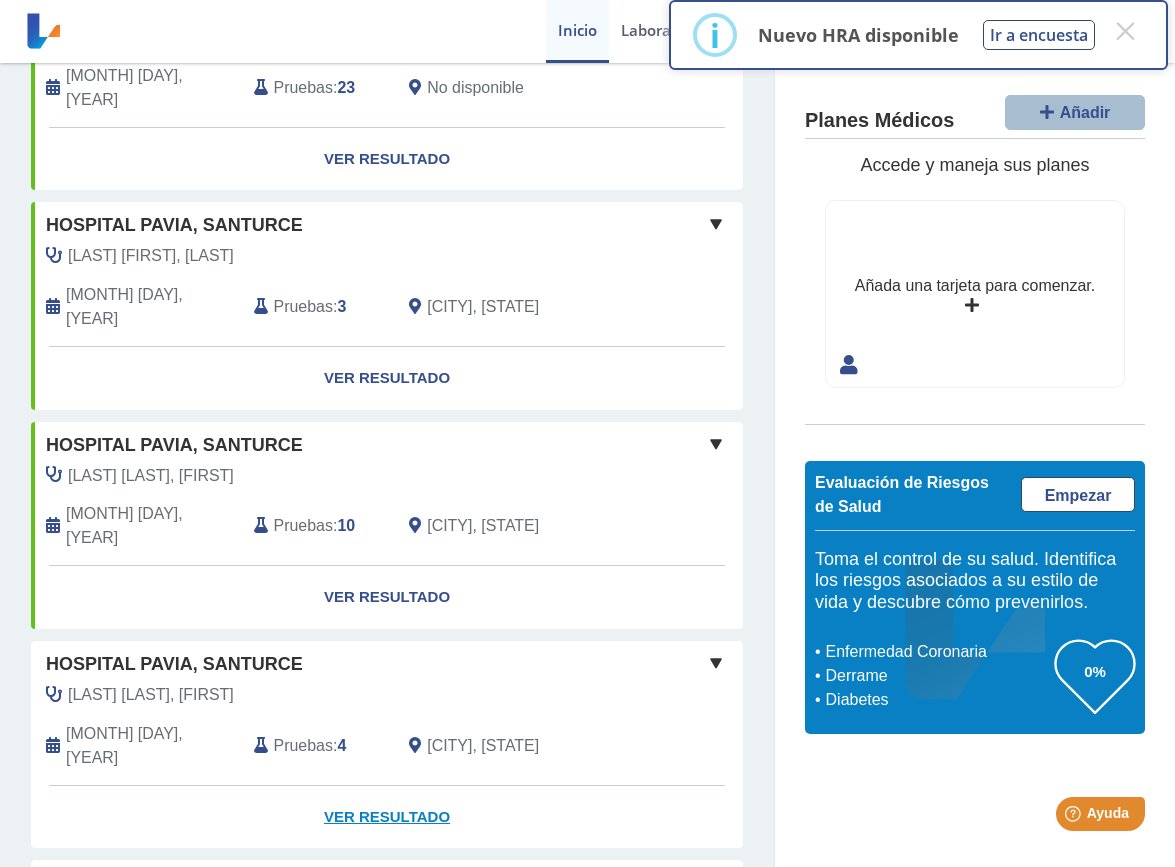 click on "Ver Resultado" 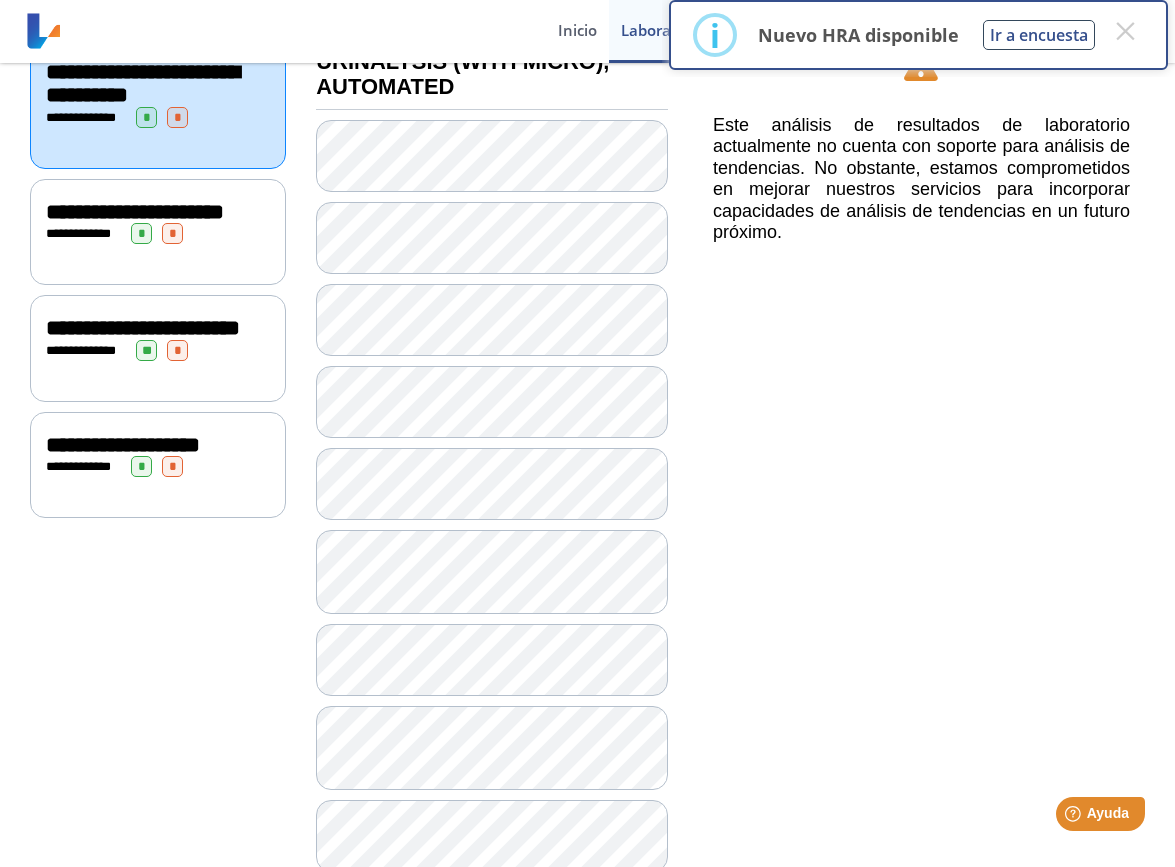 scroll, scrollTop: 272, scrollLeft: 0, axis: vertical 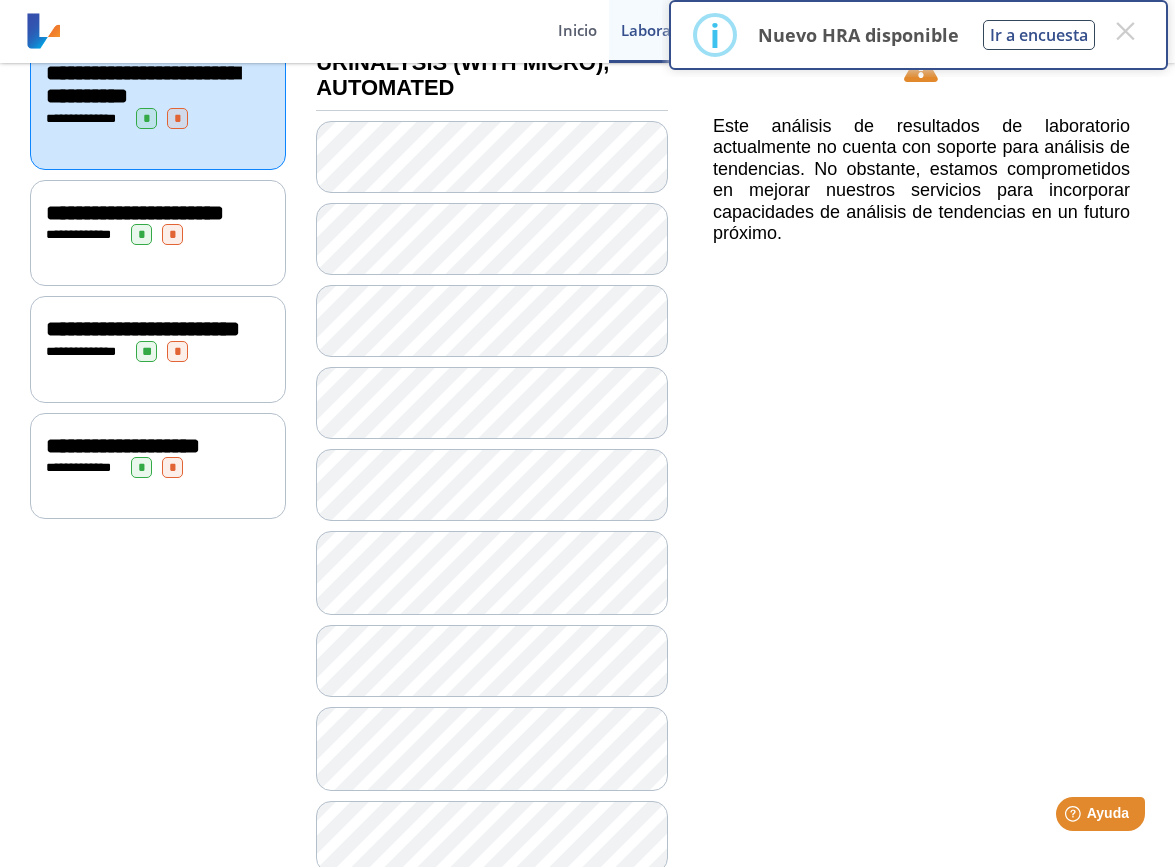 click on "**********" 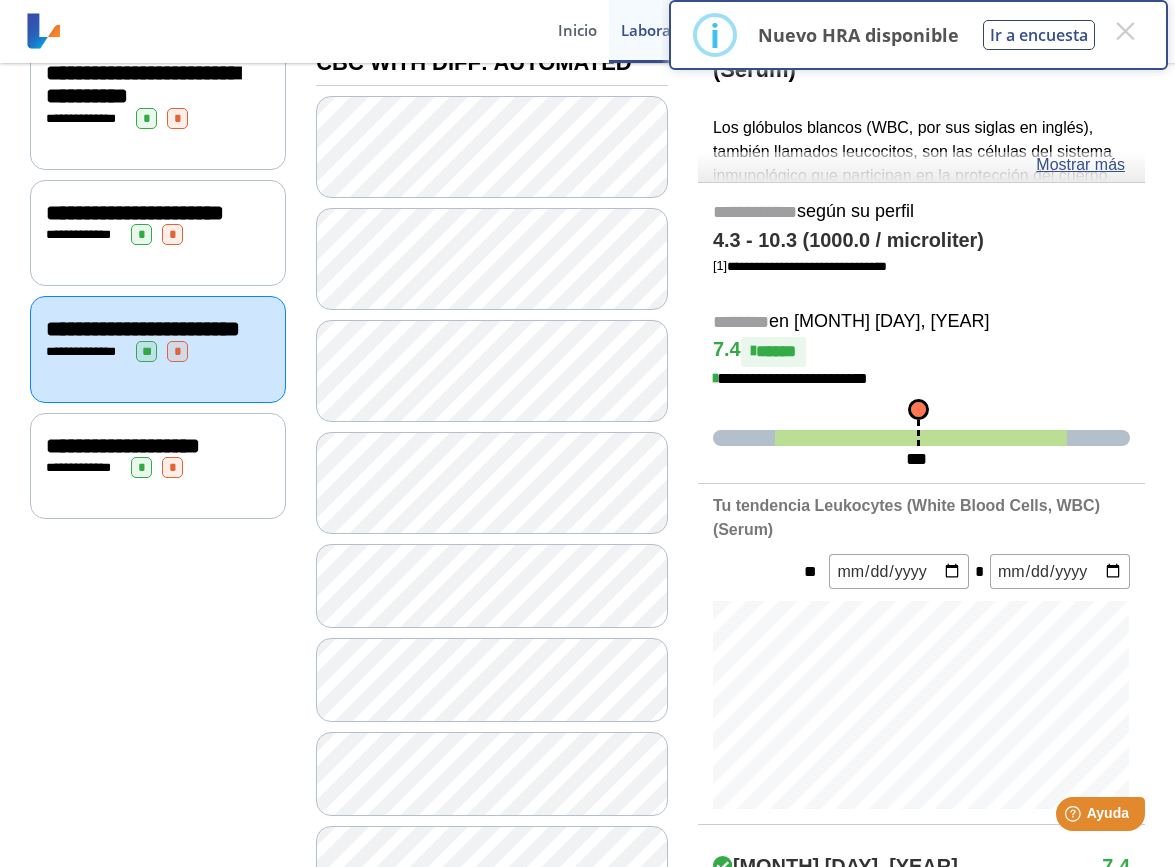 click on "**********" 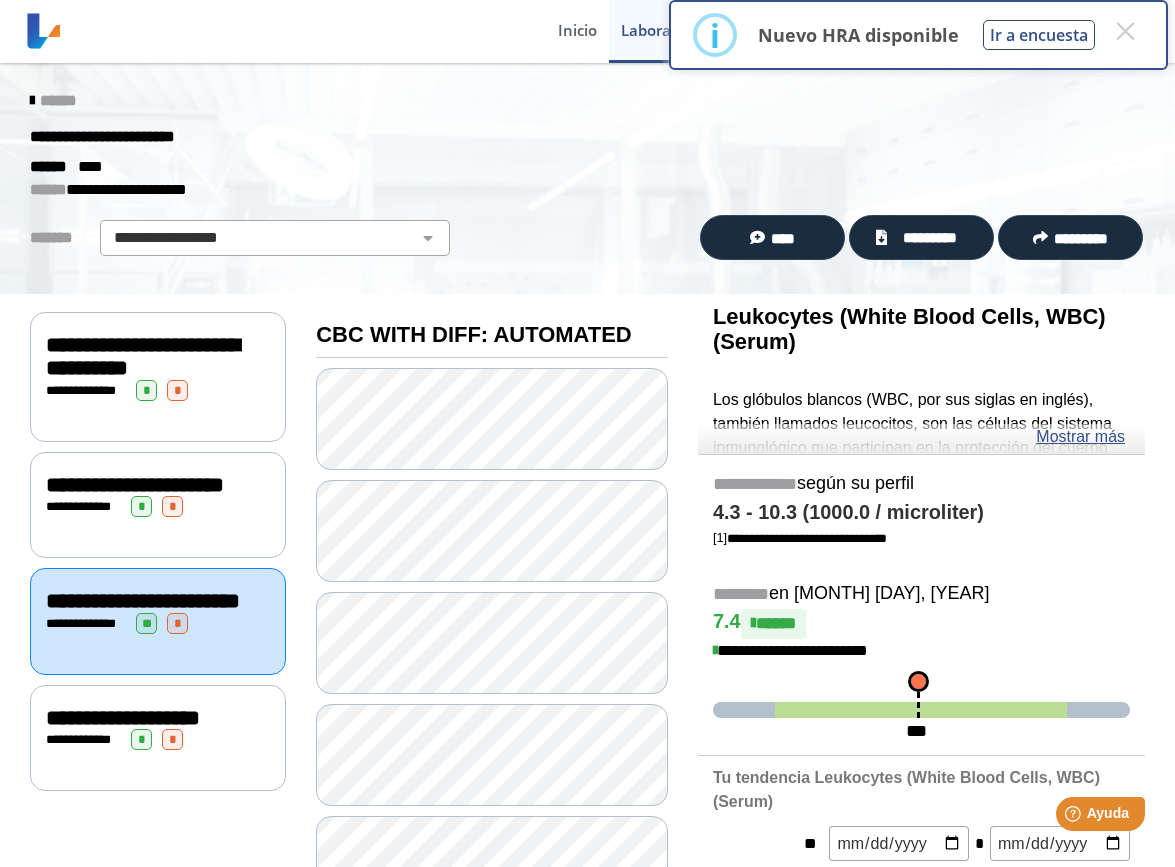 scroll, scrollTop: 0, scrollLeft: 0, axis: both 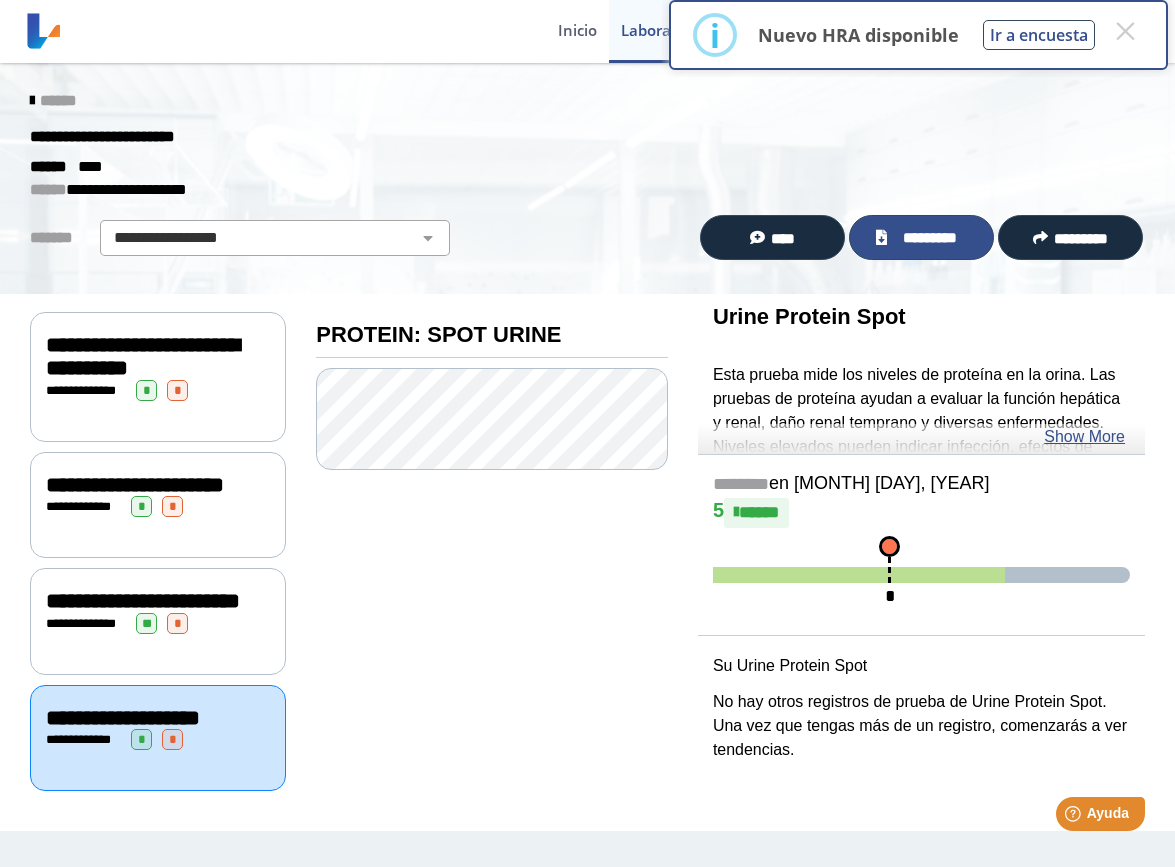 click on "*********" 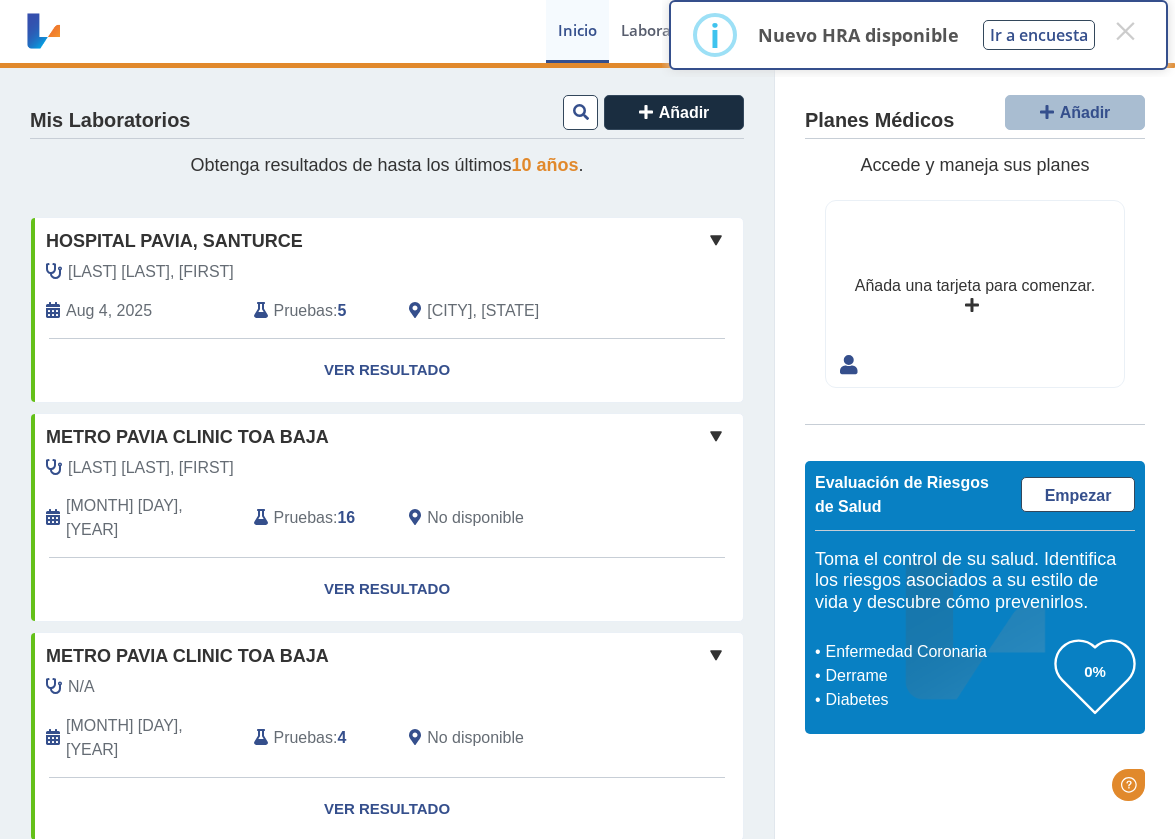 scroll, scrollTop: 0, scrollLeft: 0, axis: both 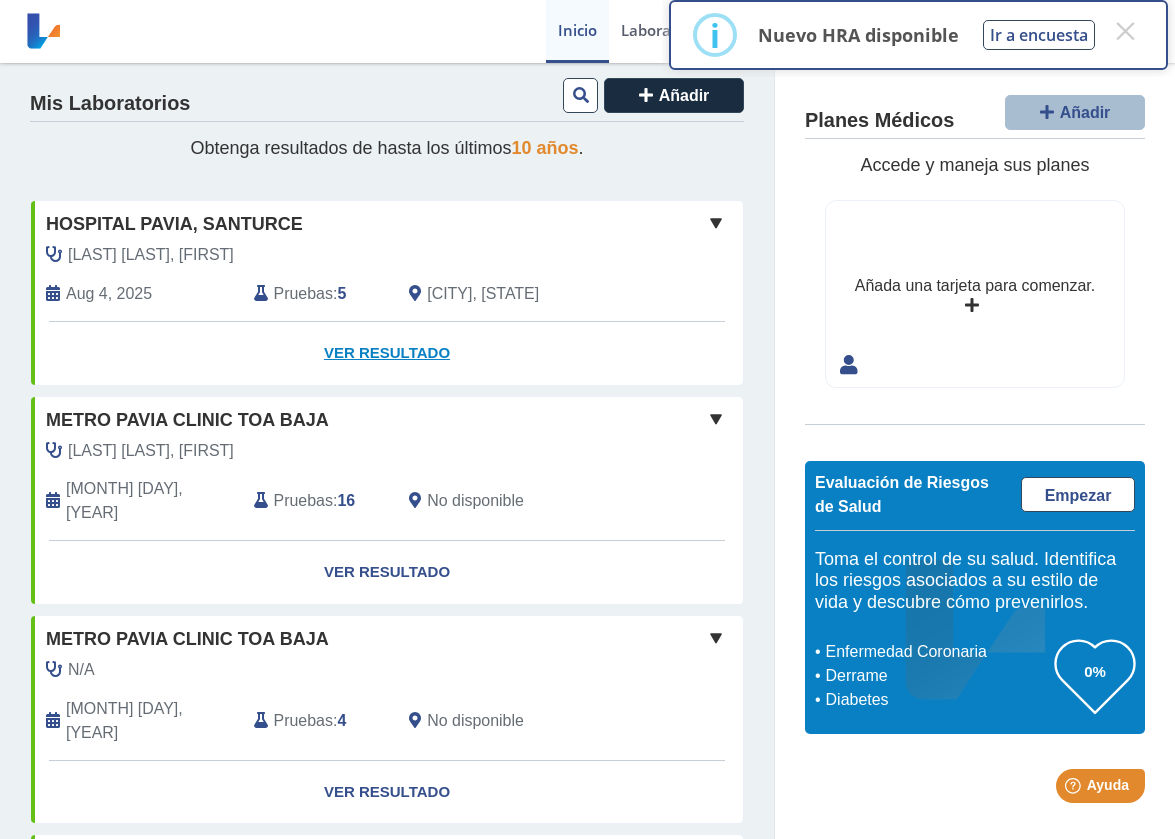 click on "Ver Resultado" 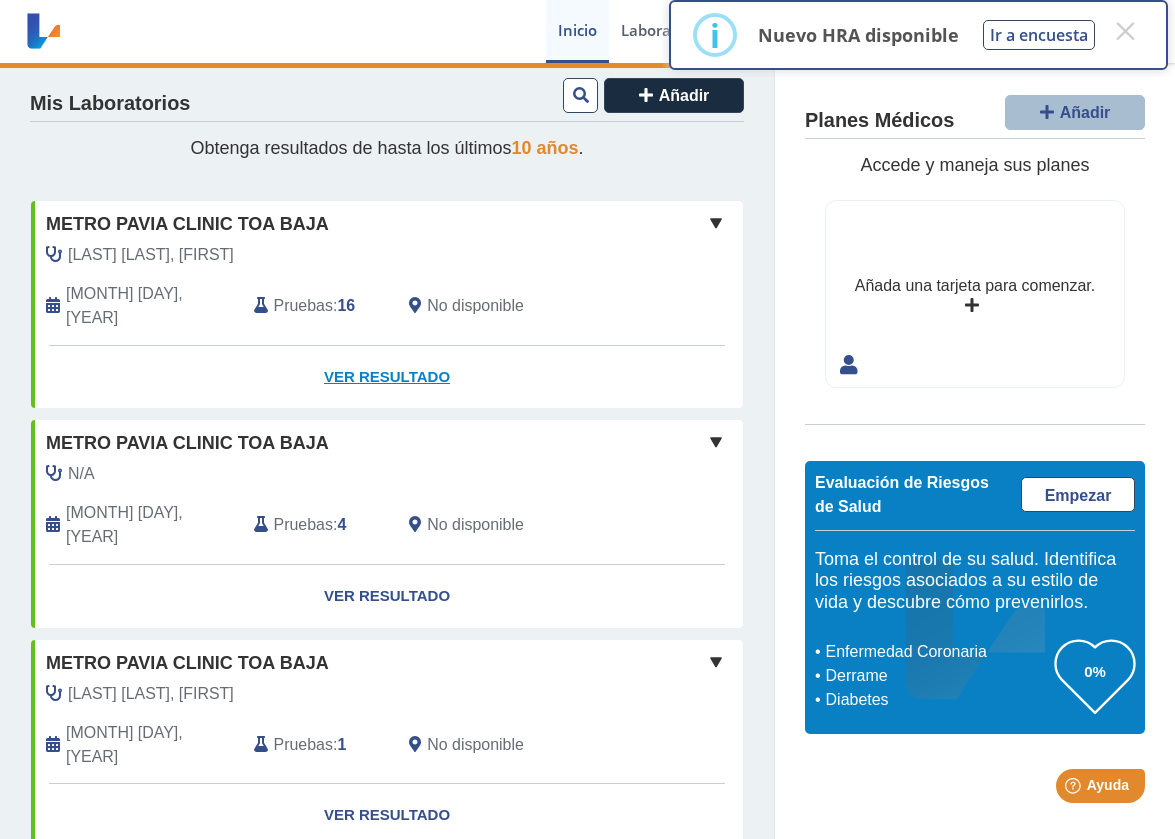 click on "Ver Resultado" 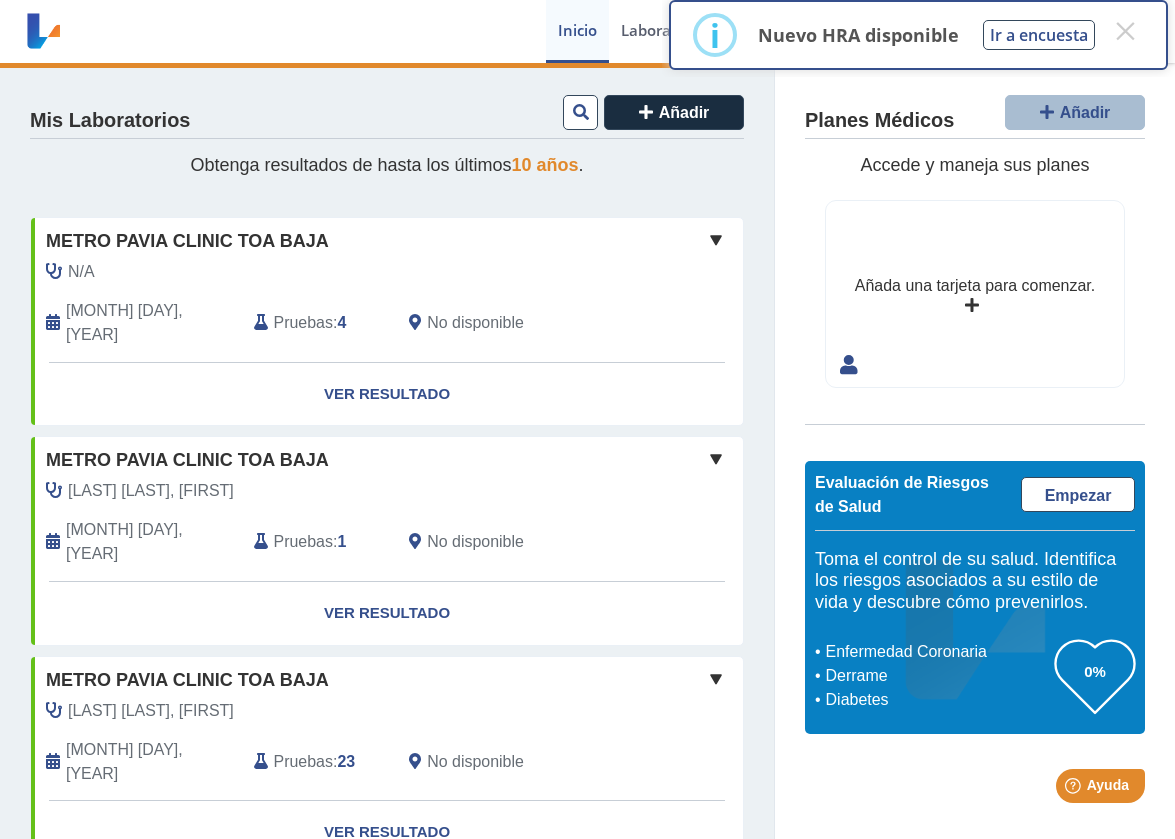 scroll, scrollTop: 0, scrollLeft: 0, axis: both 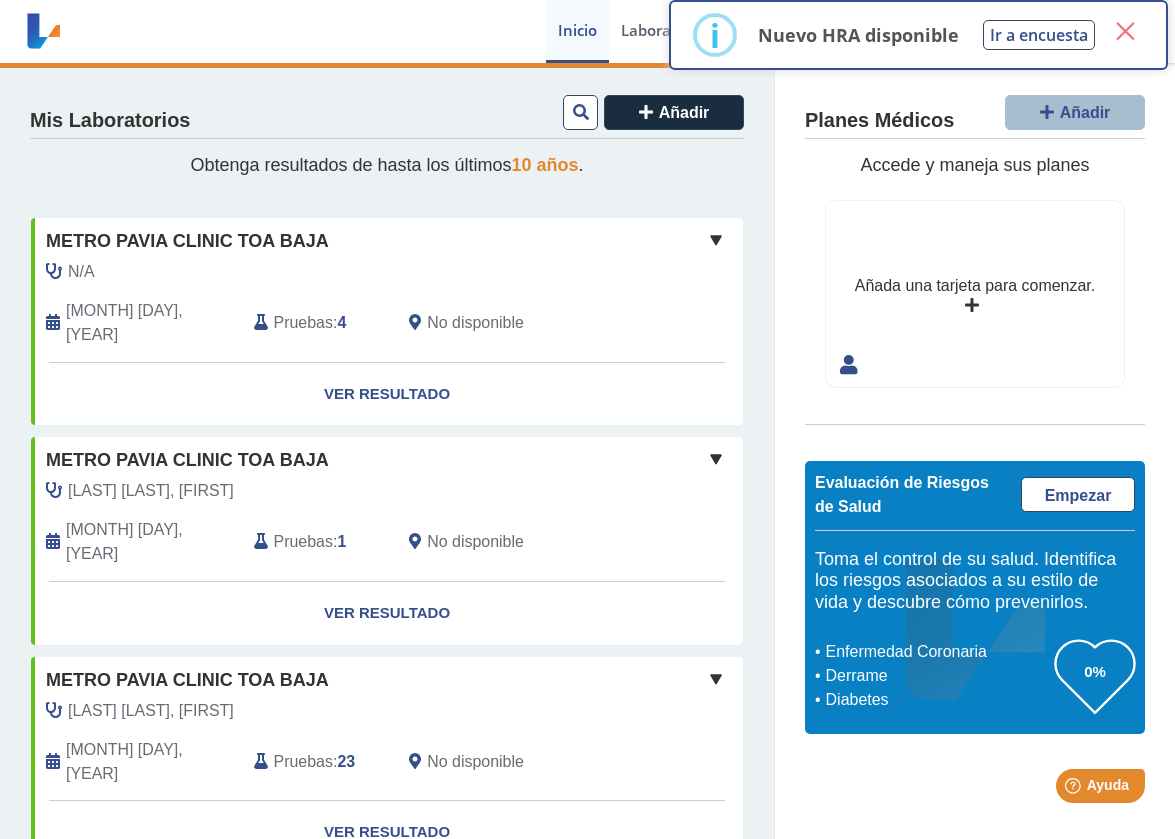 click on "×" at bounding box center (1125, 31) 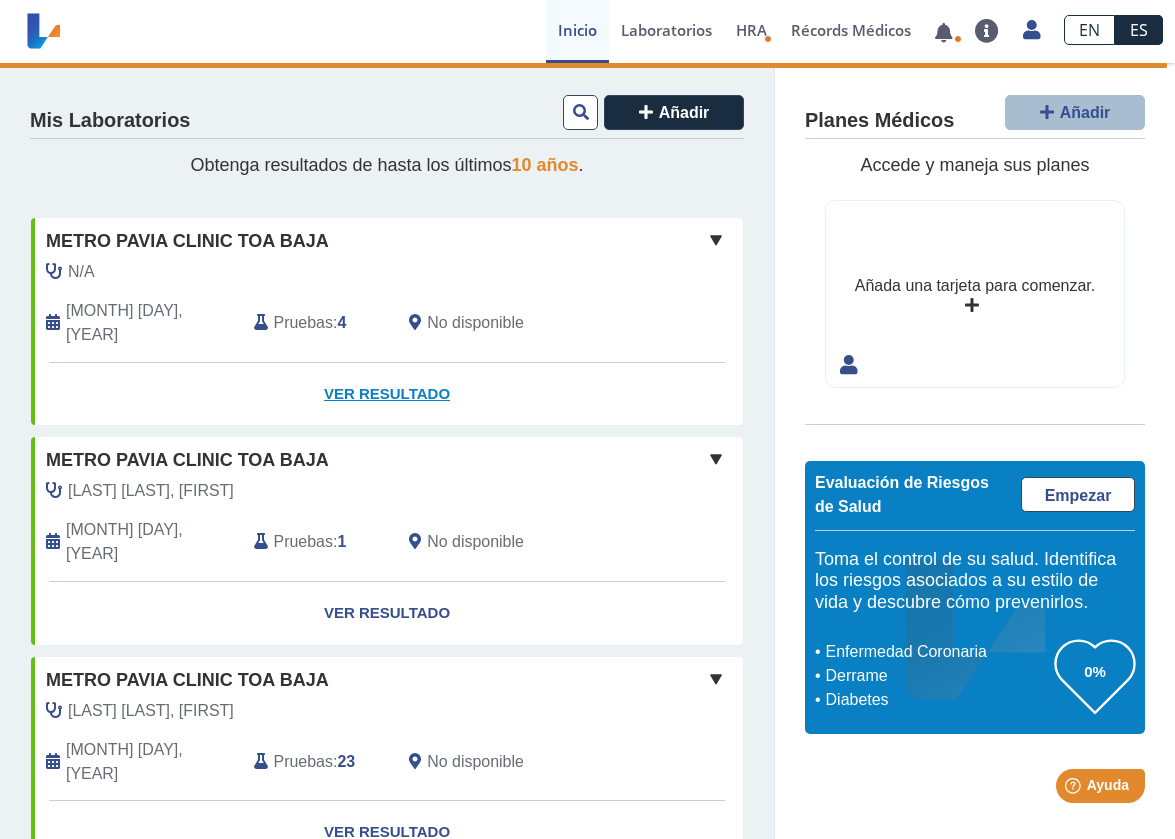 click on "Ver Resultado" 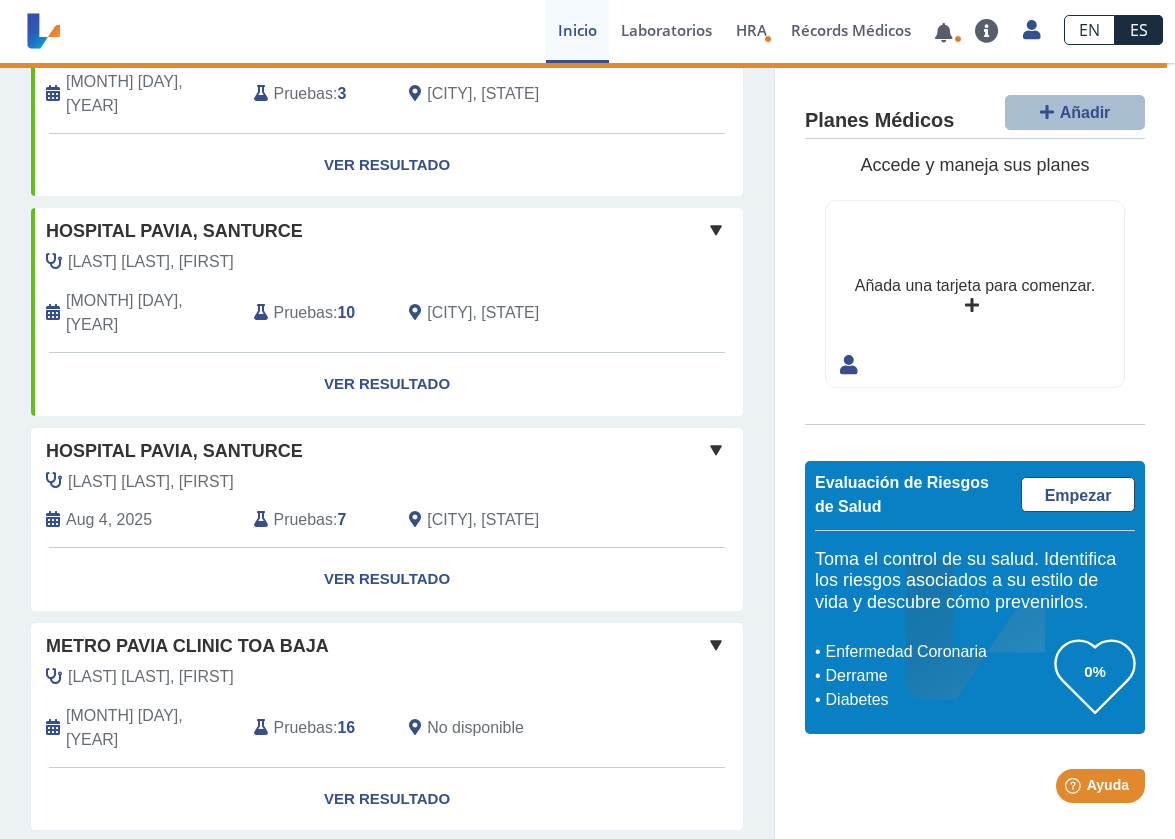 scroll, scrollTop: 893, scrollLeft: 0, axis: vertical 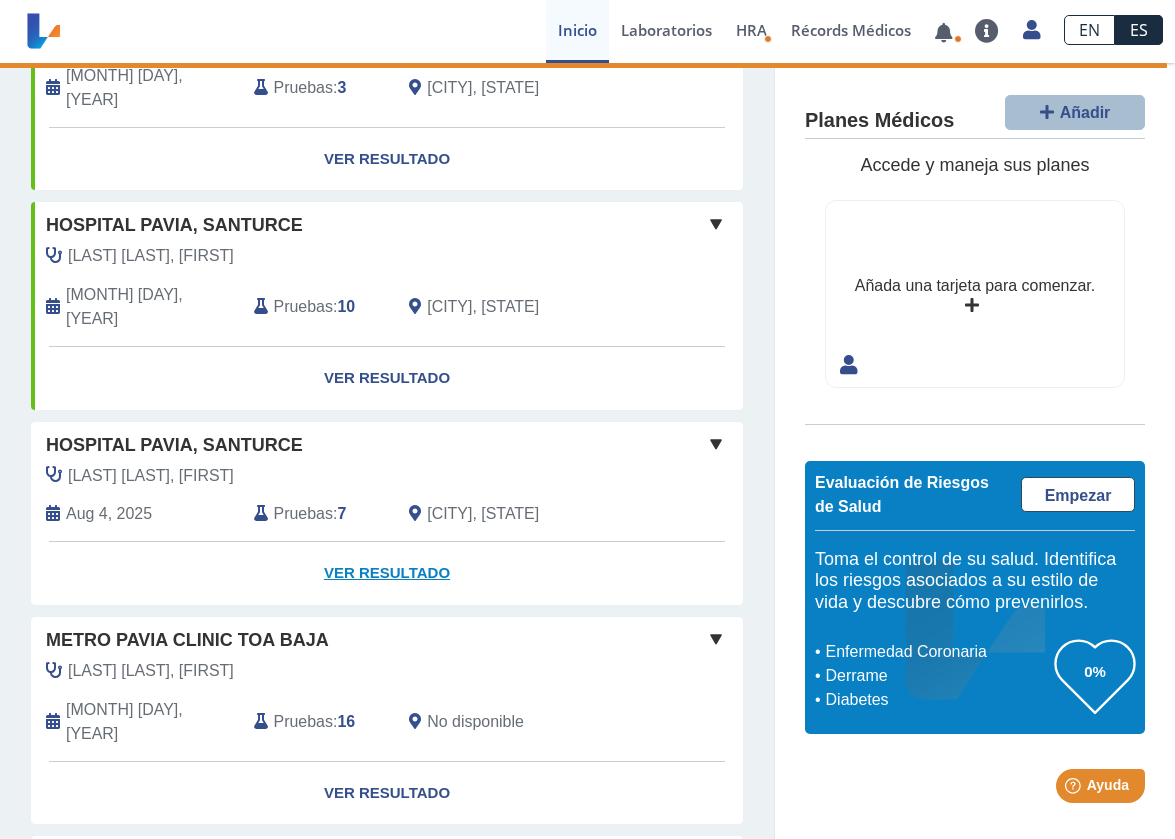 click on "Ver Resultado" 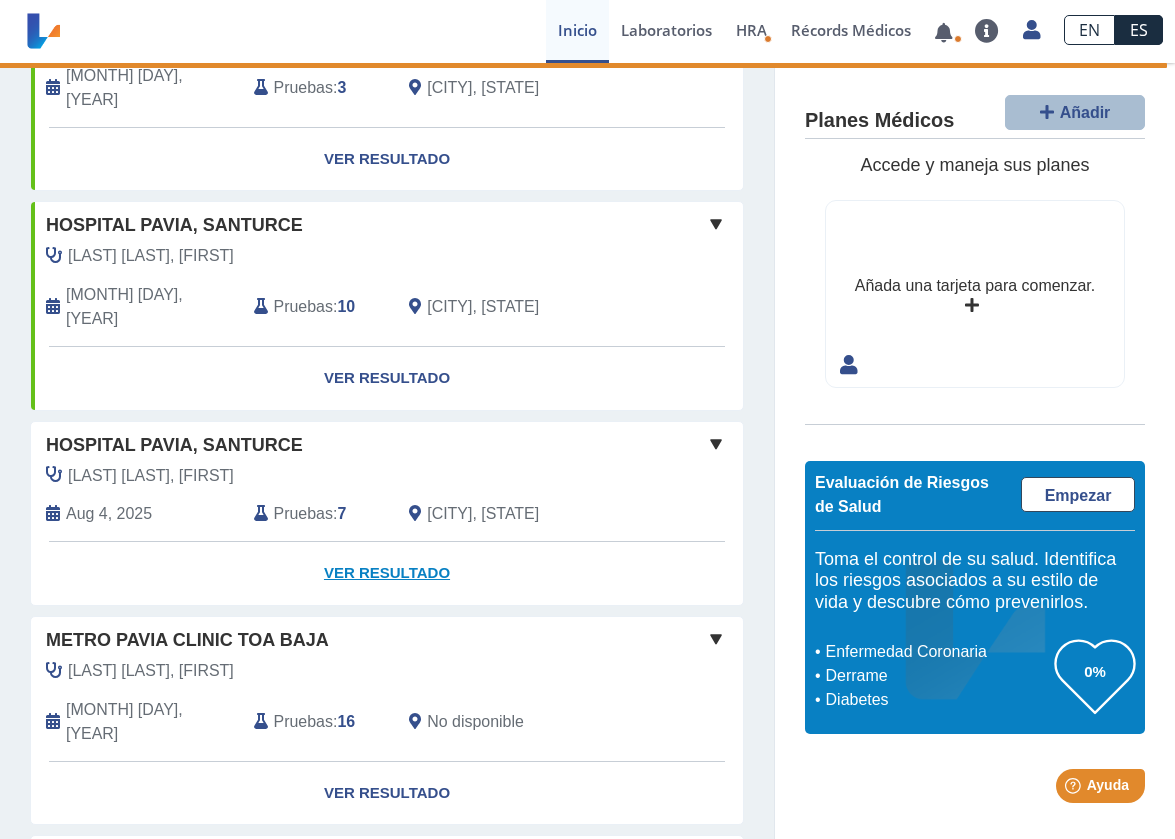 click on "Ver Resultado" 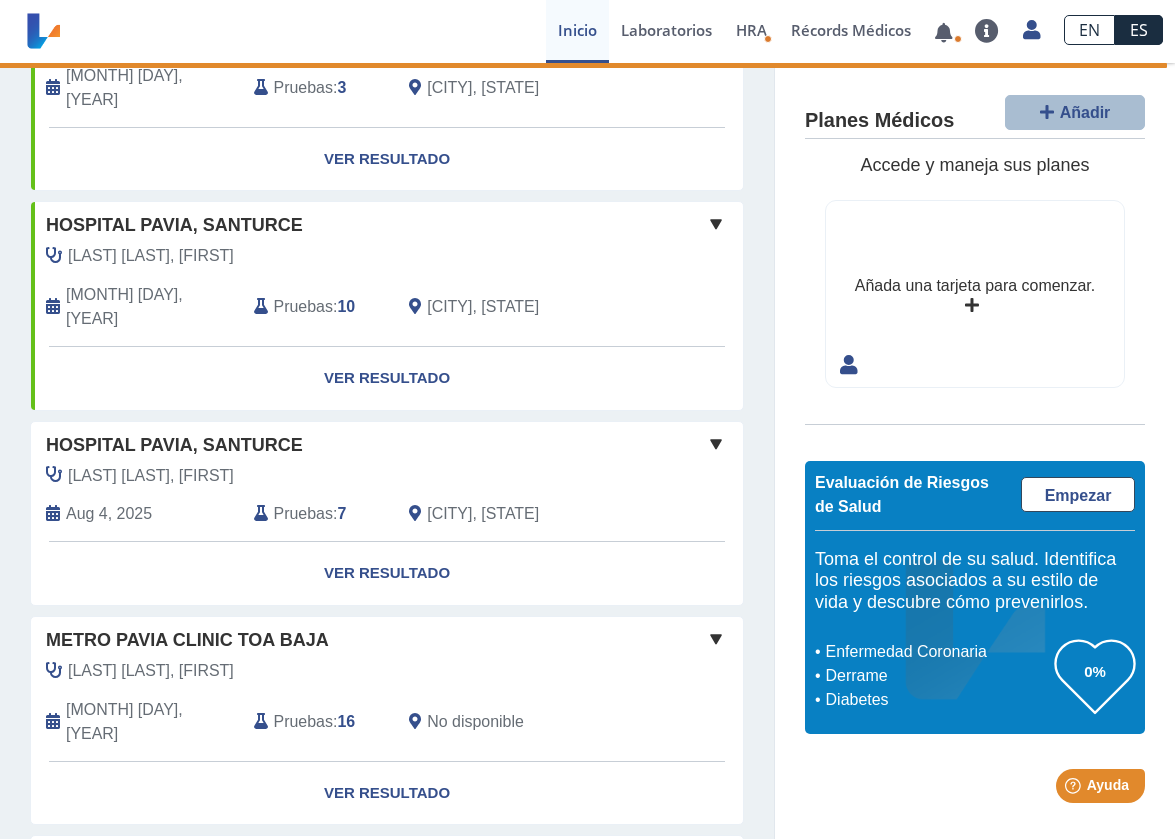 click 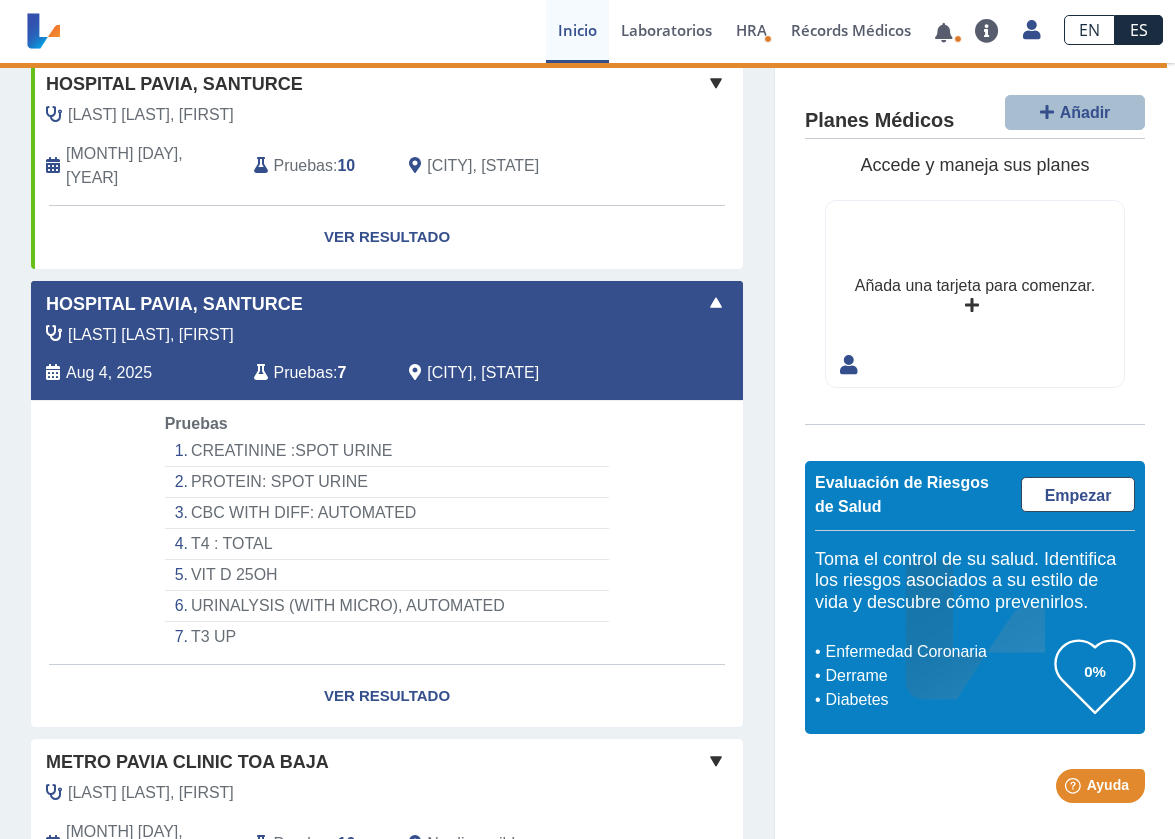 scroll, scrollTop: 1073, scrollLeft: 0, axis: vertical 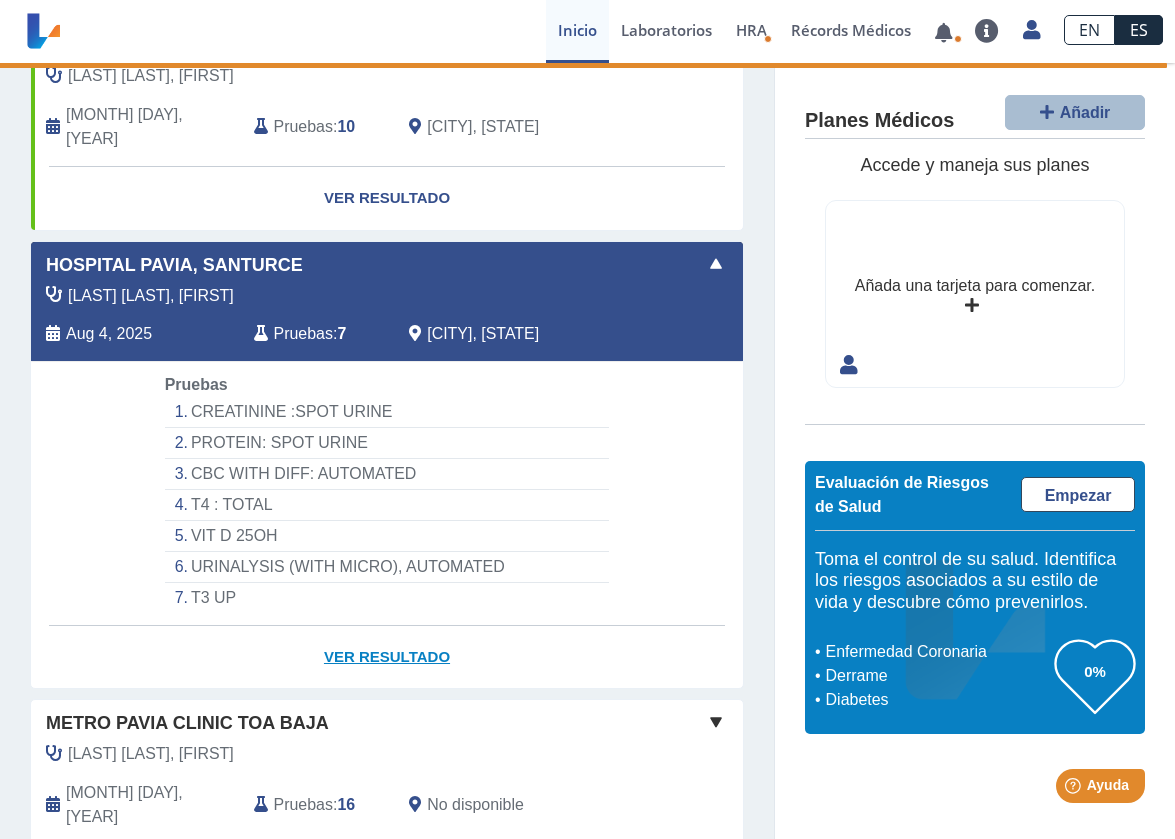 click on "Ver Resultado" 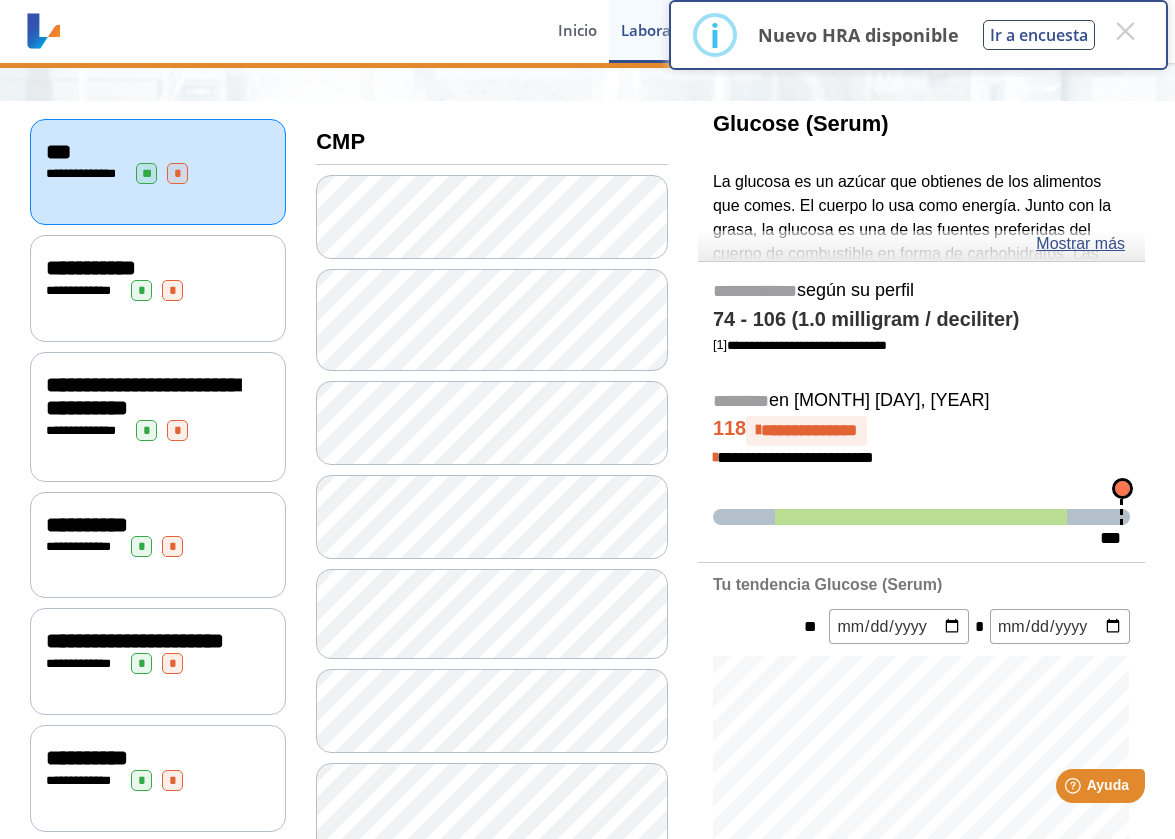 scroll, scrollTop: 186, scrollLeft: 0, axis: vertical 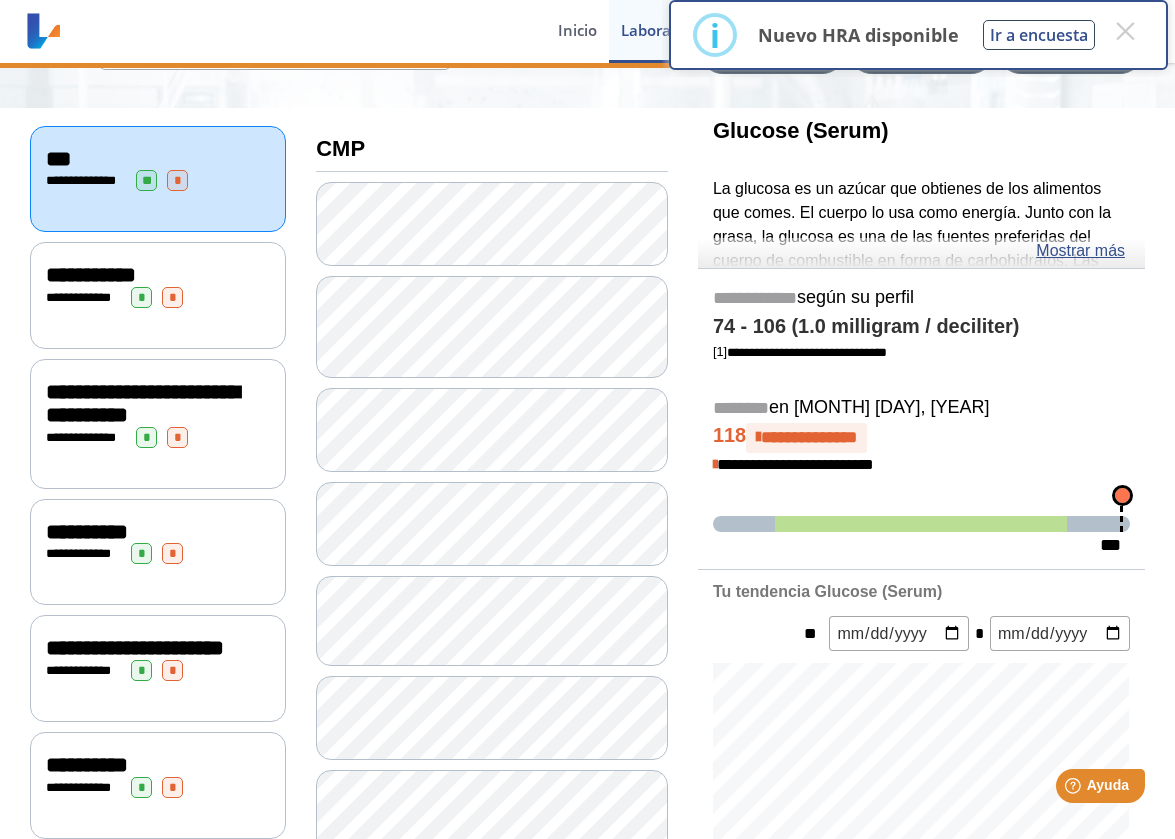 click on "**********" 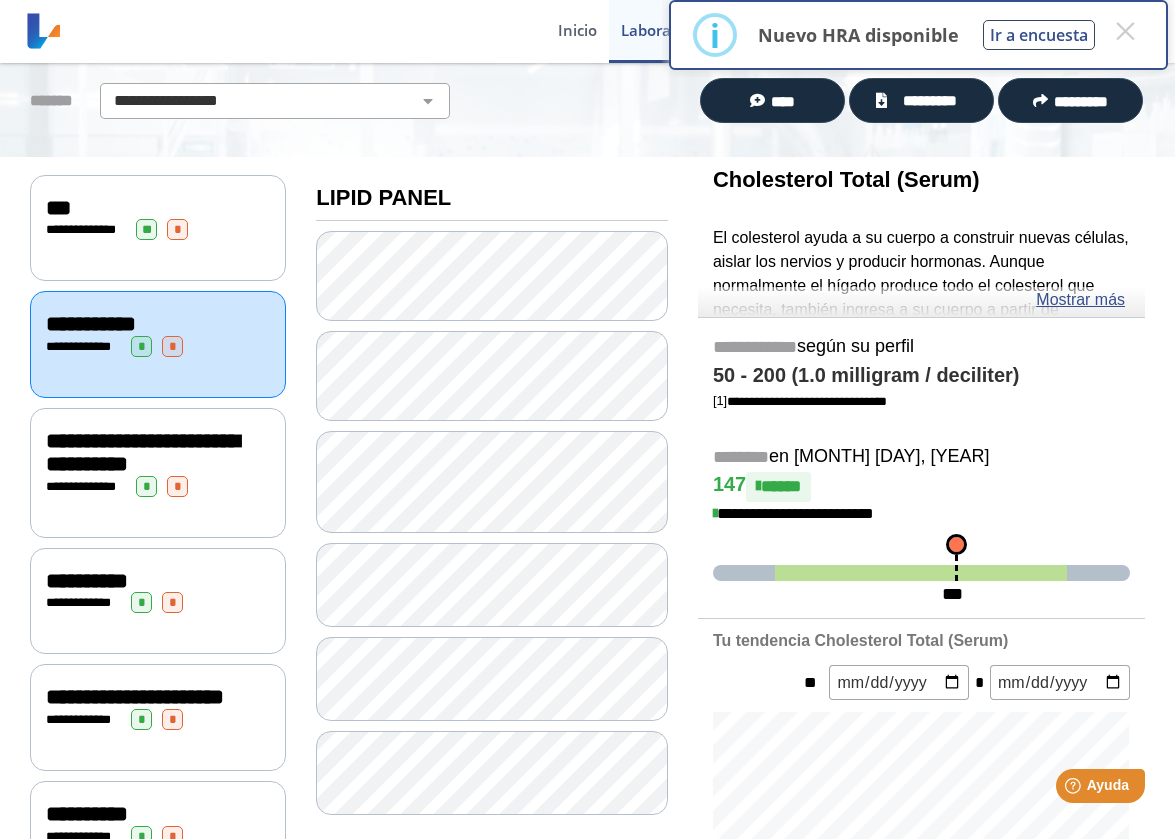 scroll, scrollTop: 127, scrollLeft: 0, axis: vertical 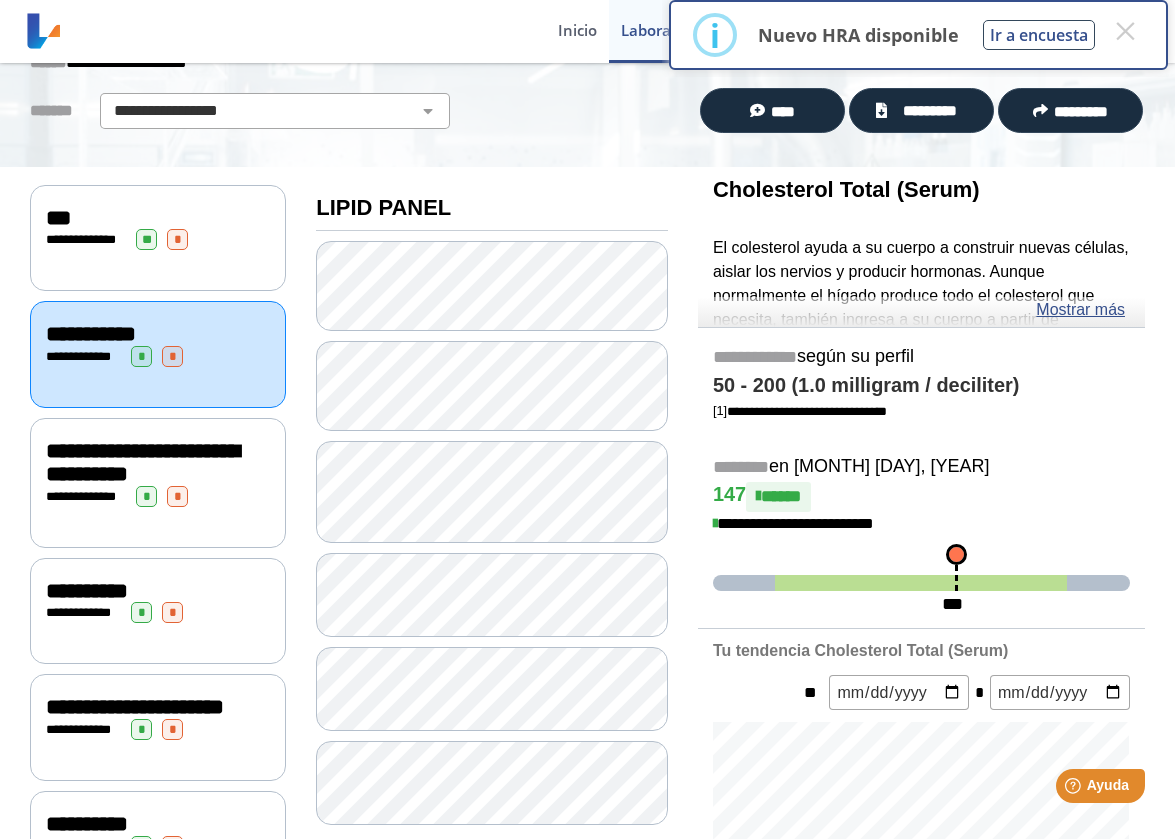 click on "**********" 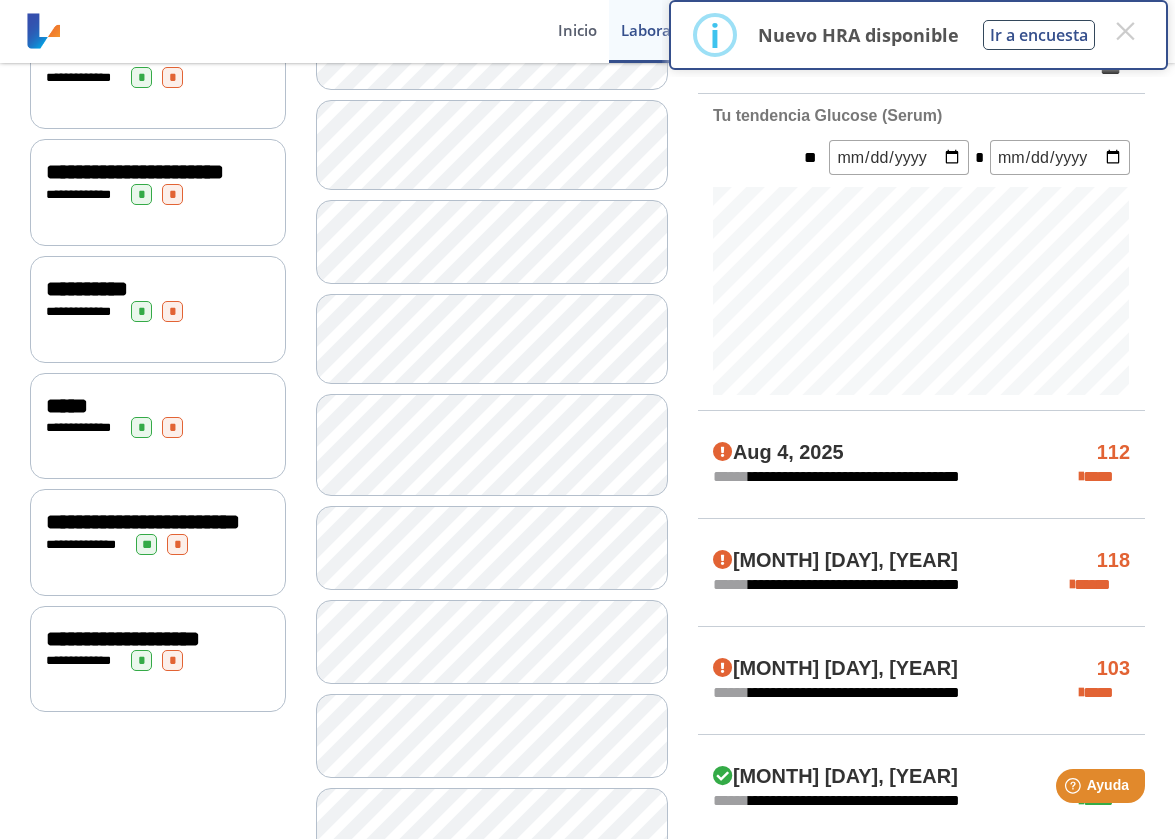 scroll, scrollTop: 668, scrollLeft: 0, axis: vertical 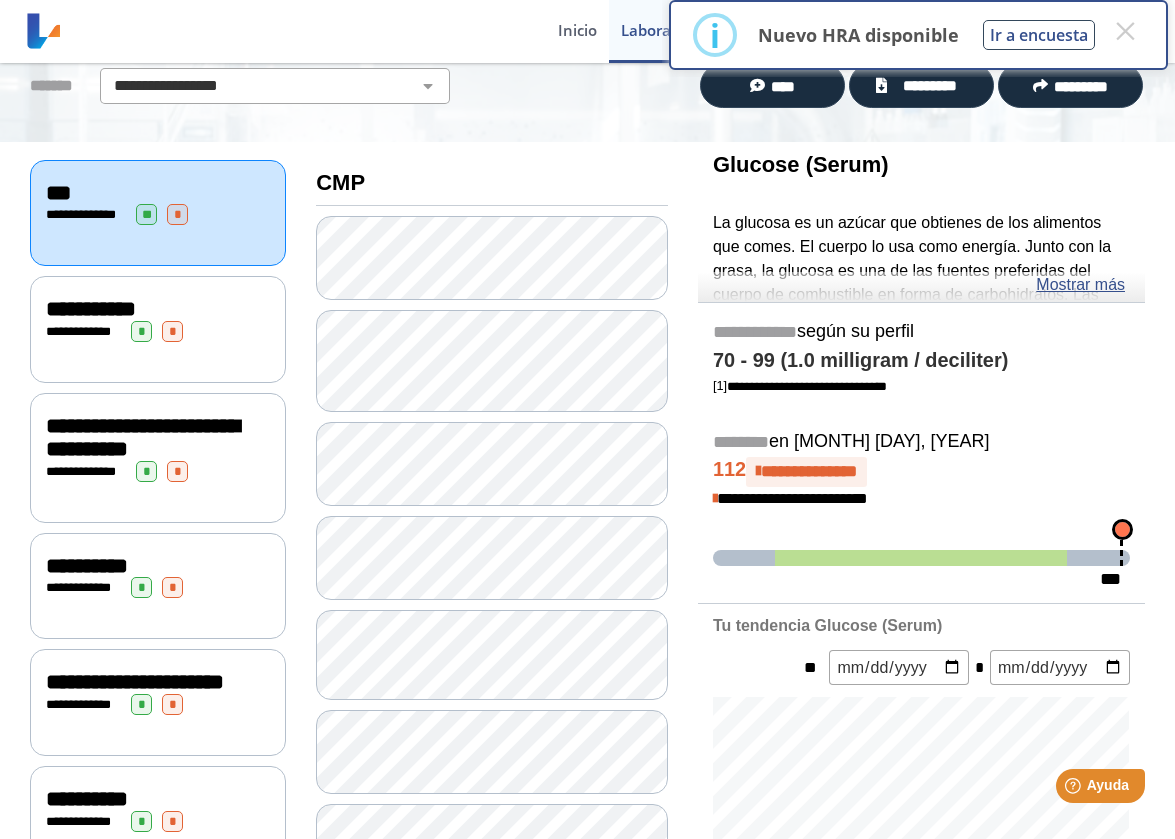 click on "**********" 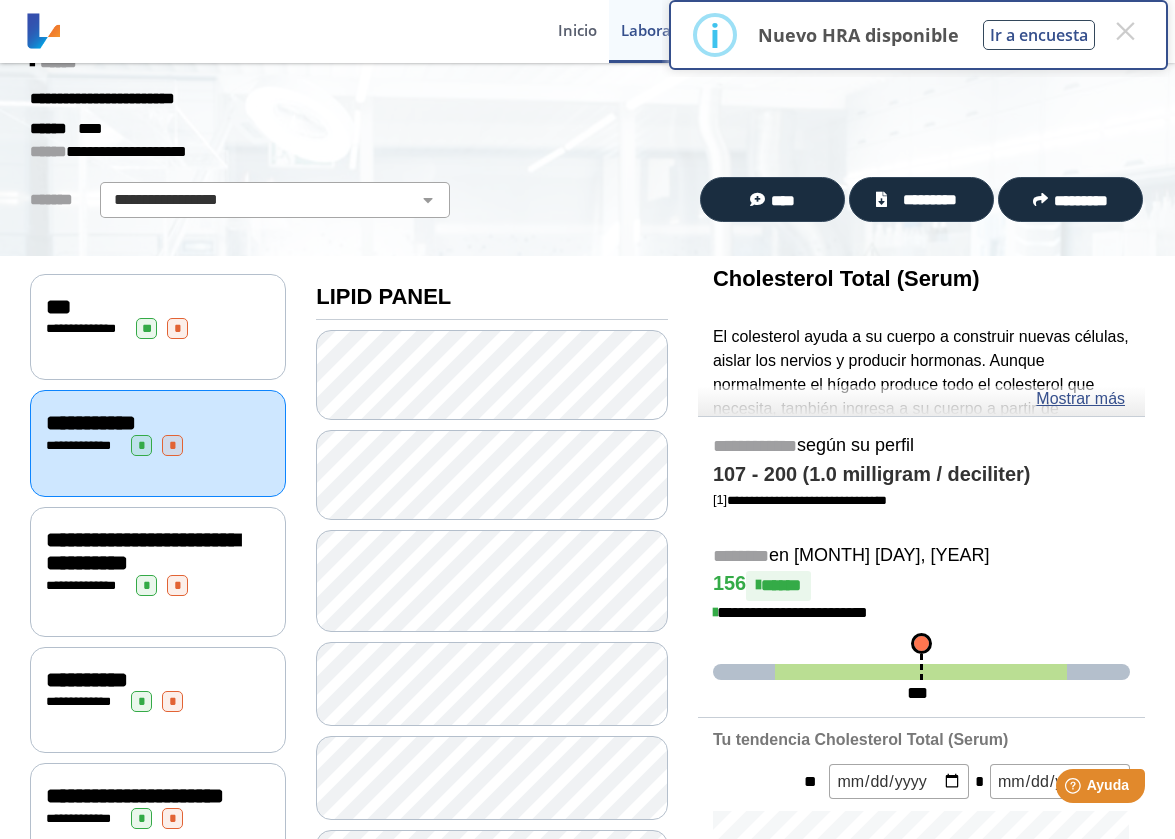 scroll, scrollTop: 71, scrollLeft: 0, axis: vertical 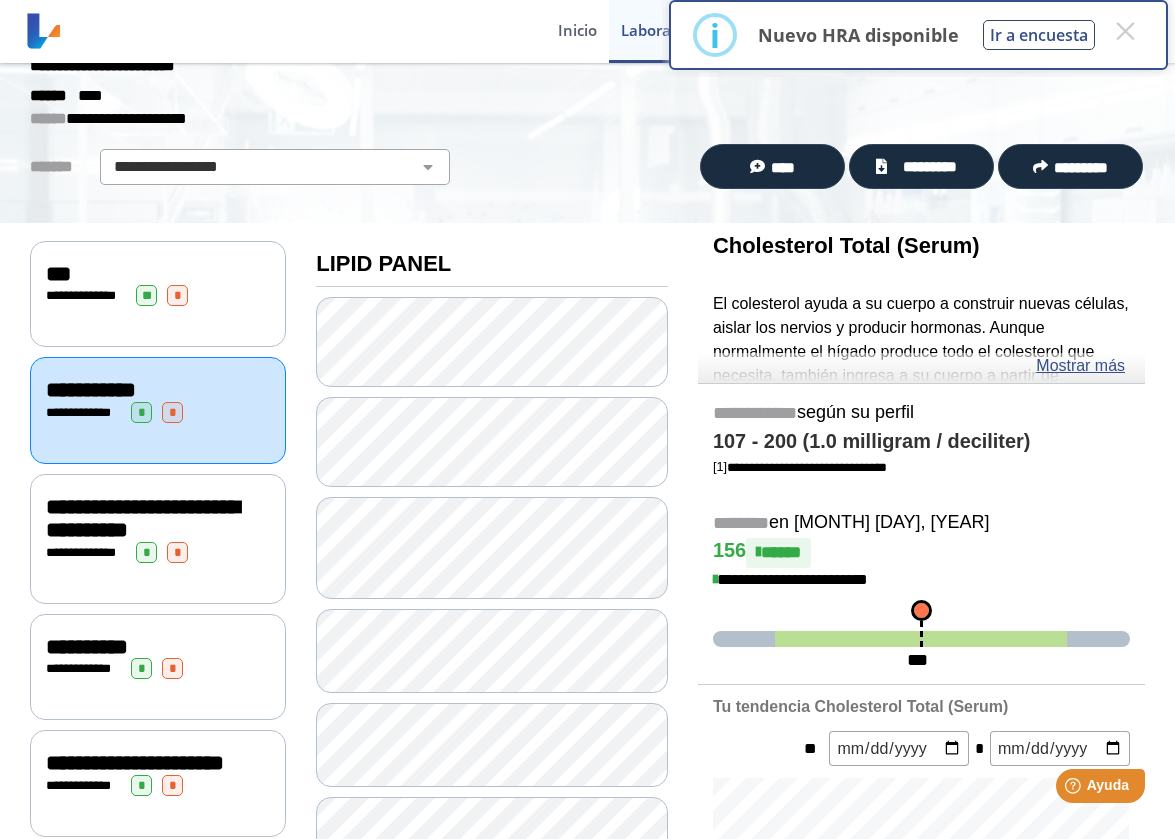 click on "**********" 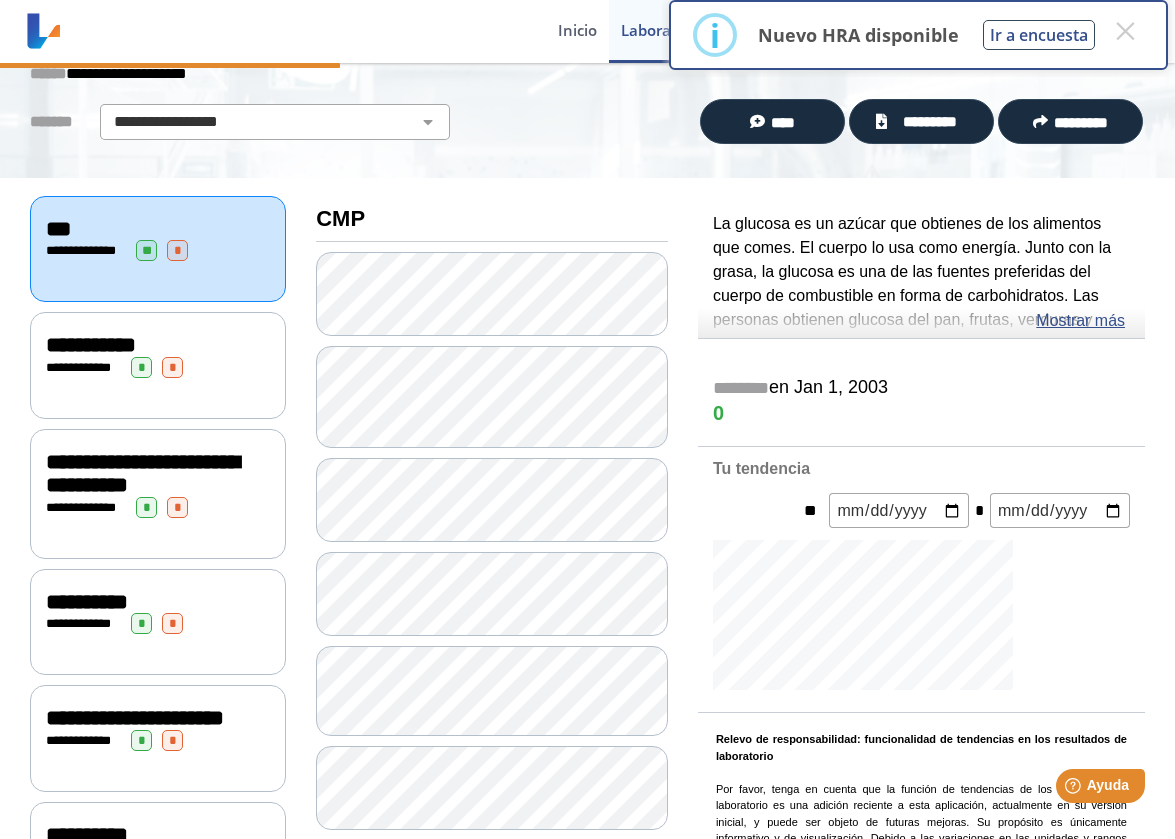 scroll, scrollTop: 123, scrollLeft: 0, axis: vertical 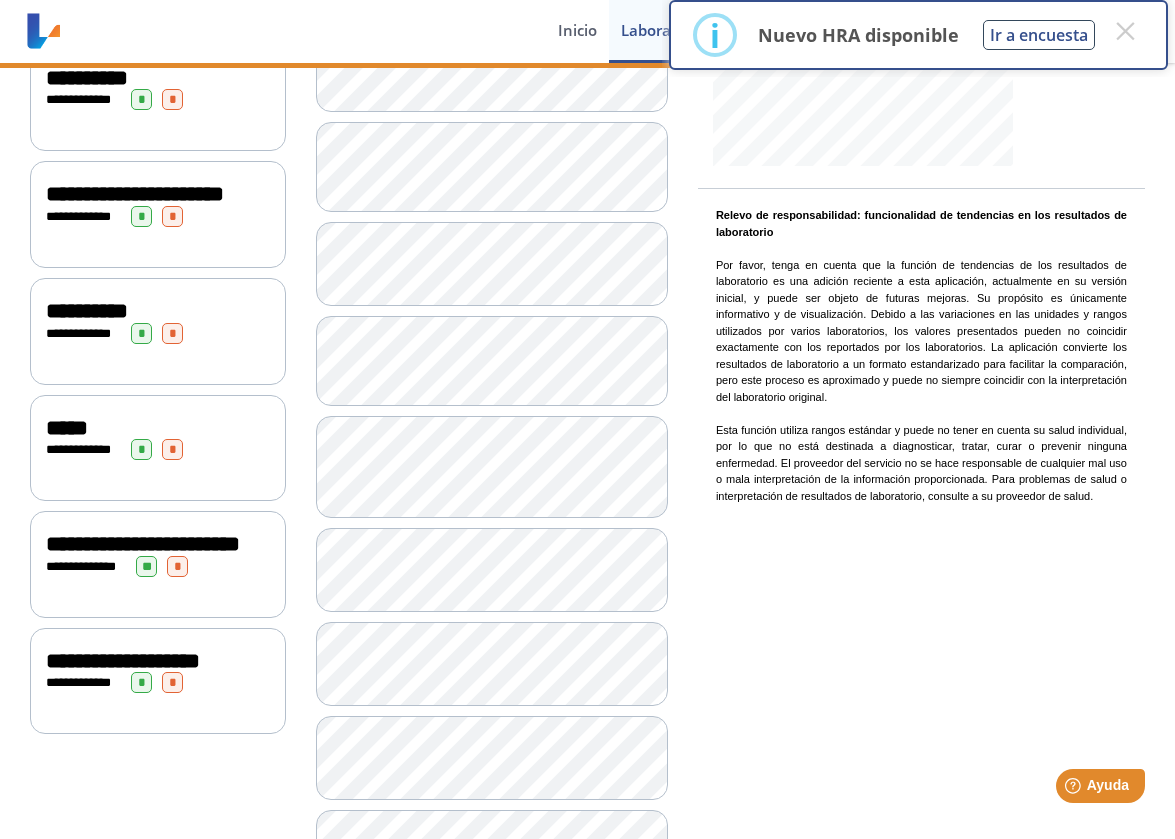 click on "**********" 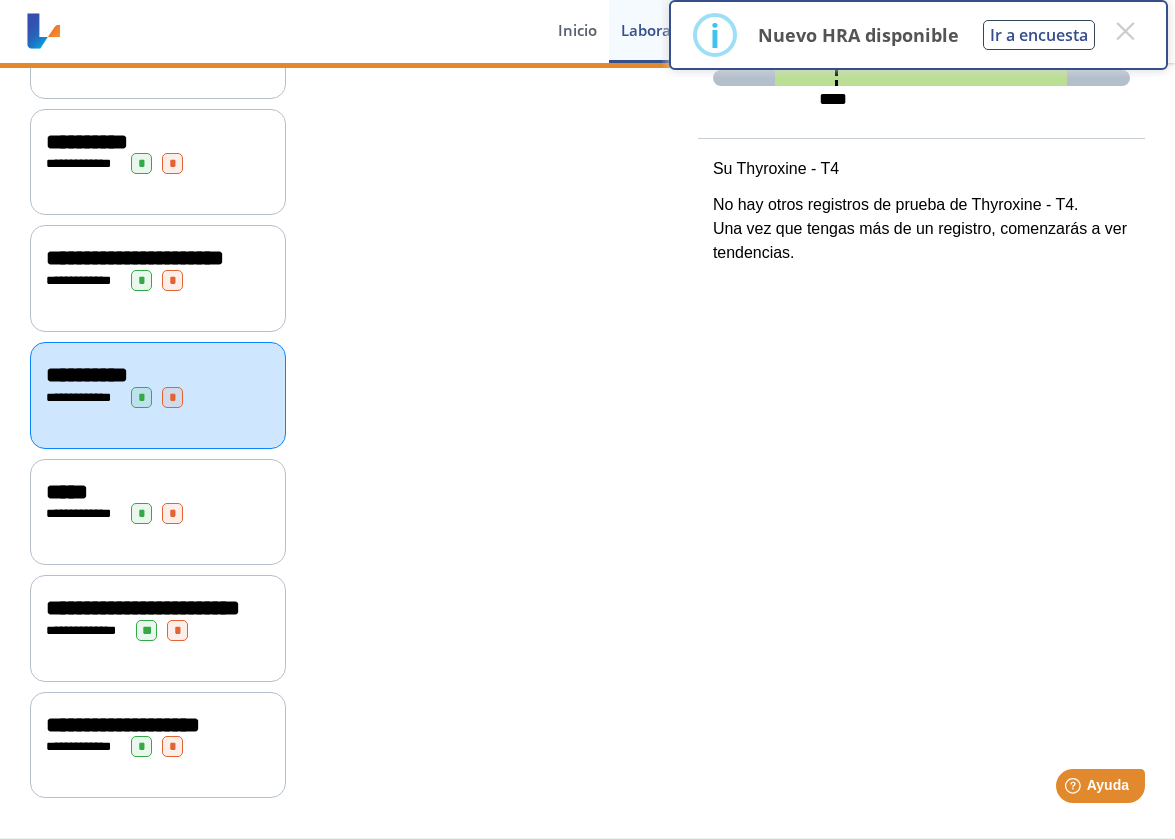 click on "**********" 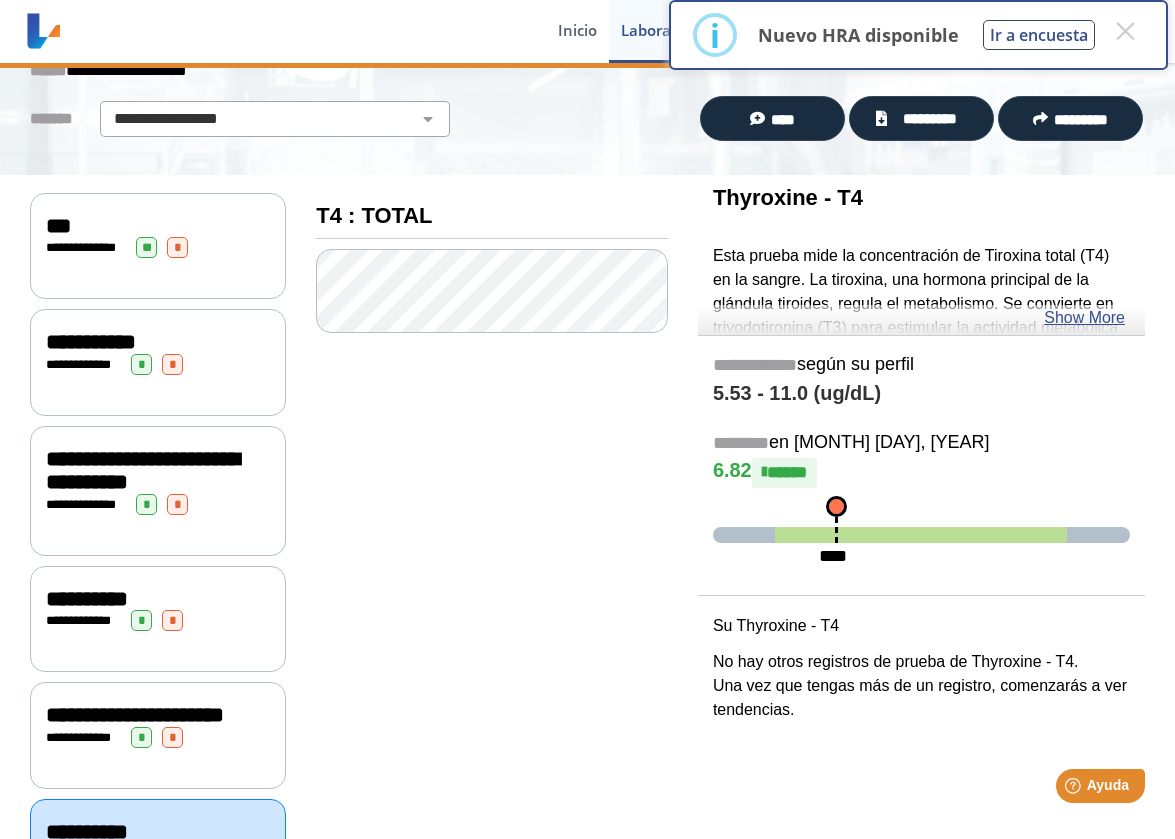 scroll, scrollTop: 112, scrollLeft: 0, axis: vertical 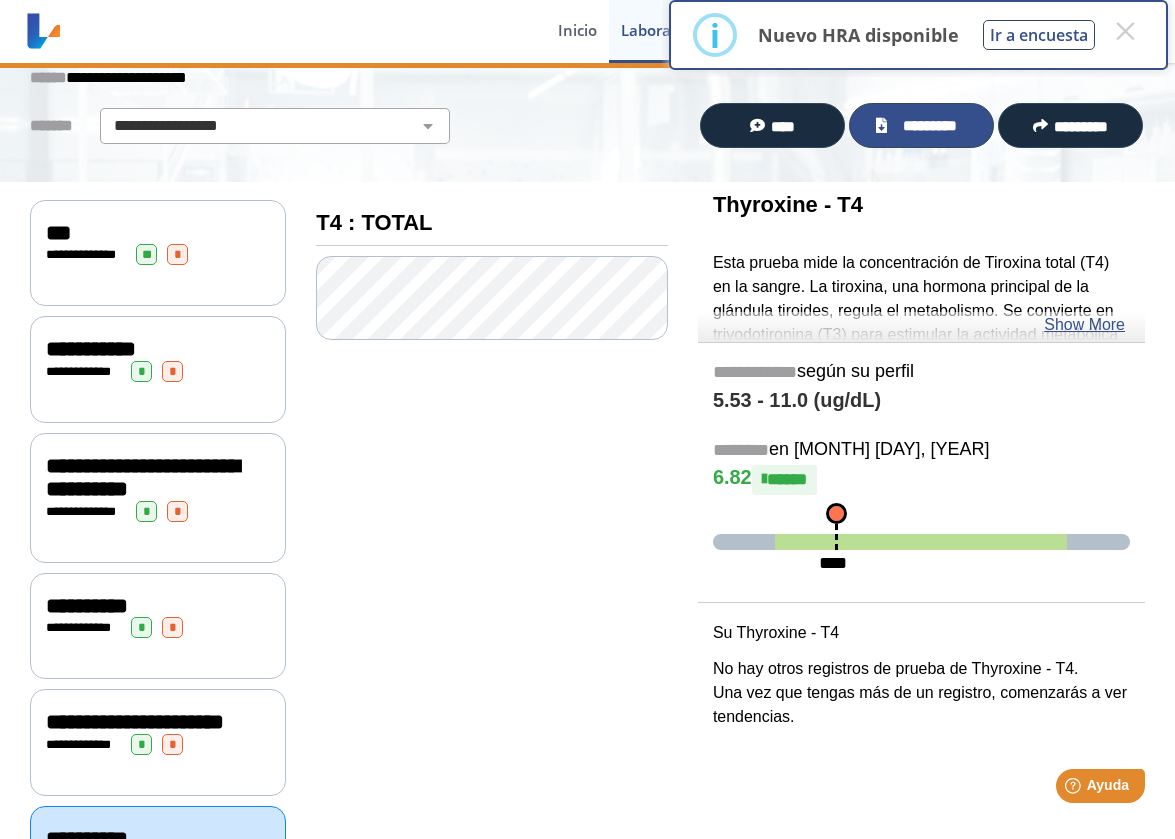 click on "*********" 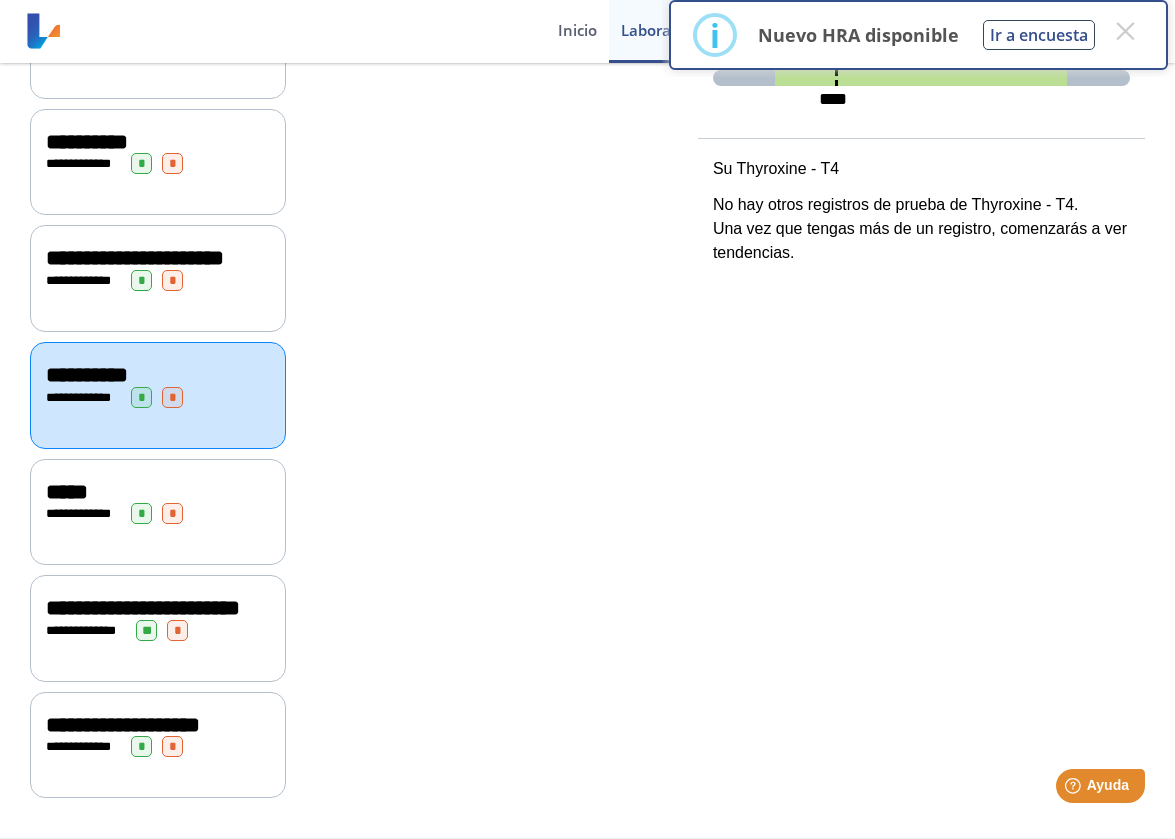 scroll, scrollTop: 633, scrollLeft: 0, axis: vertical 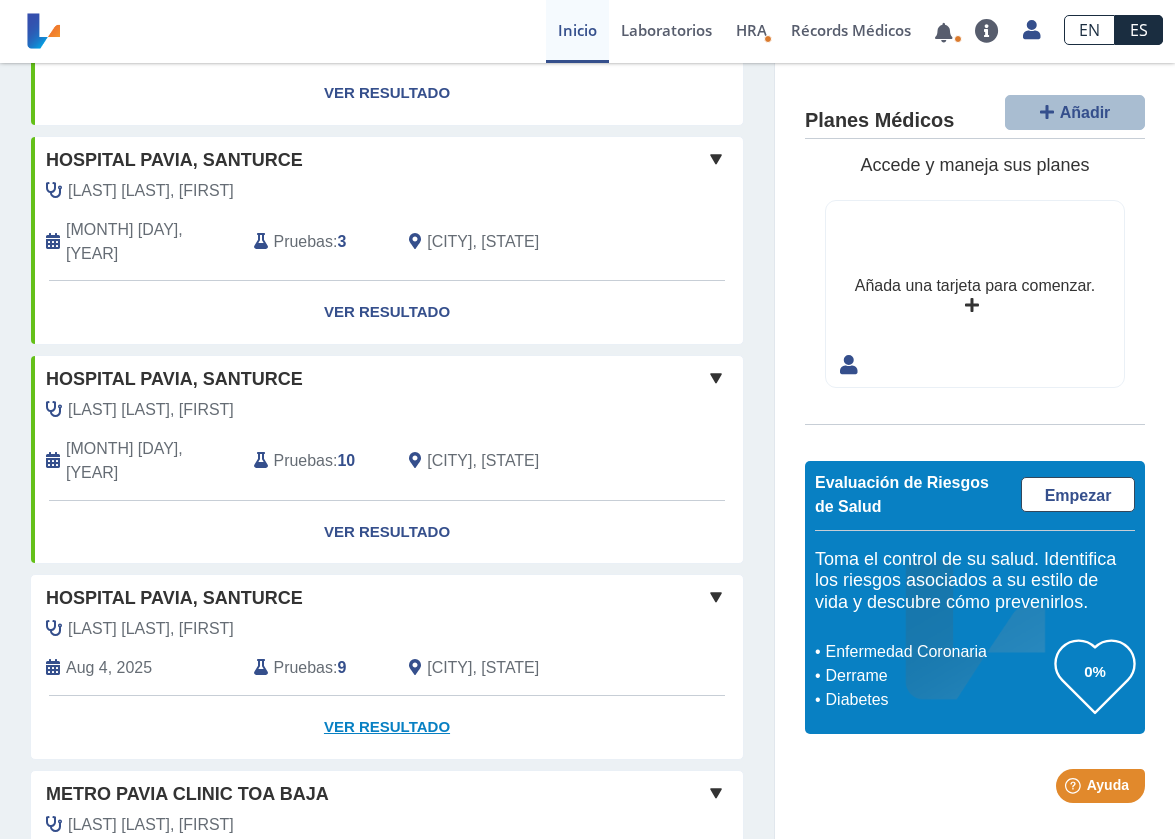 click on "Ver Resultado" 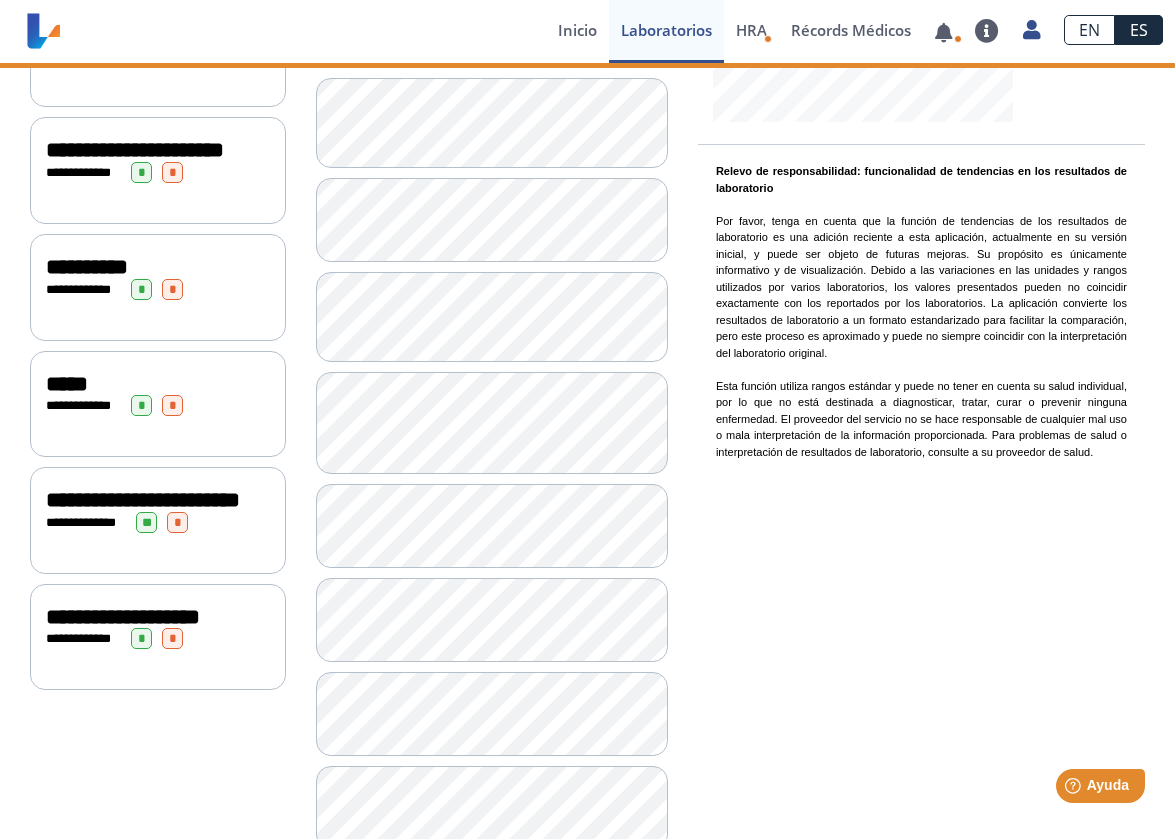scroll, scrollTop: 685, scrollLeft: 0, axis: vertical 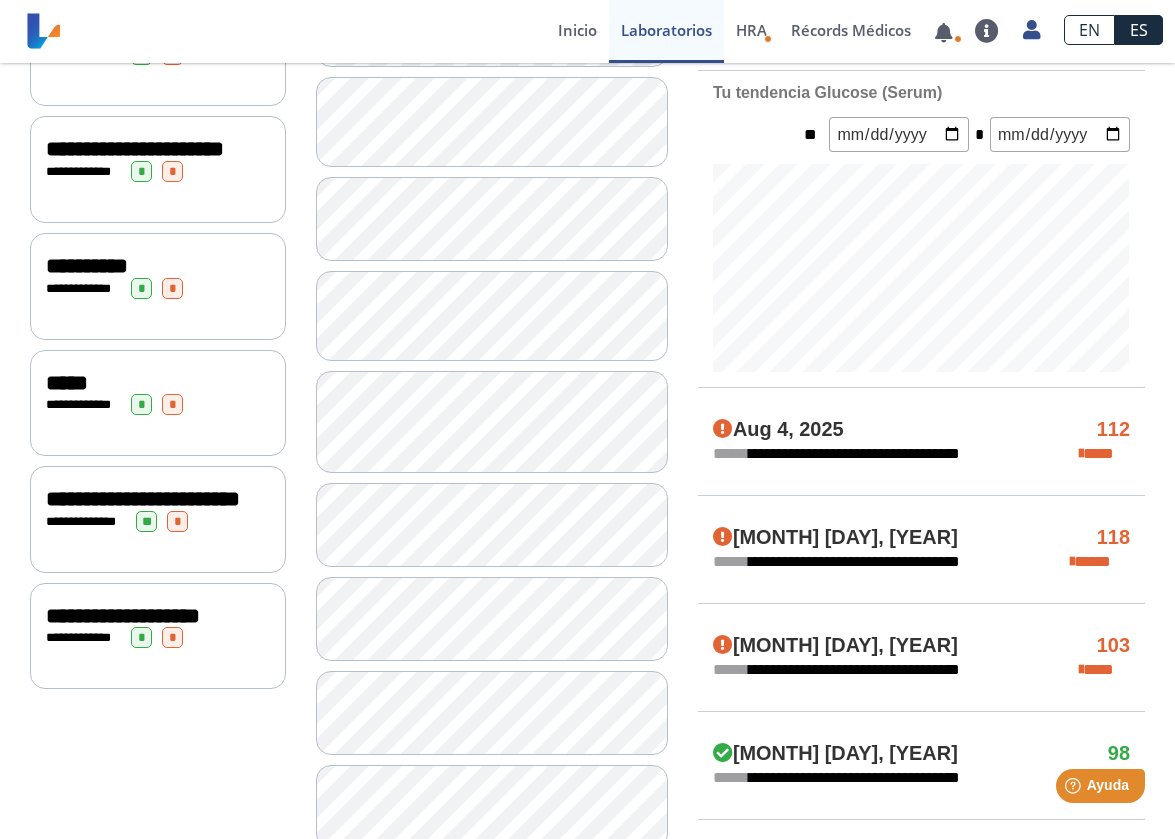 click on "**********" 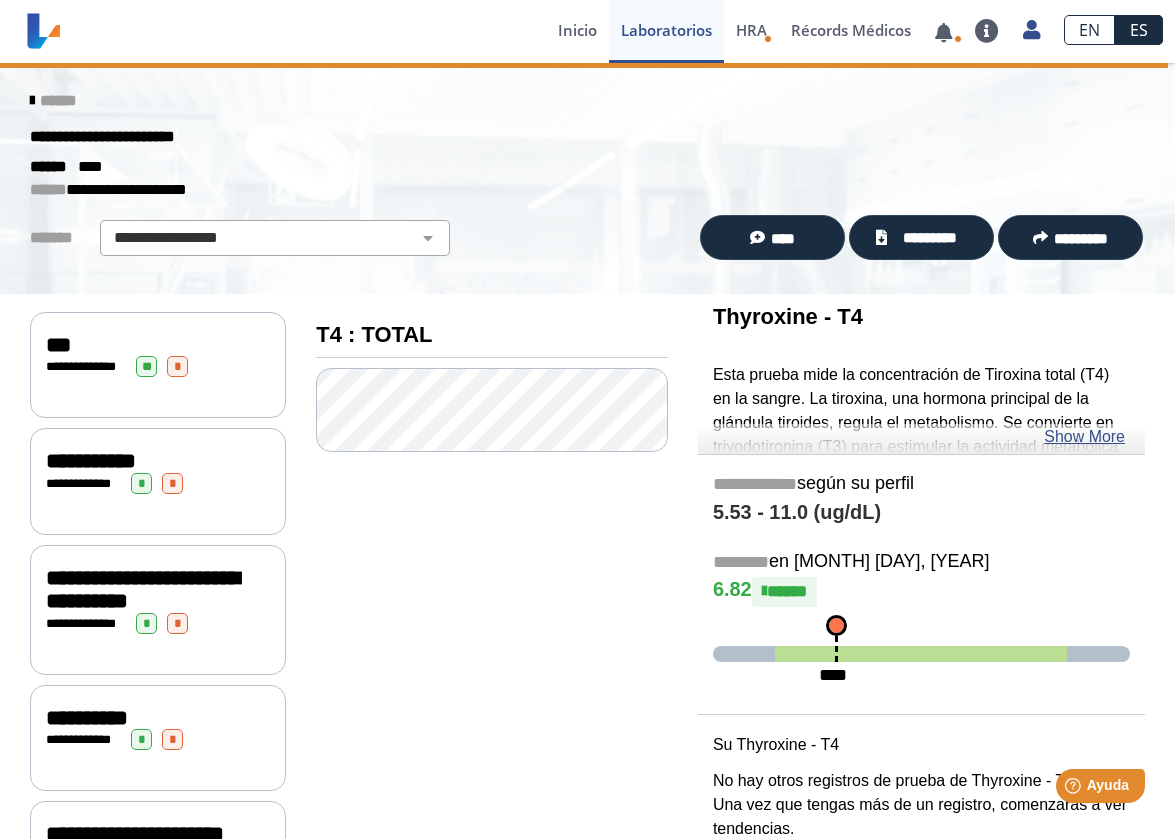 scroll, scrollTop: 0, scrollLeft: 0, axis: both 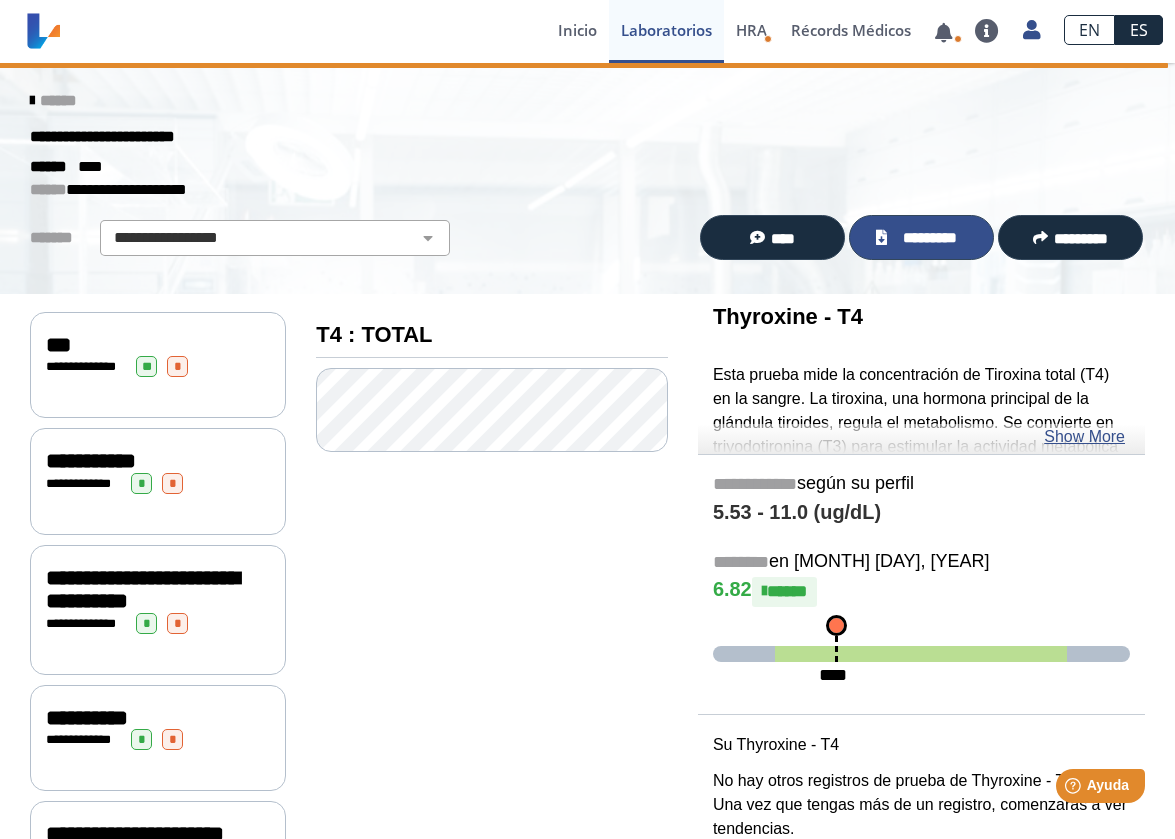 click on "*********" 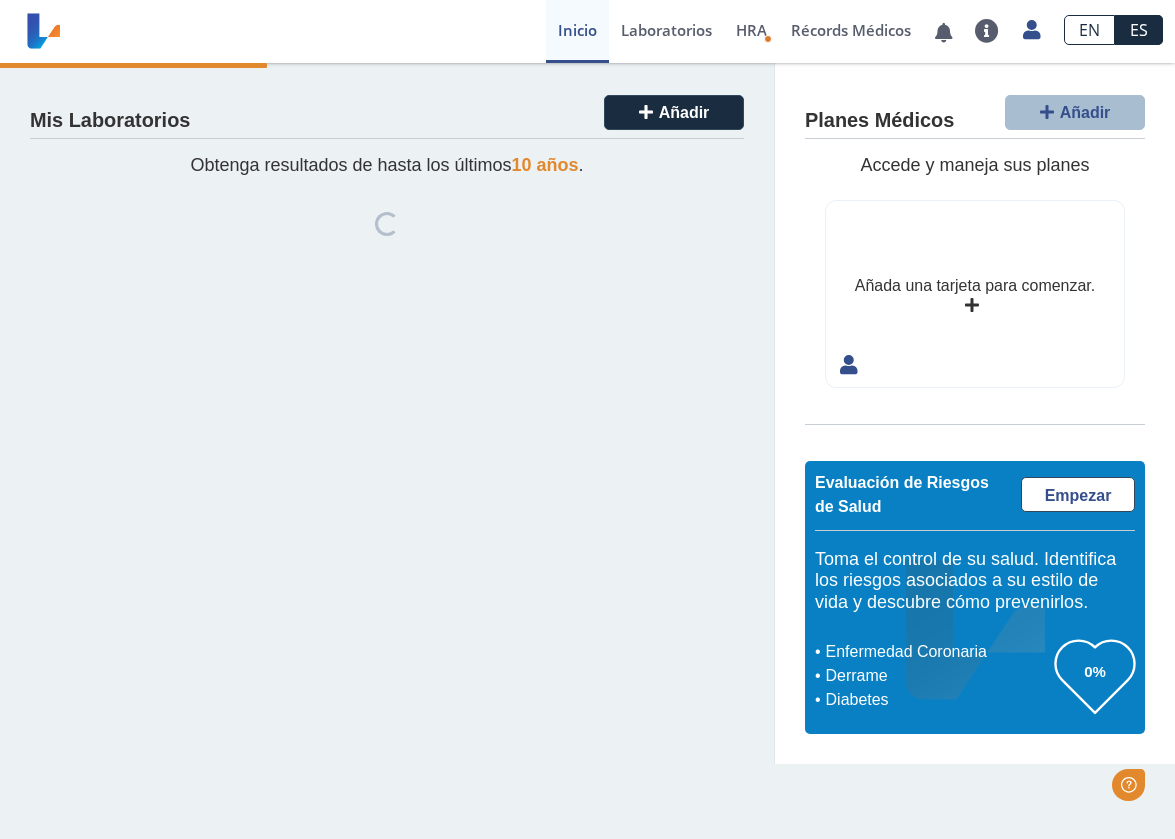 scroll, scrollTop: 0, scrollLeft: 0, axis: both 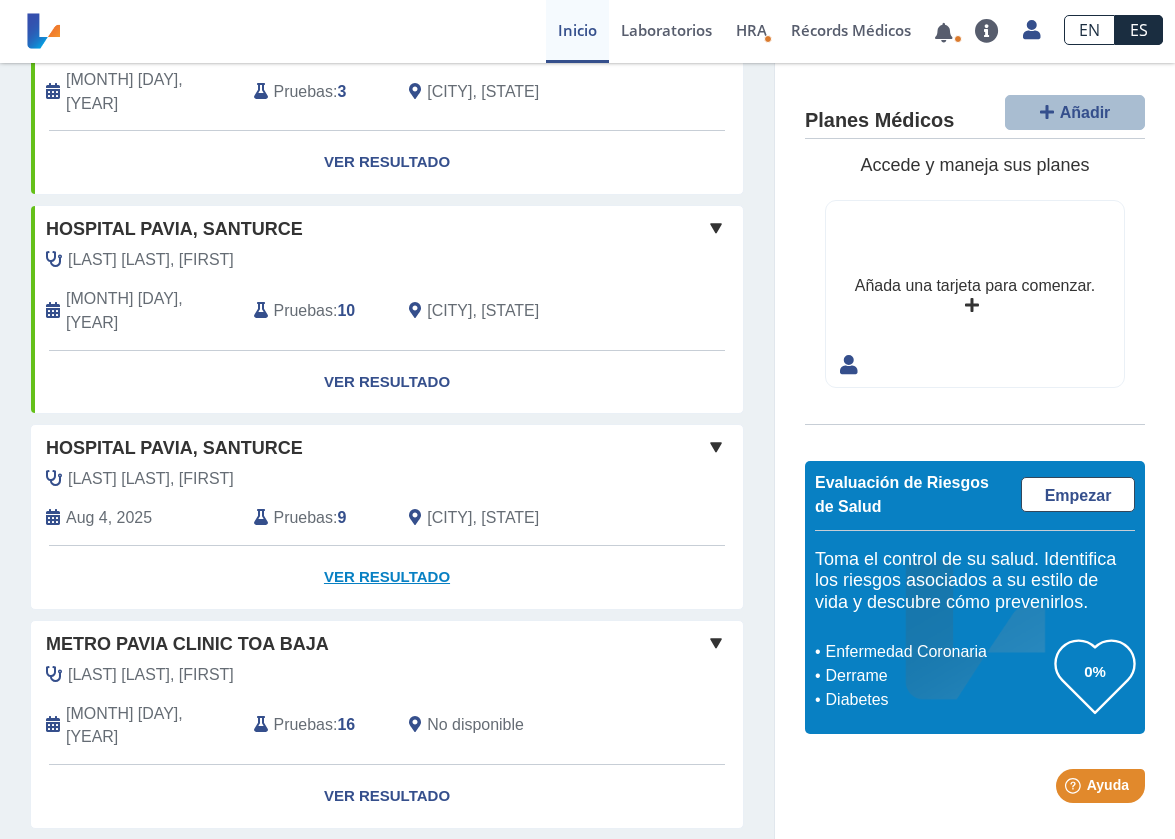 click on "Ver Resultado" 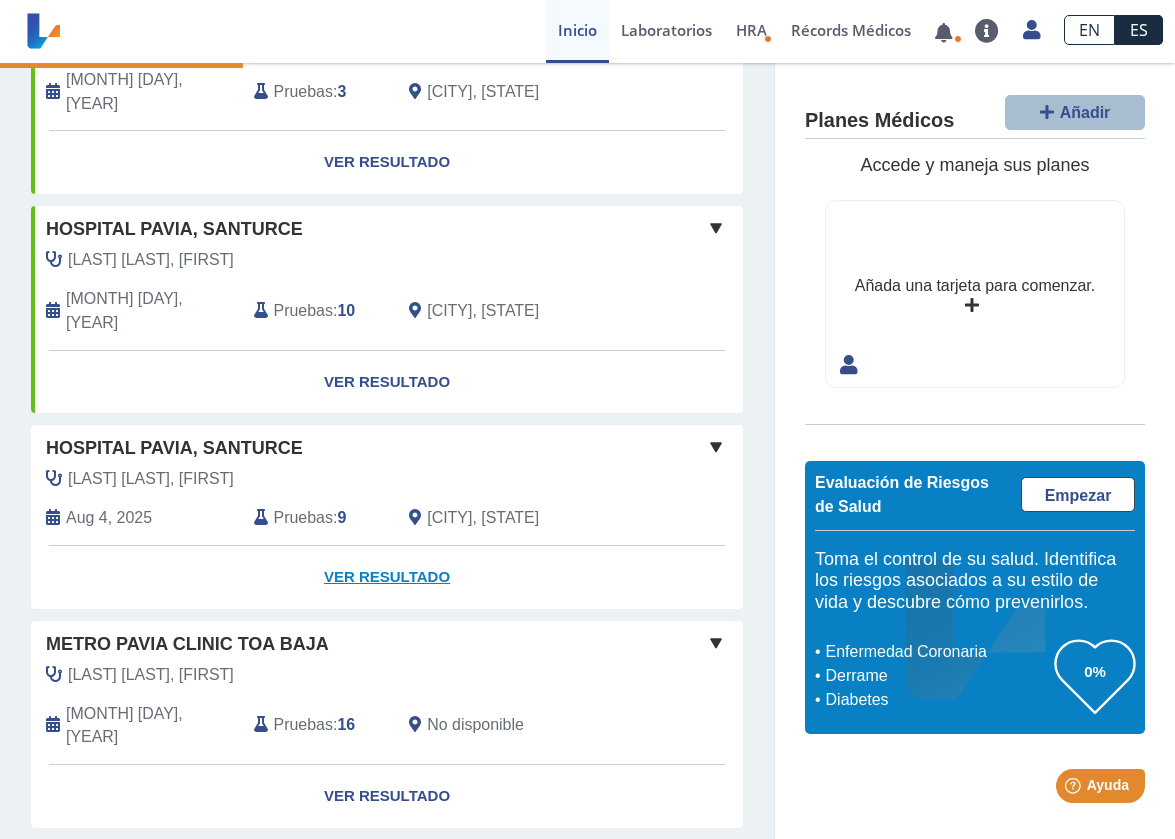 click on "Ver Resultado" 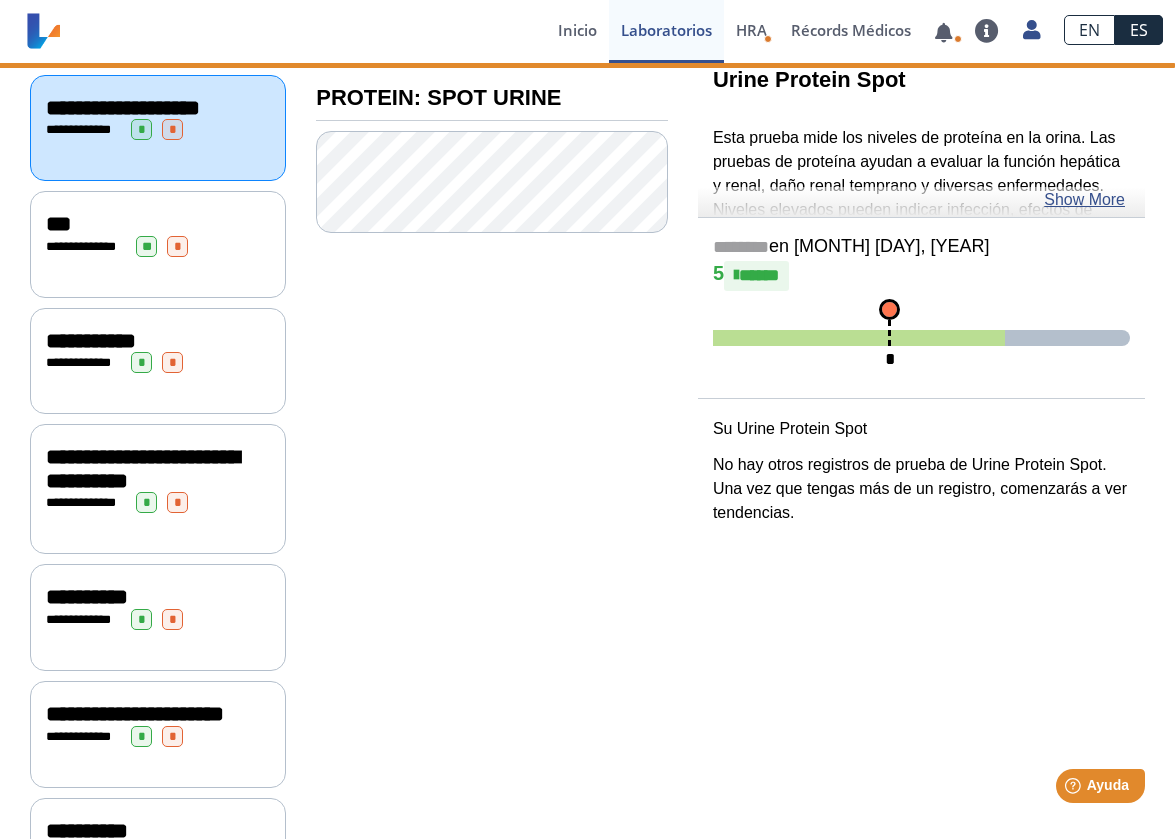 scroll, scrollTop: 233, scrollLeft: 0, axis: vertical 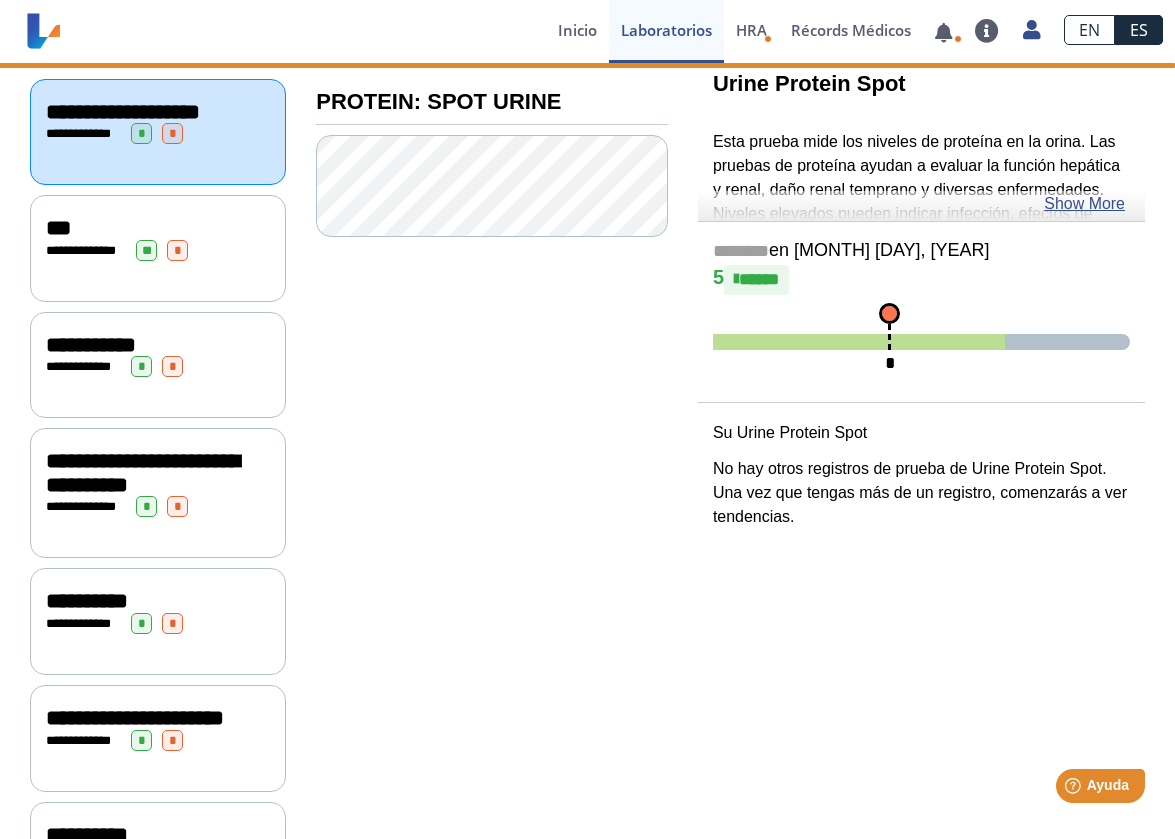 click on "**********" 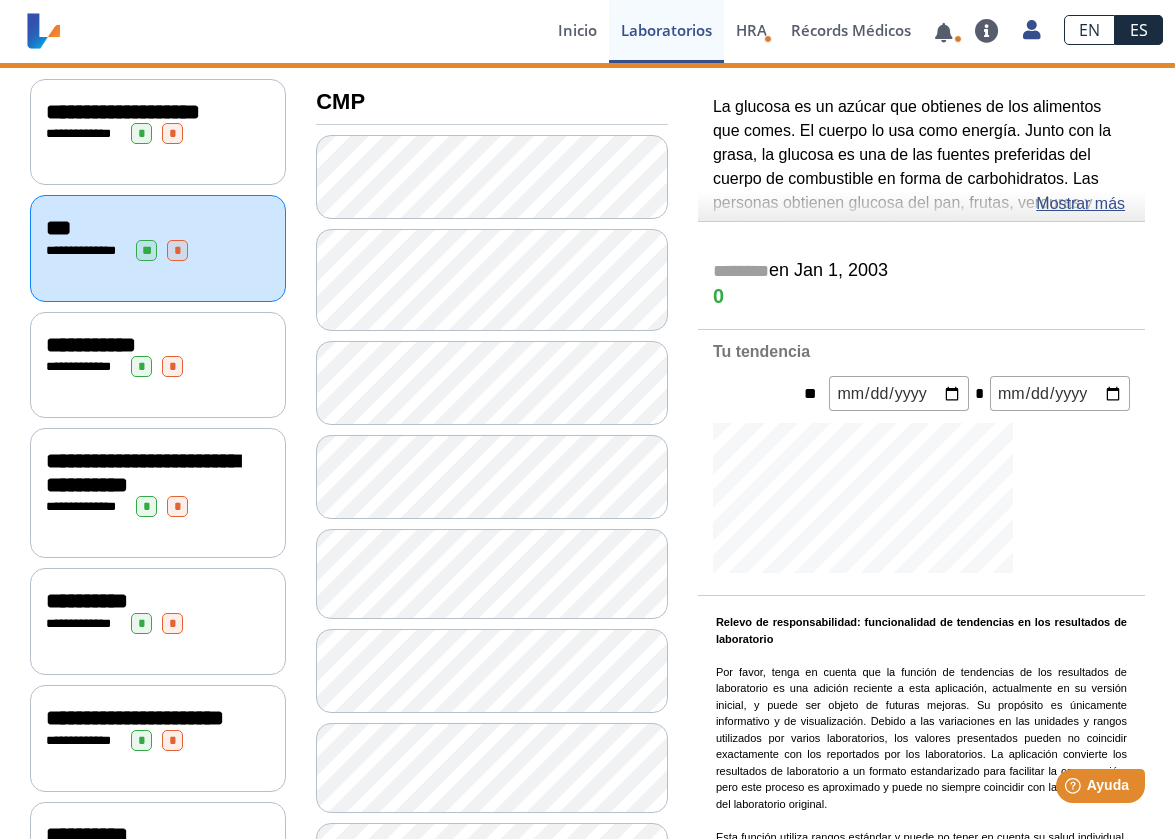 click on "**********" 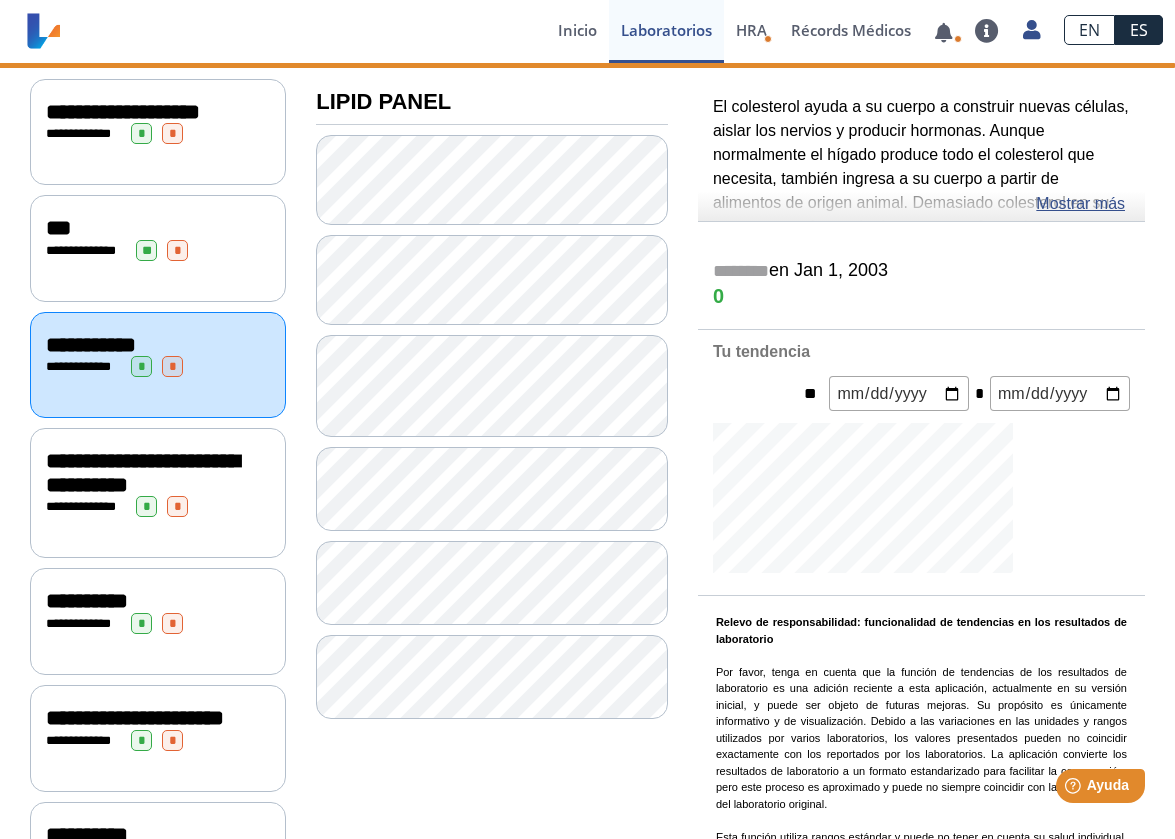 click on "*" 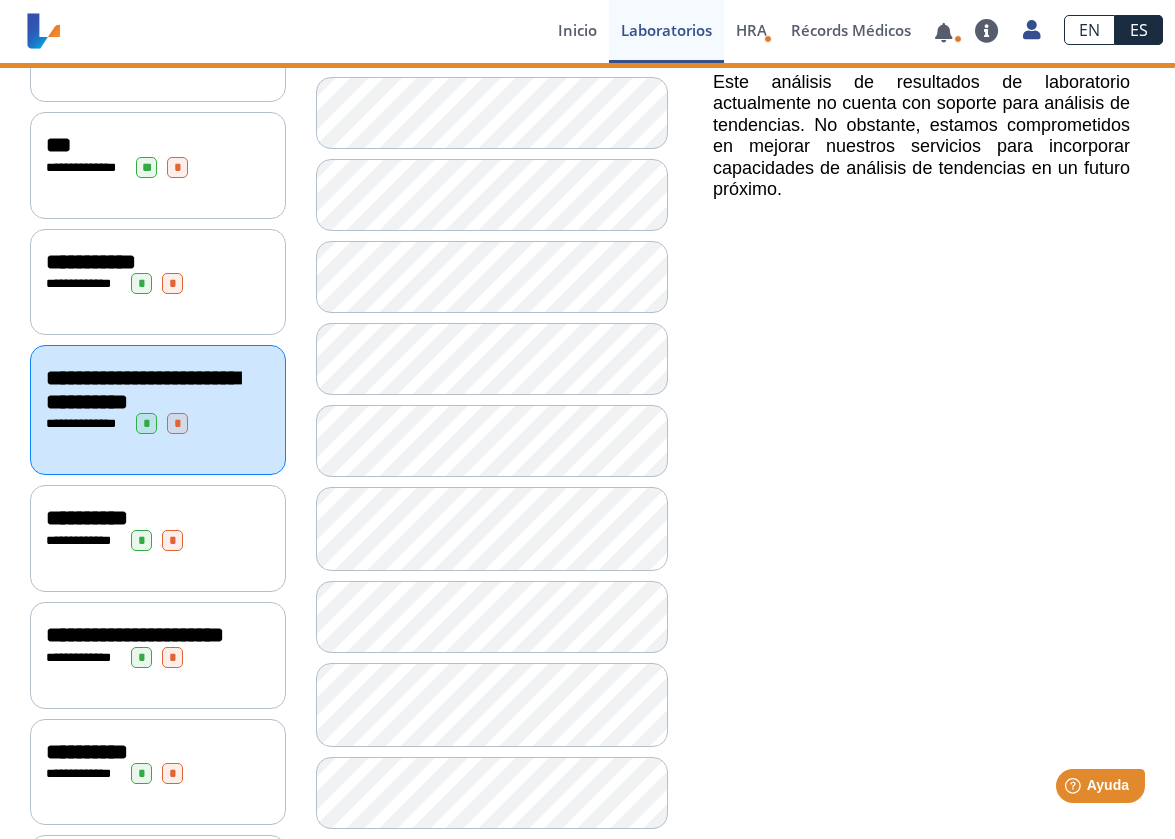 scroll, scrollTop: 320, scrollLeft: 0, axis: vertical 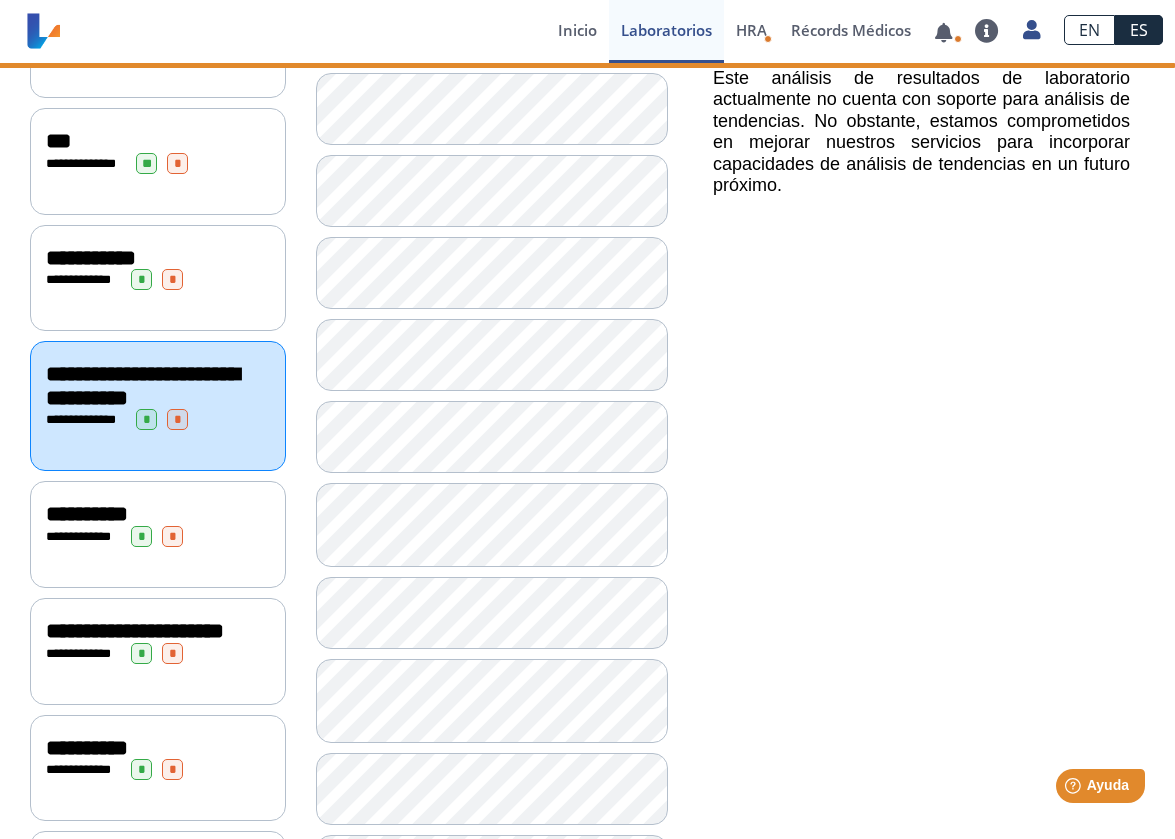 click on "**********" 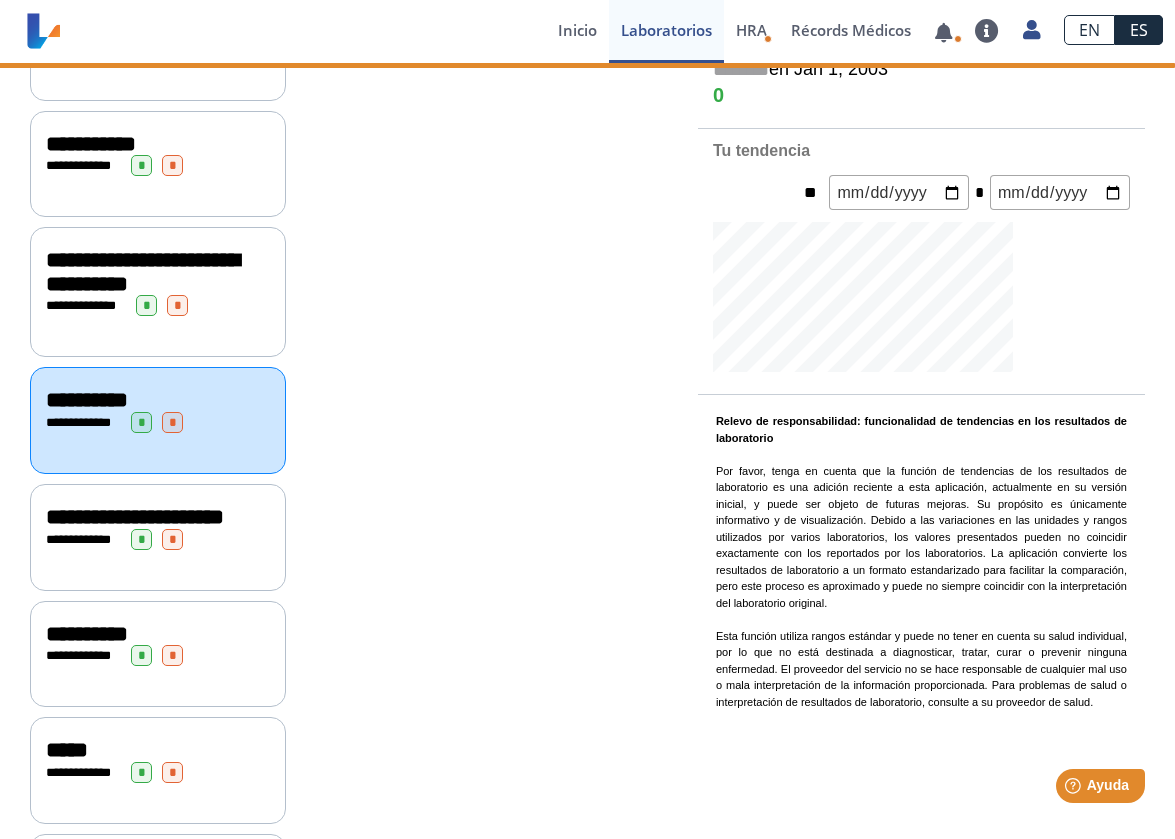 scroll, scrollTop: 451, scrollLeft: 0, axis: vertical 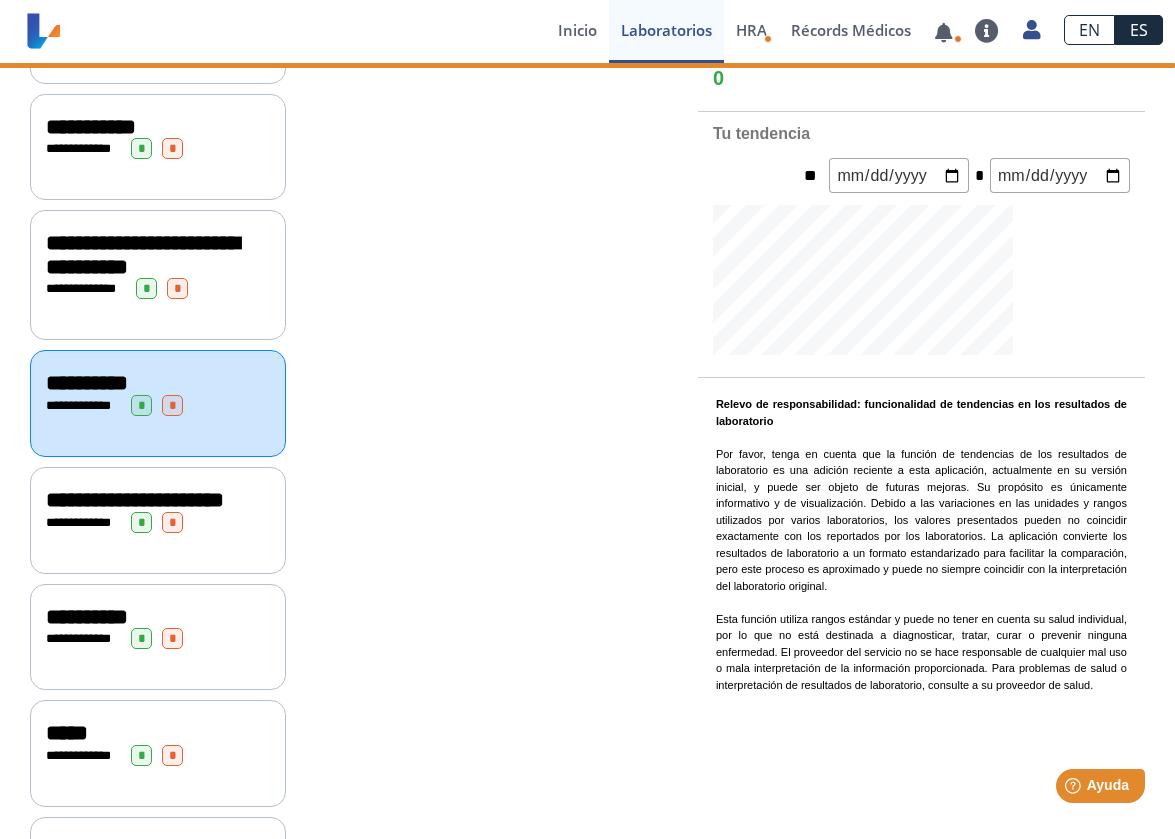 click on "**********" 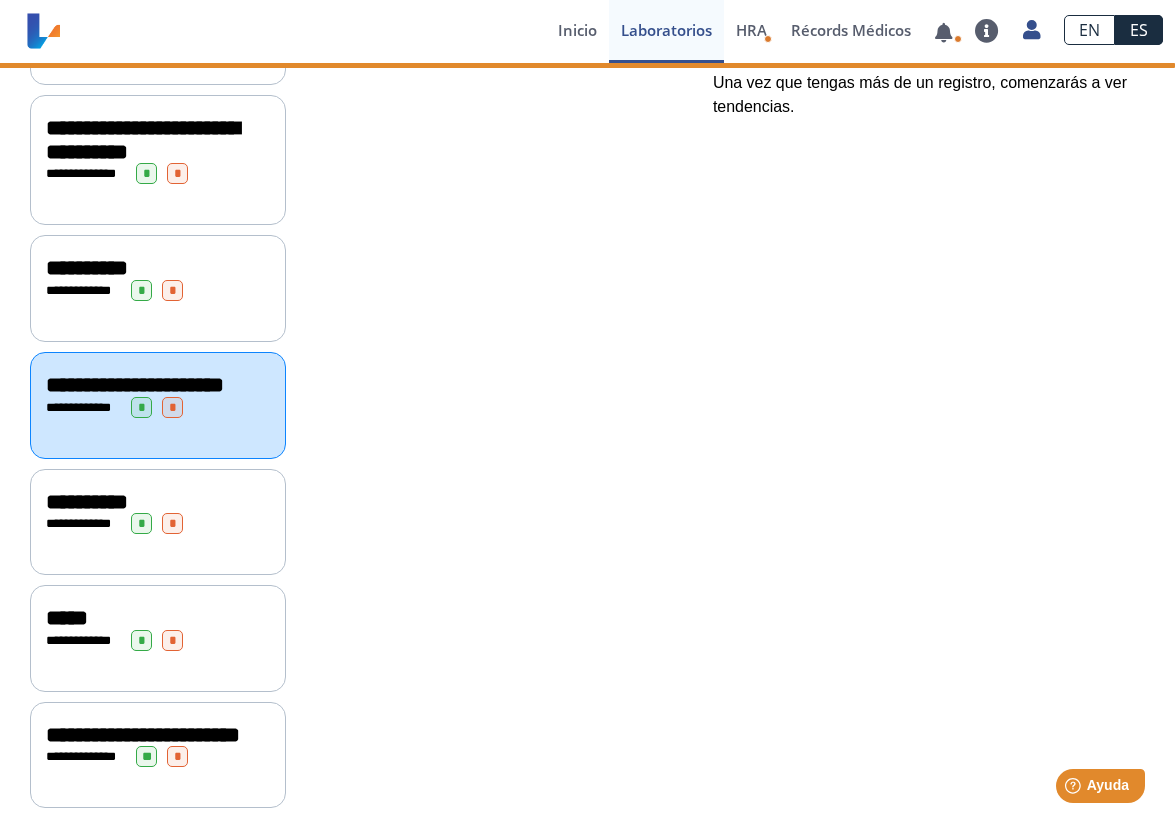 scroll, scrollTop: 591, scrollLeft: 0, axis: vertical 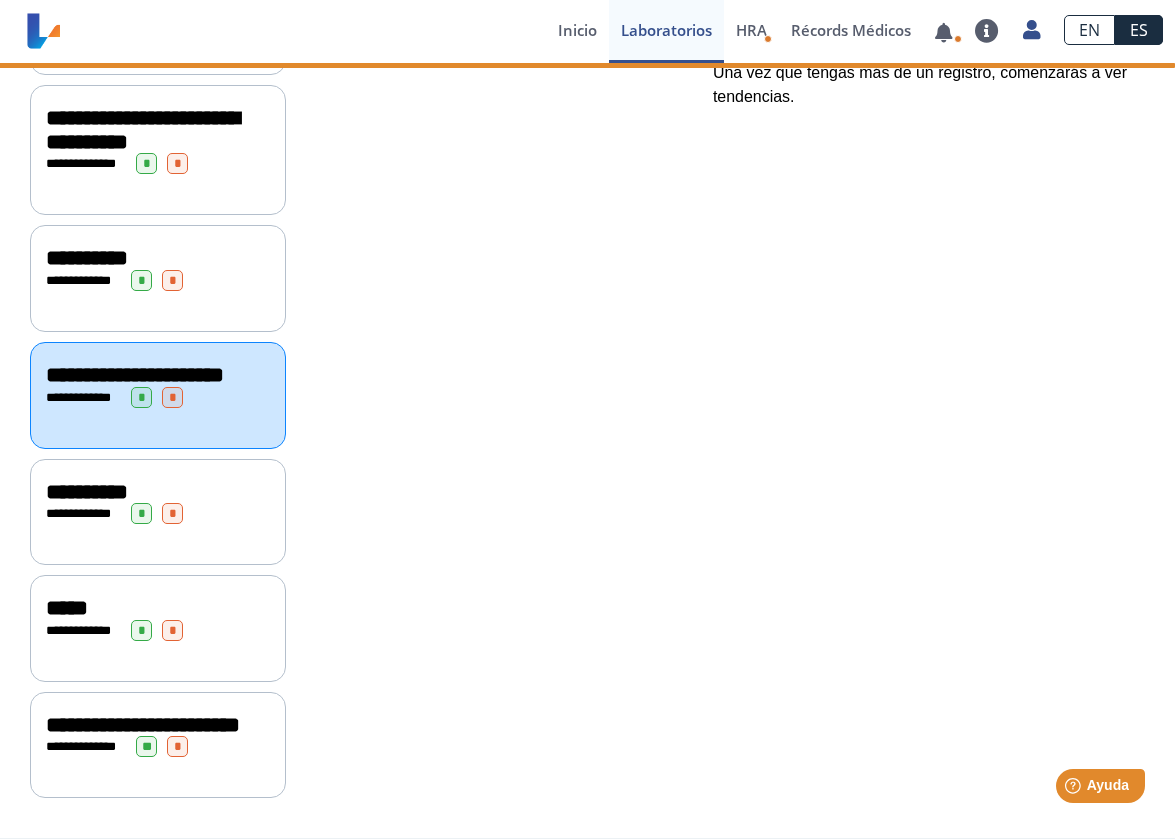 click on "*" 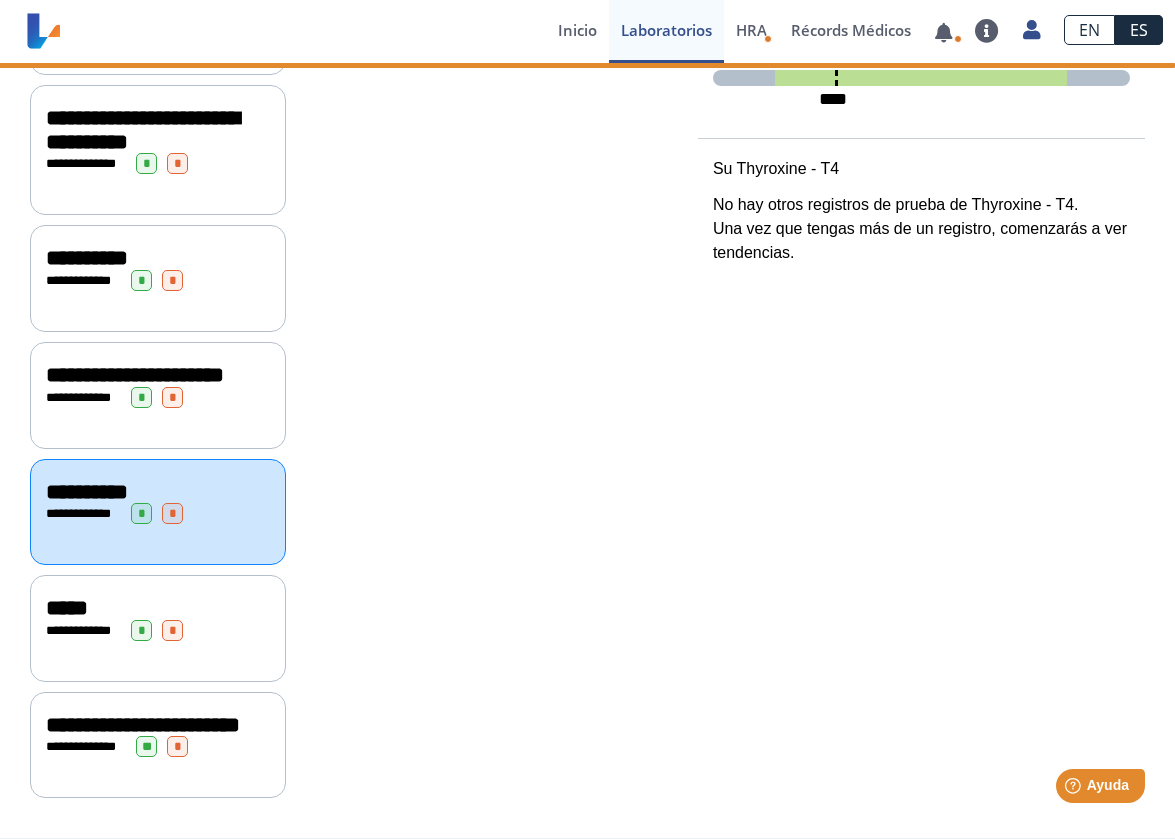 scroll, scrollTop: 583, scrollLeft: 0, axis: vertical 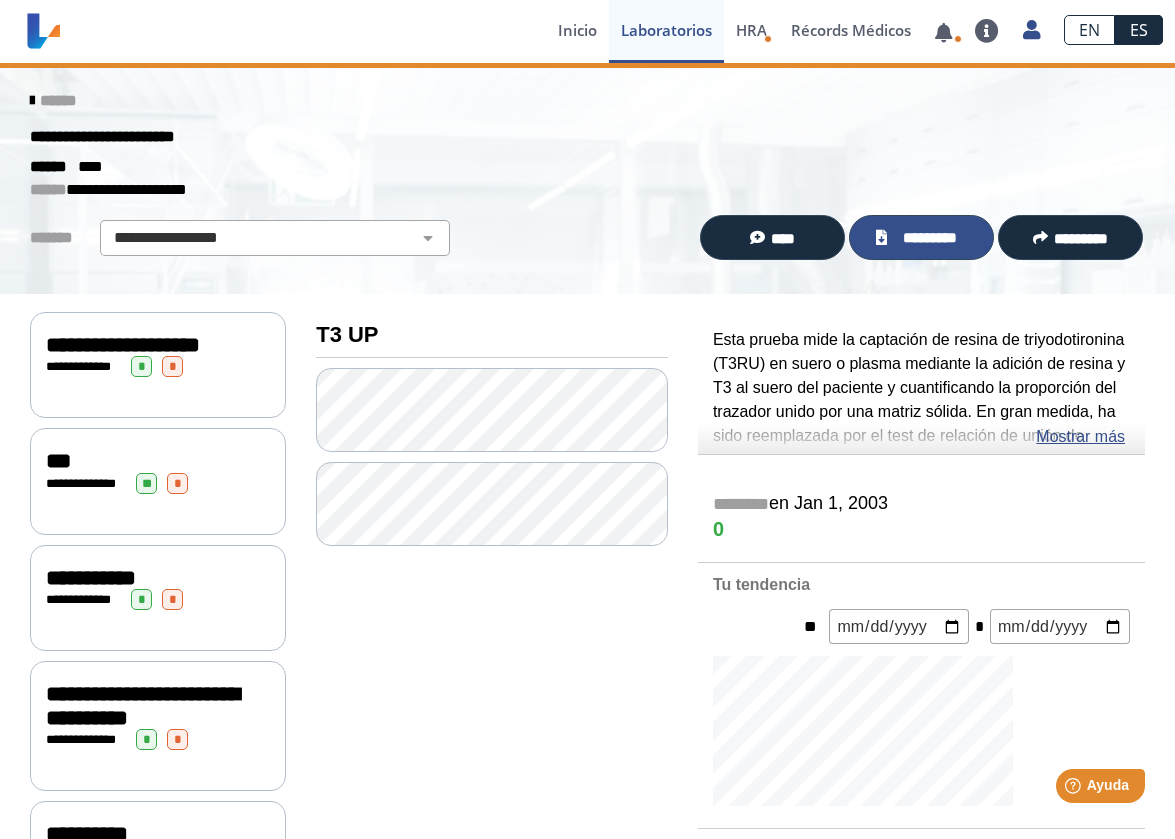 click on "*********" 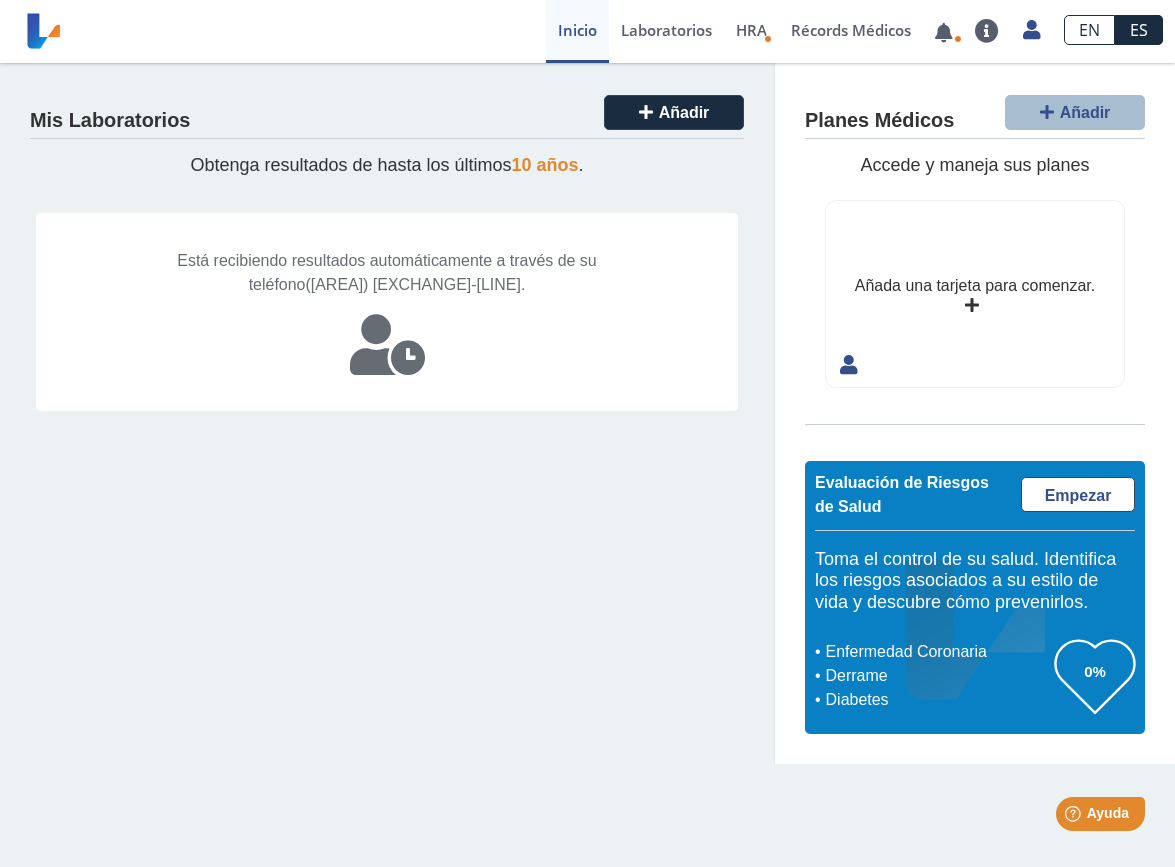 scroll, scrollTop: 0, scrollLeft: 0, axis: both 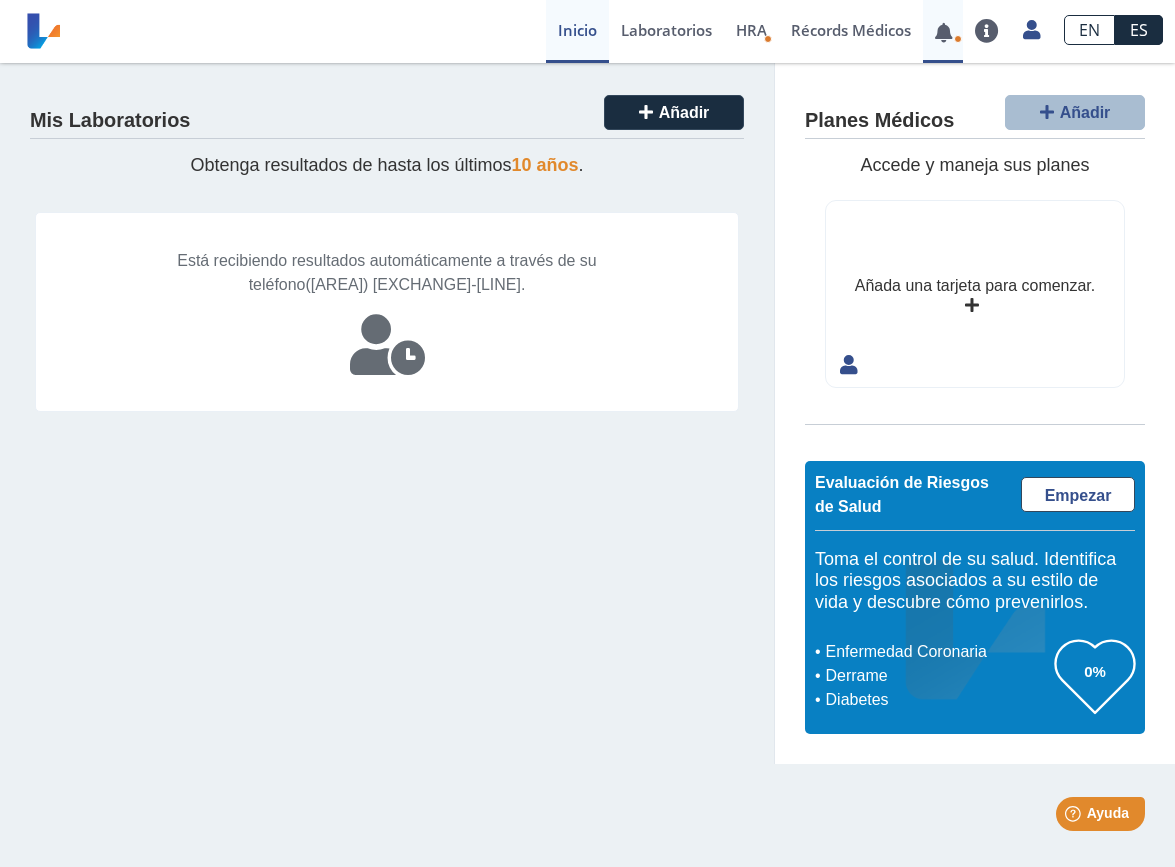 click at bounding box center (943, 32) 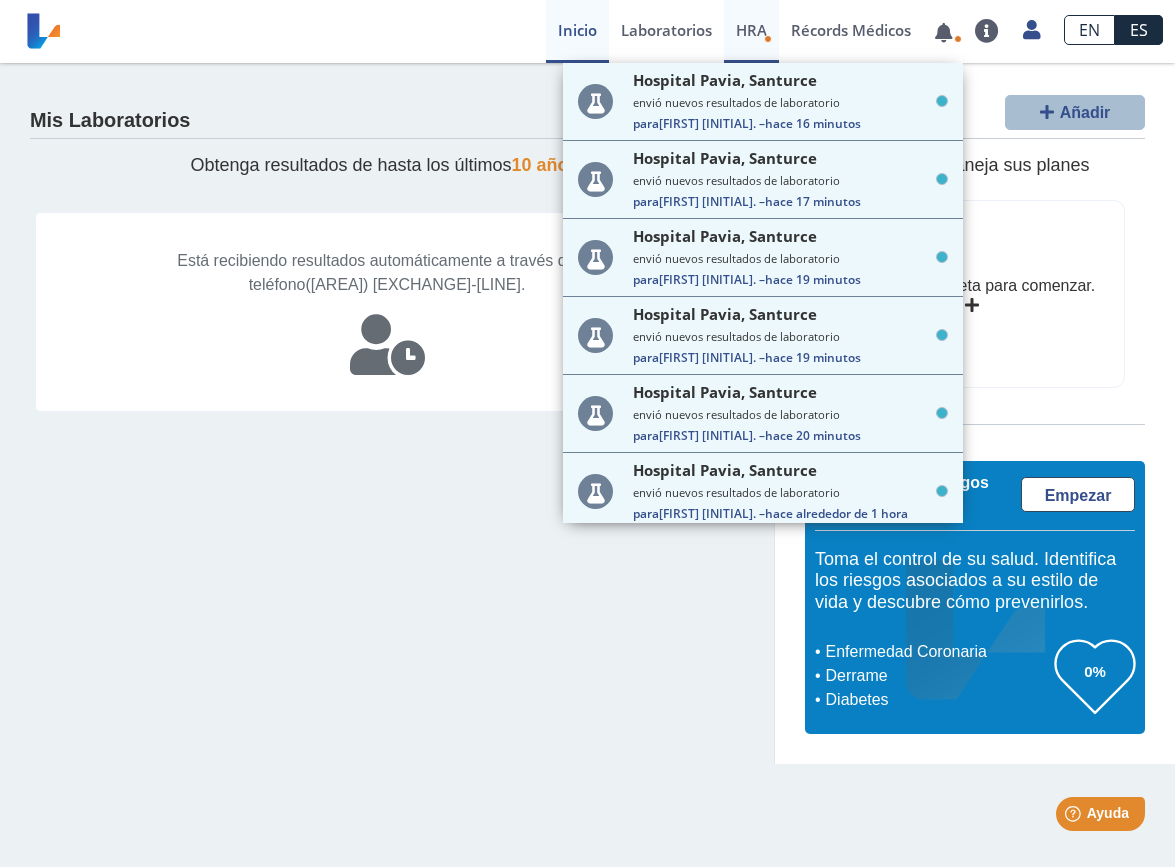 click on "HRA" at bounding box center [751, 30] 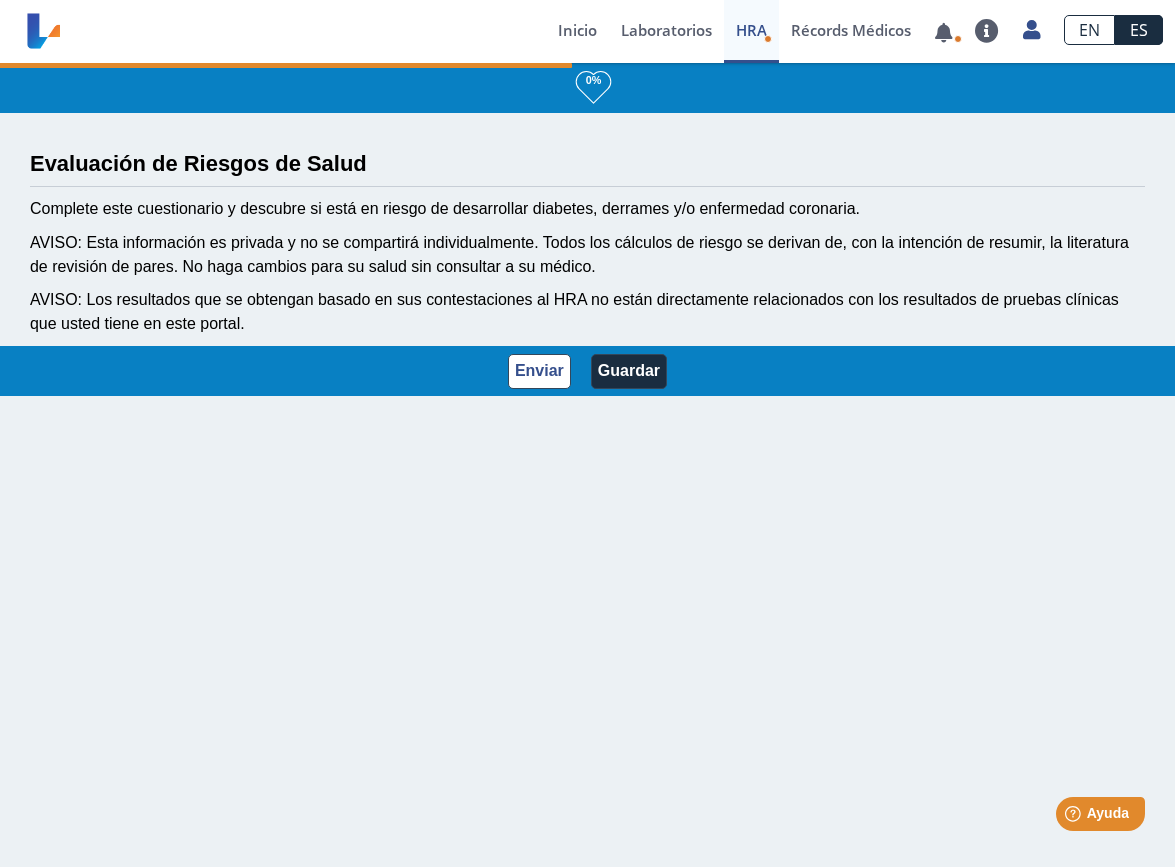 scroll, scrollTop: 2, scrollLeft: 0, axis: vertical 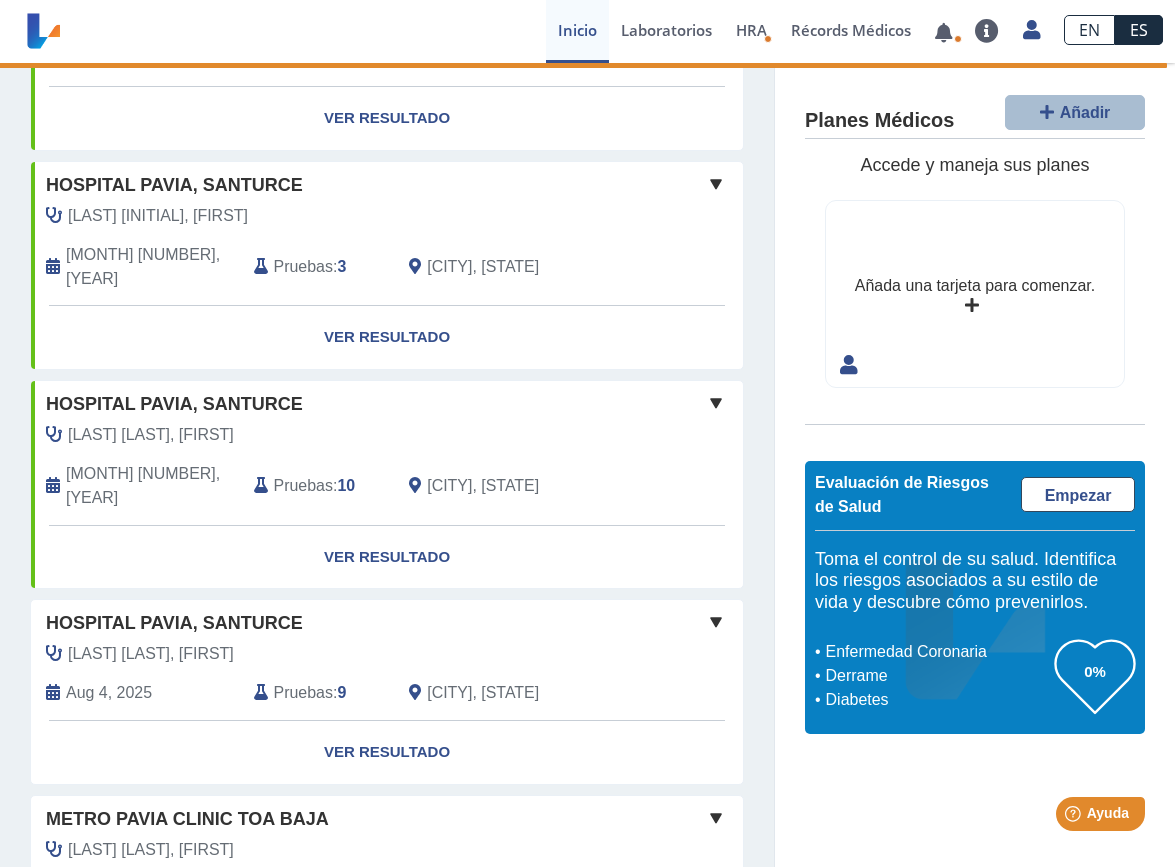 click 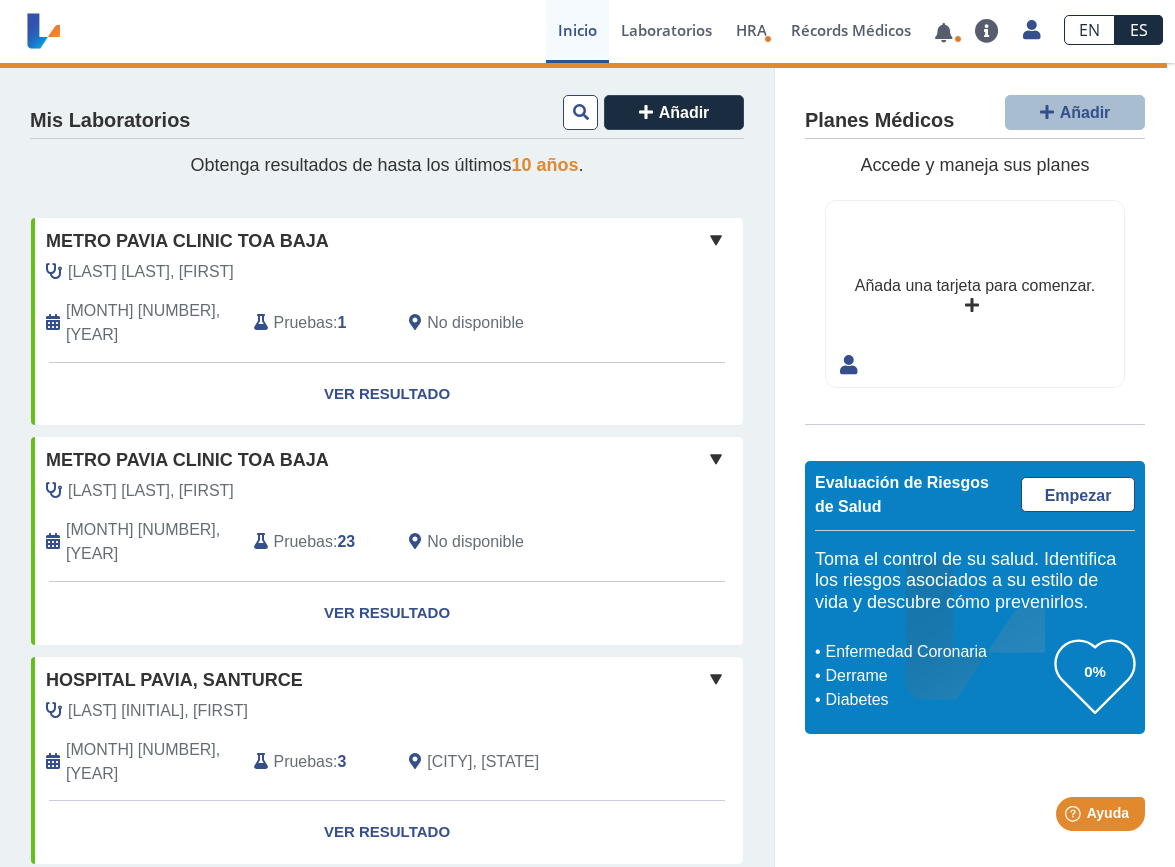 scroll, scrollTop: 0, scrollLeft: 0, axis: both 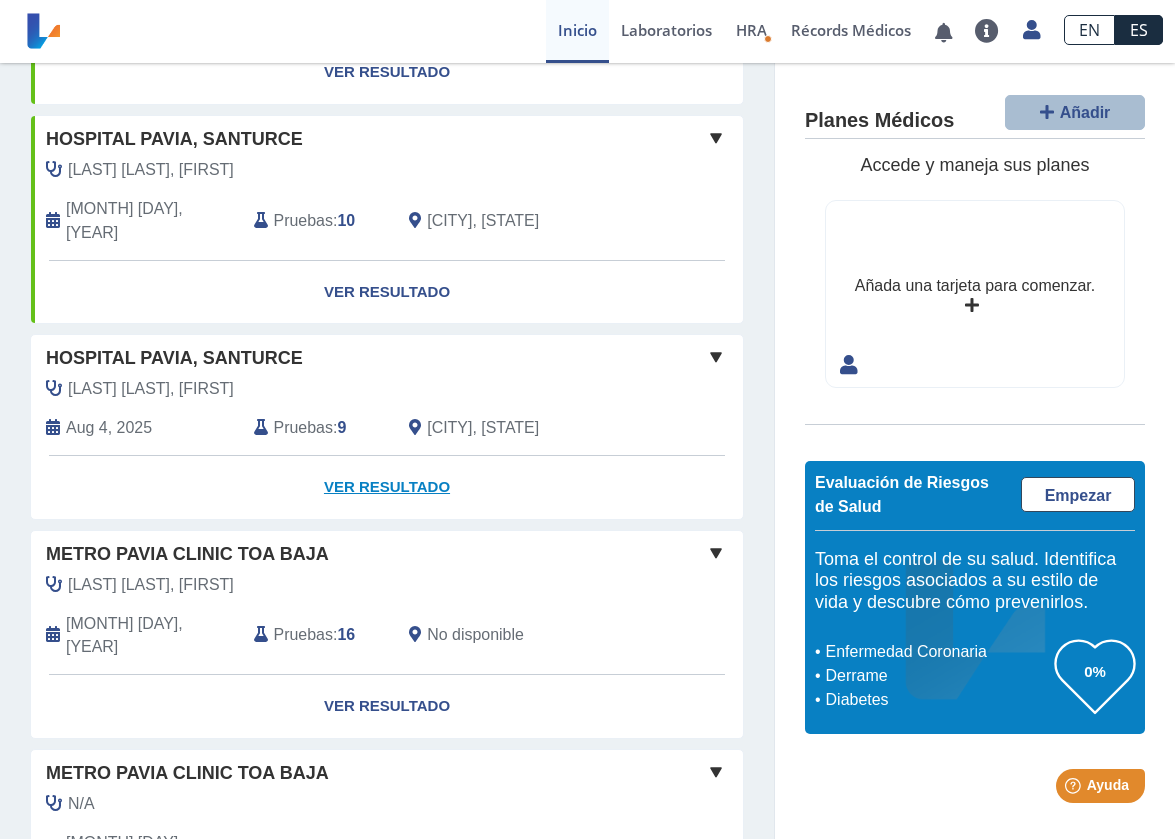 click on "Ver Resultado" 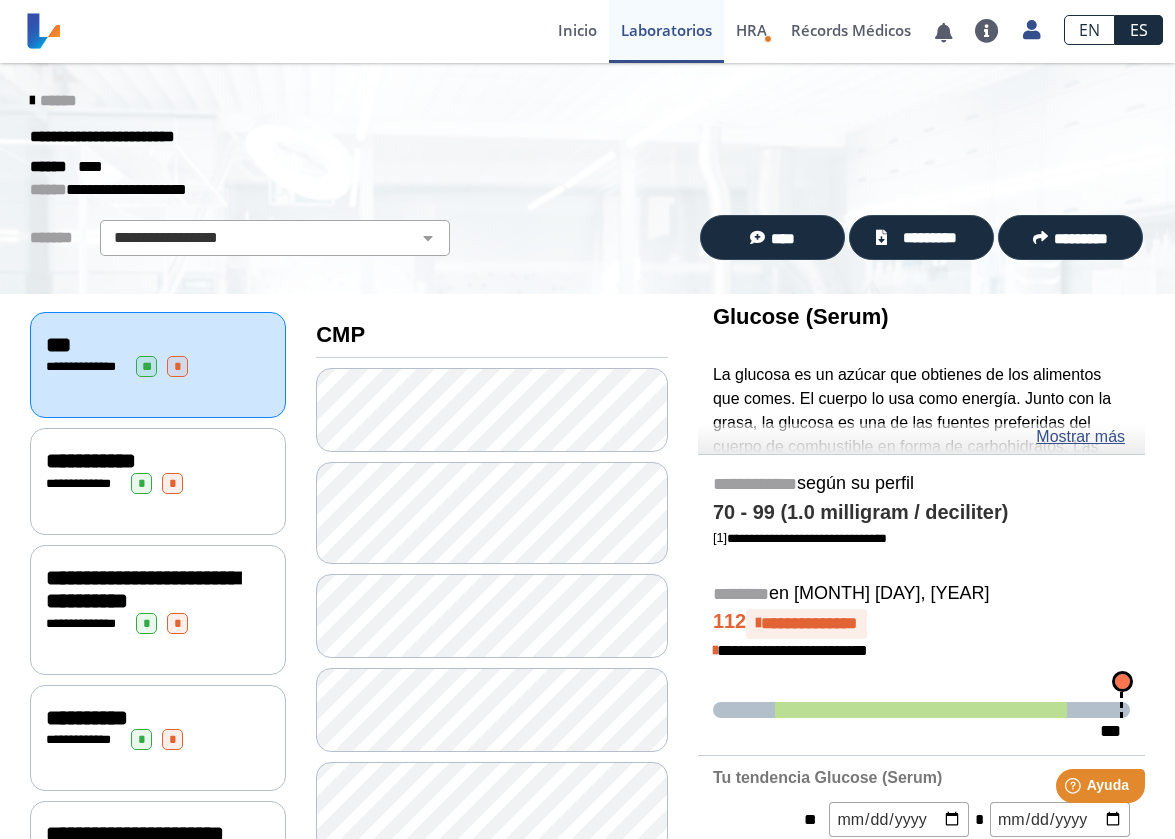 scroll, scrollTop: 0, scrollLeft: 0, axis: both 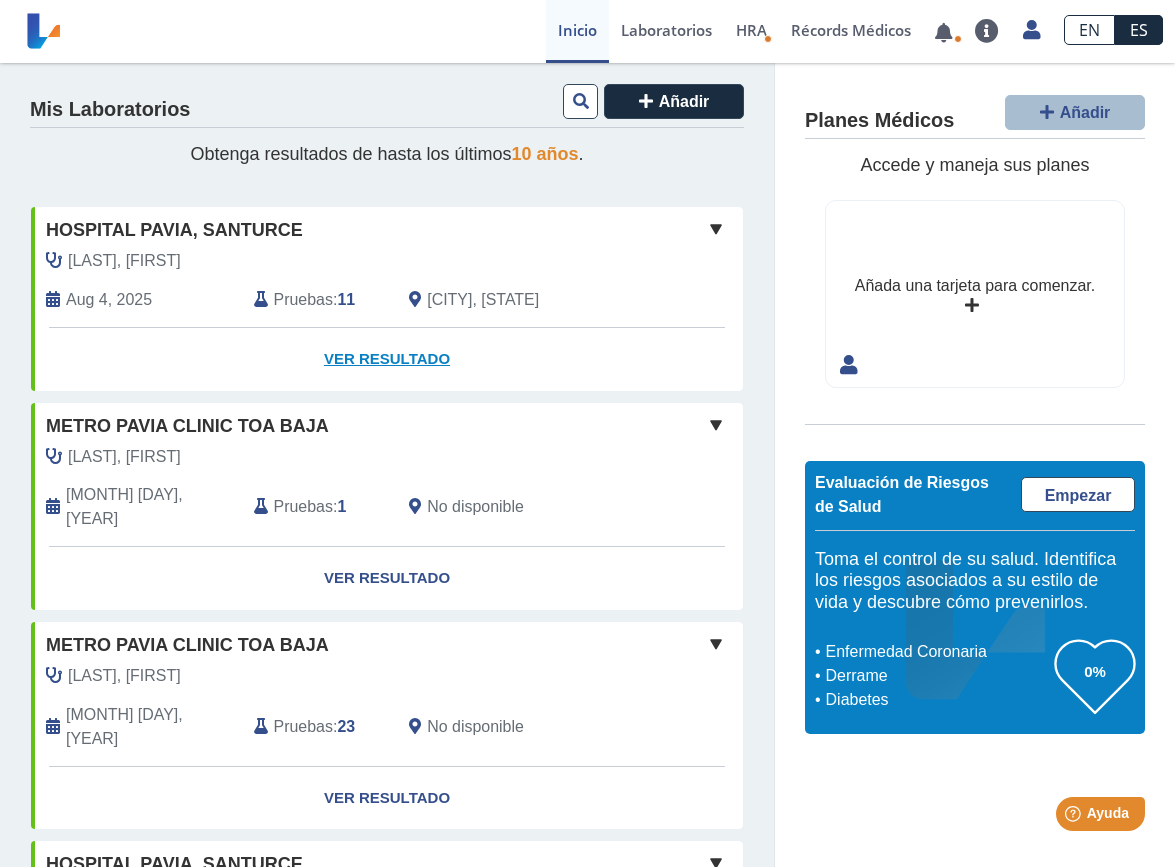 click on "Ver Resultado" 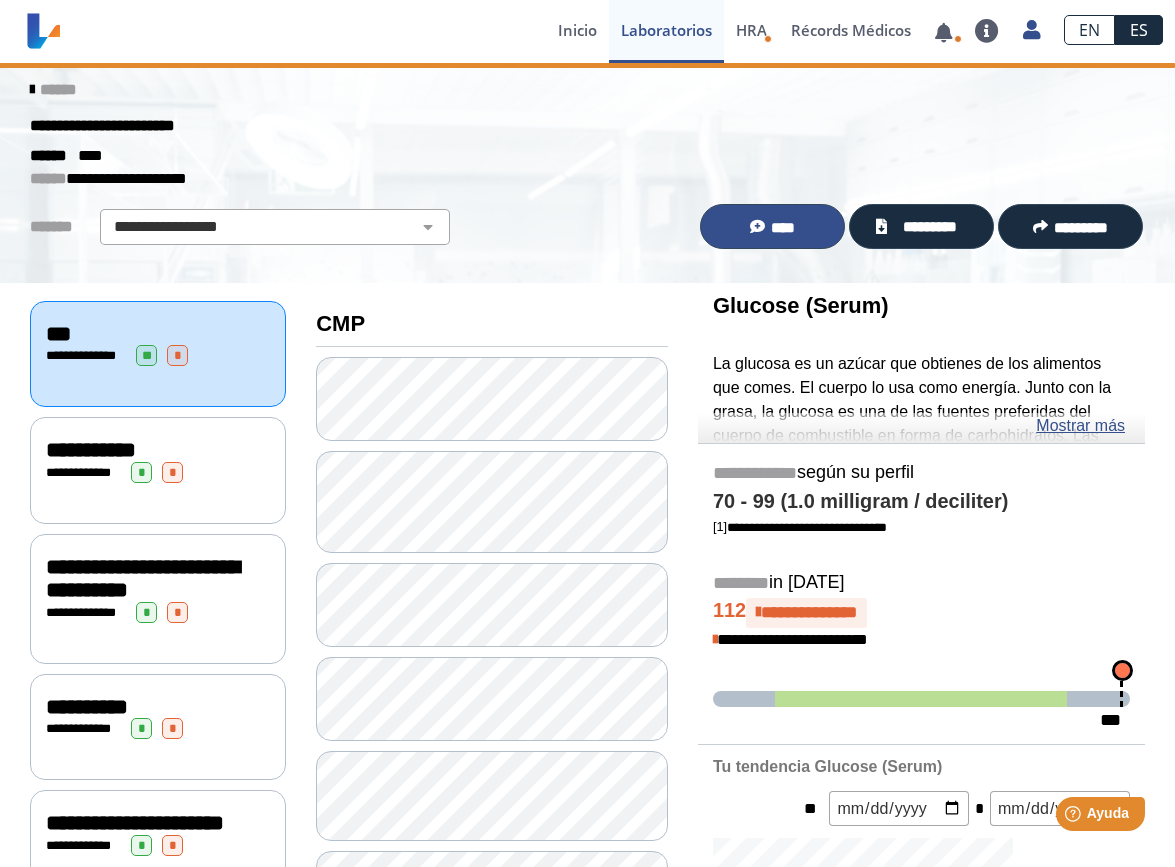 click on "****" 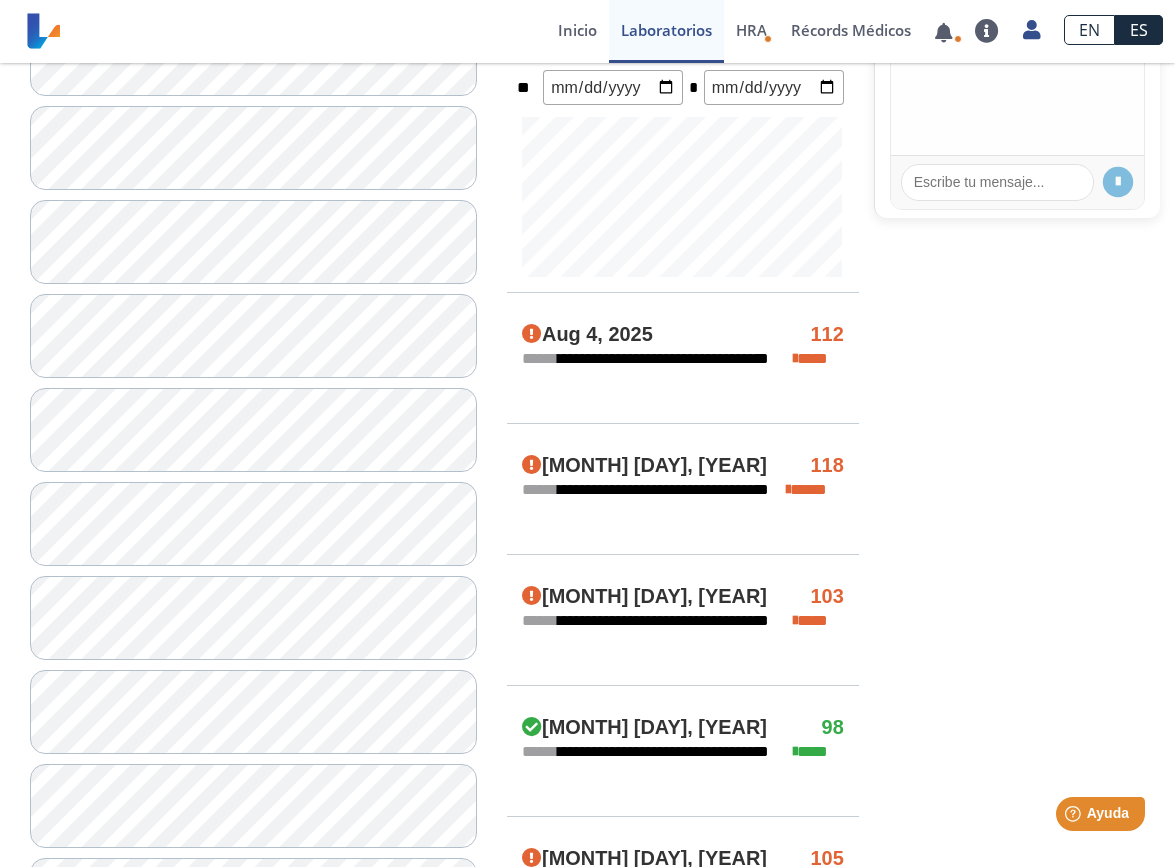 scroll, scrollTop: 728, scrollLeft: 0, axis: vertical 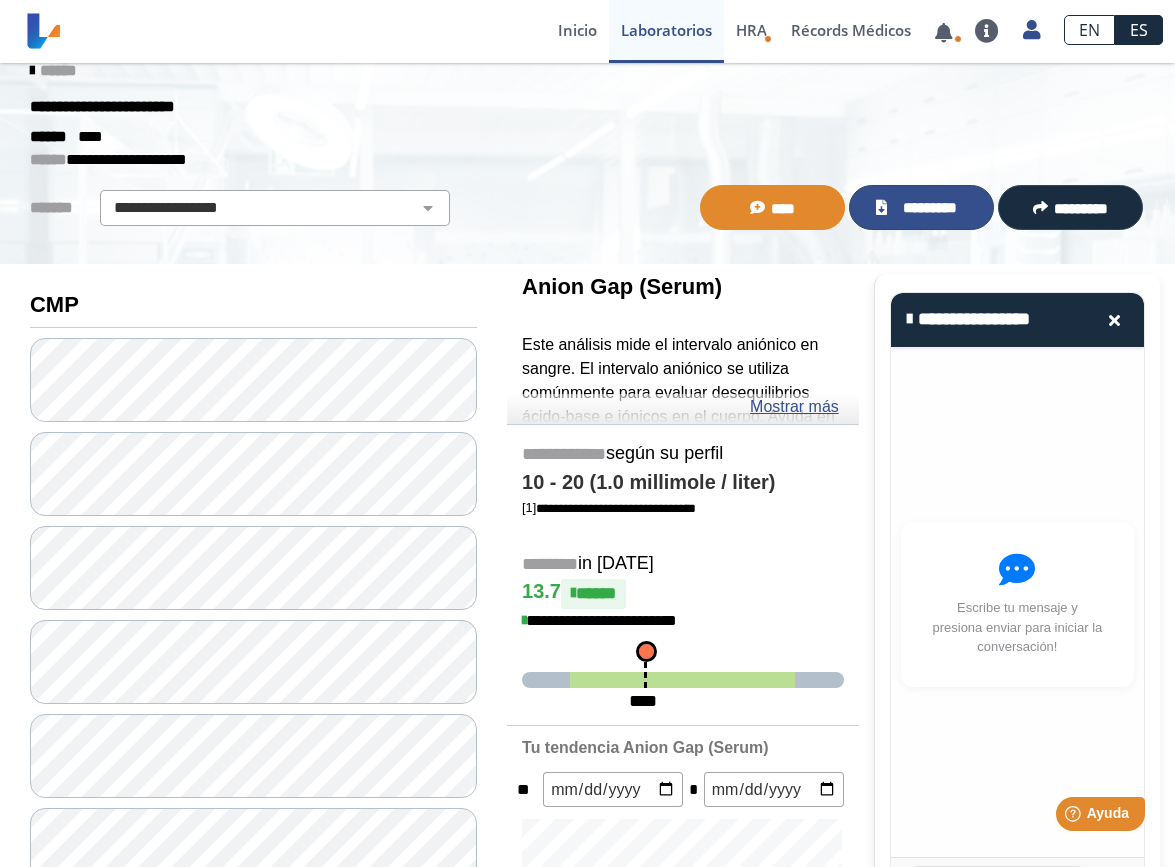 click on "*********" 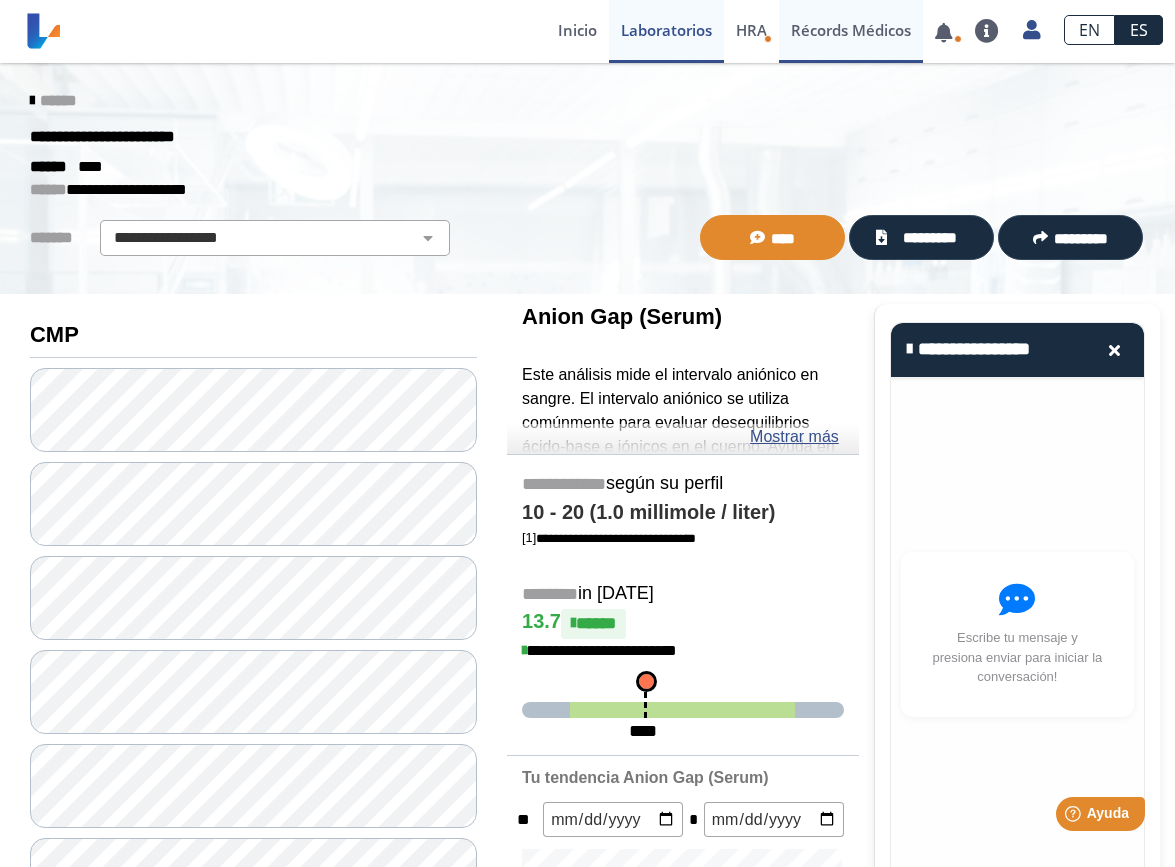 scroll, scrollTop: 0, scrollLeft: 0, axis: both 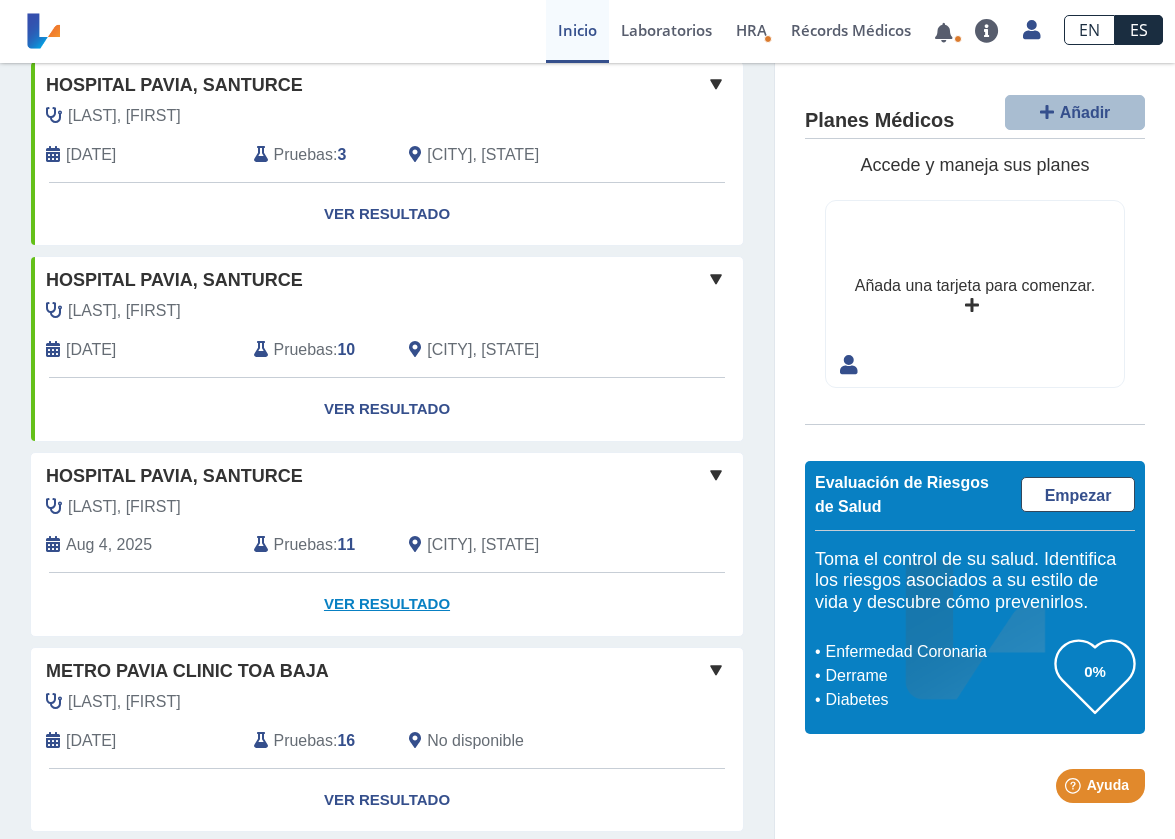 click on "Ver Resultado" 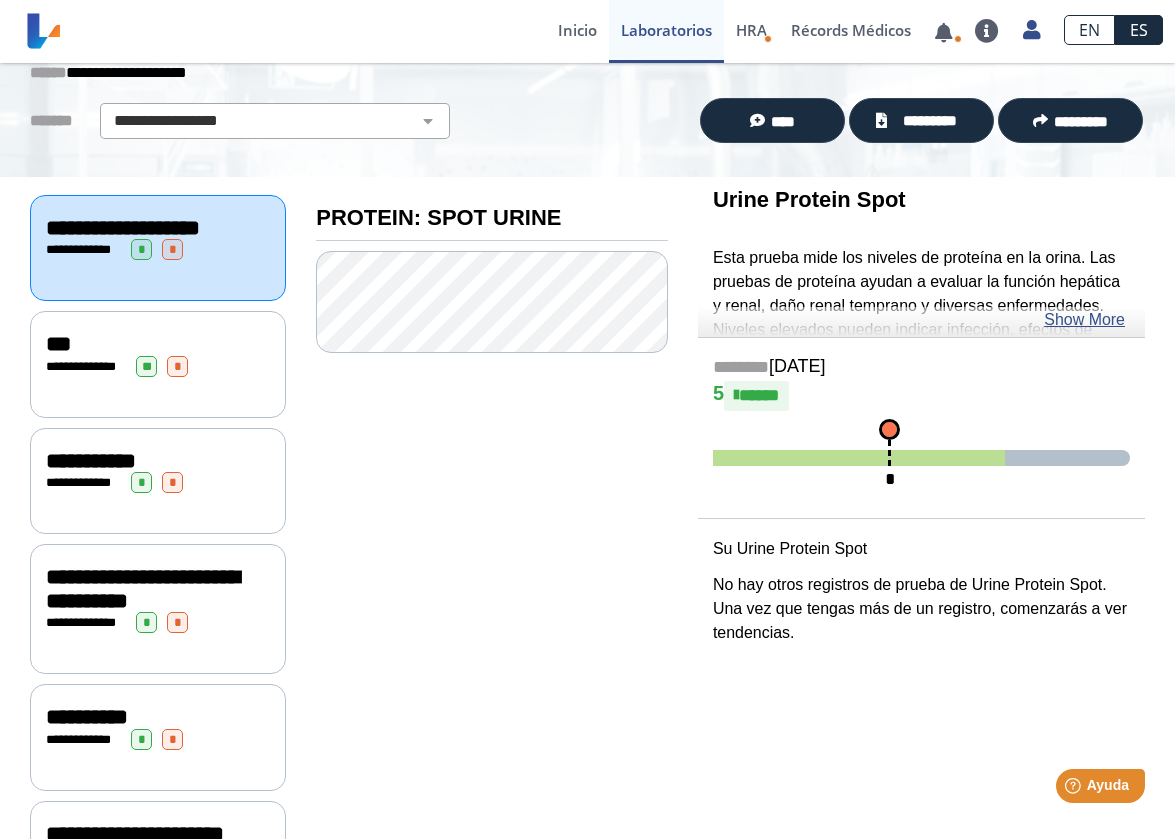 scroll, scrollTop: 137, scrollLeft: 0, axis: vertical 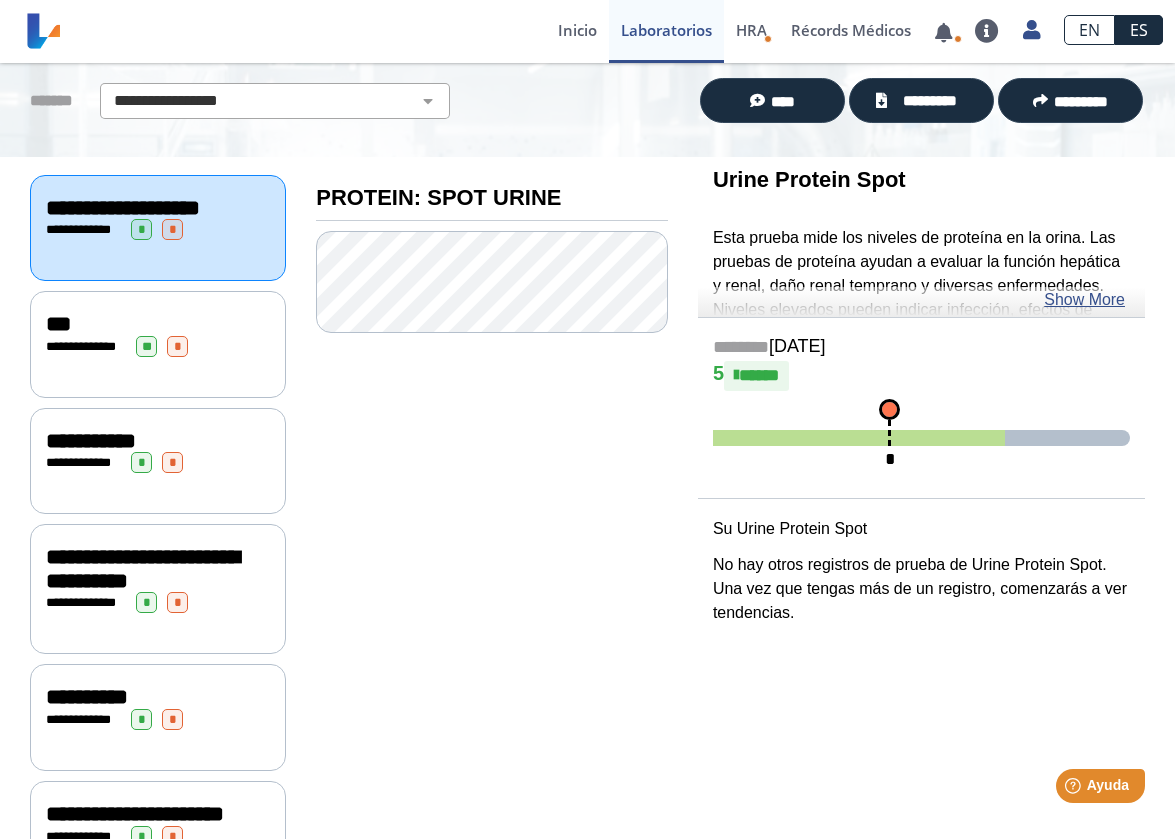 click on "***" 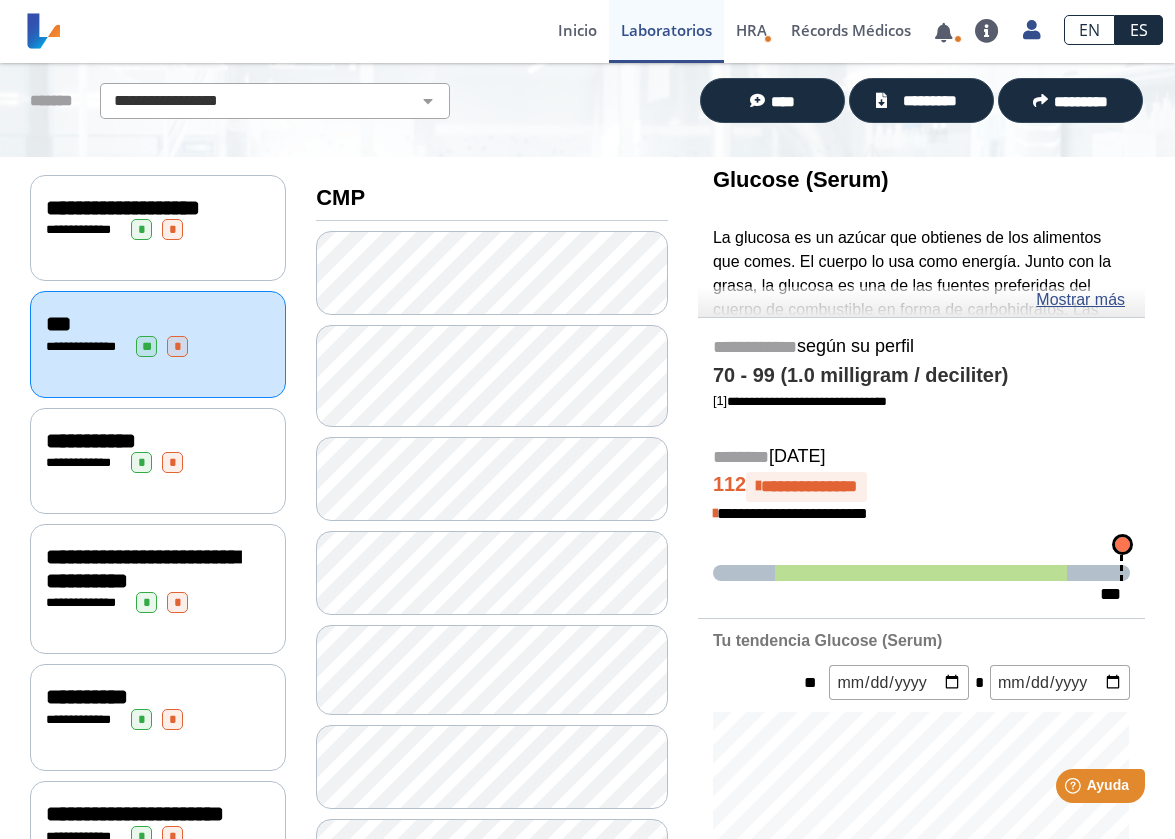 click on "**********" 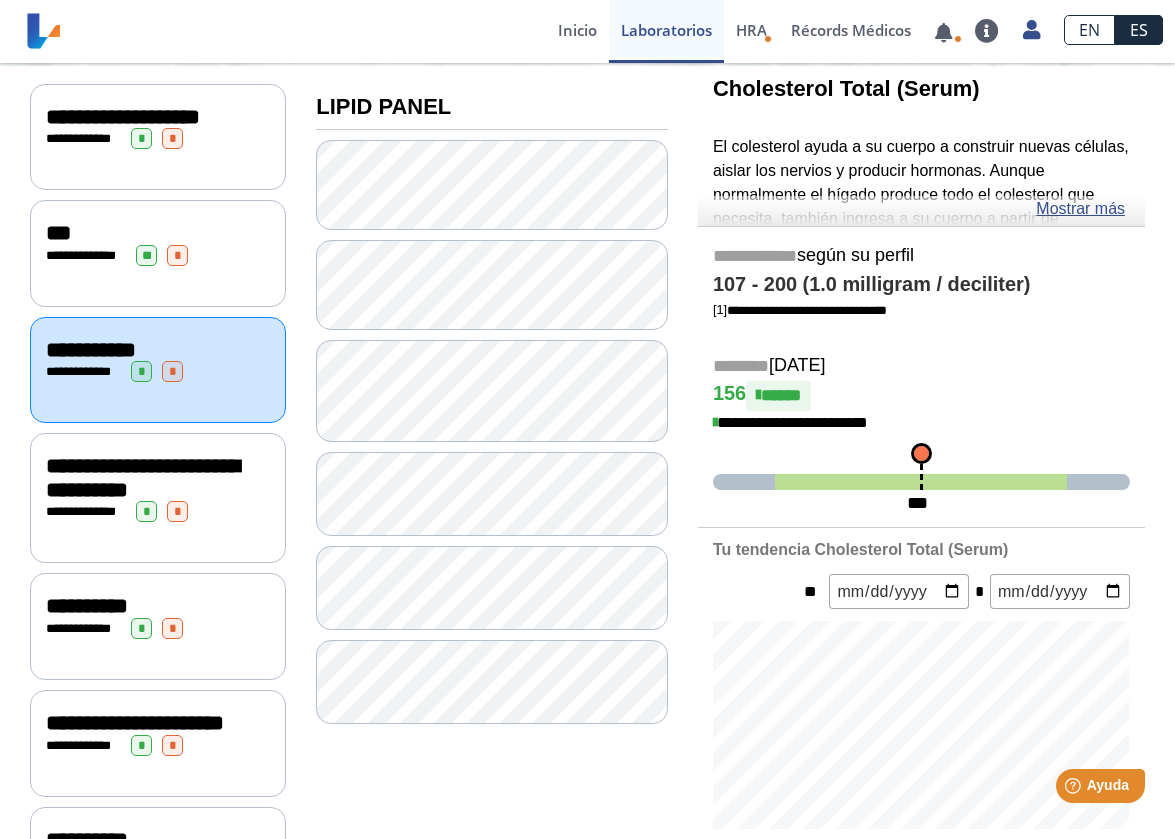 scroll, scrollTop: 258, scrollLeft: 0, axis: vertical 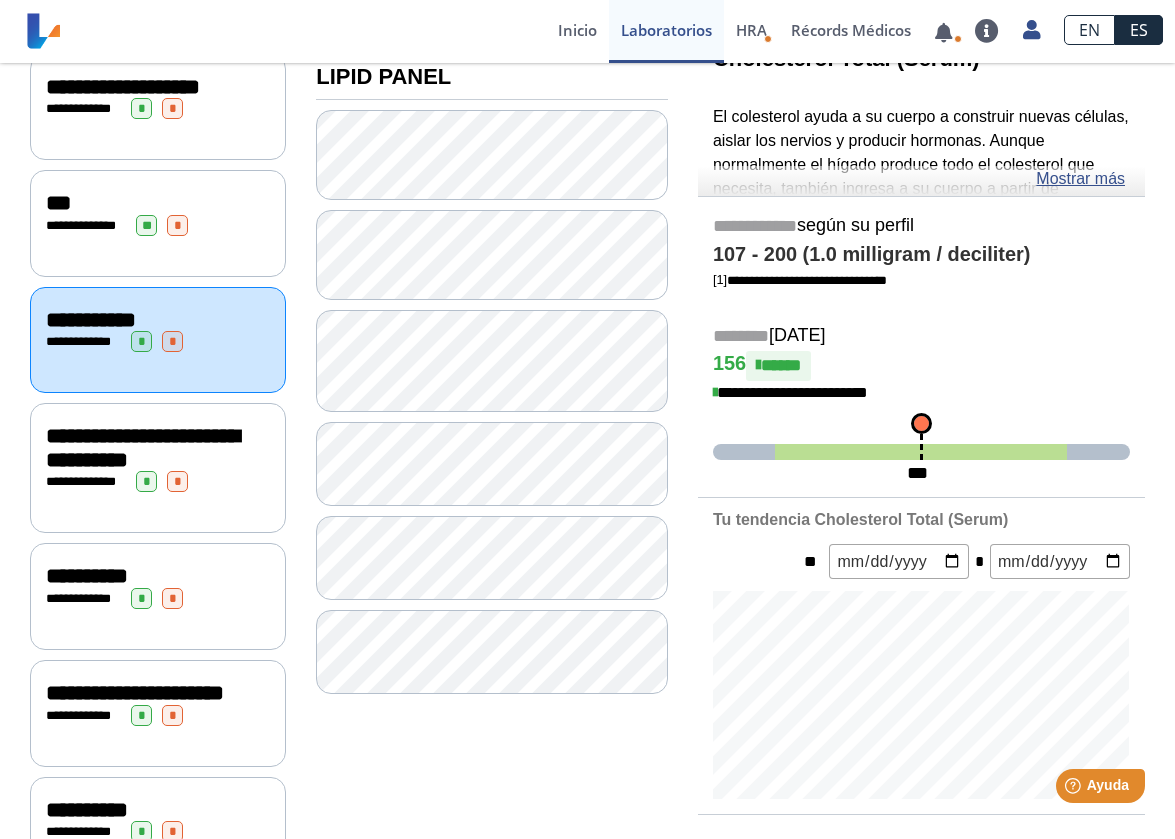 click on "**********" 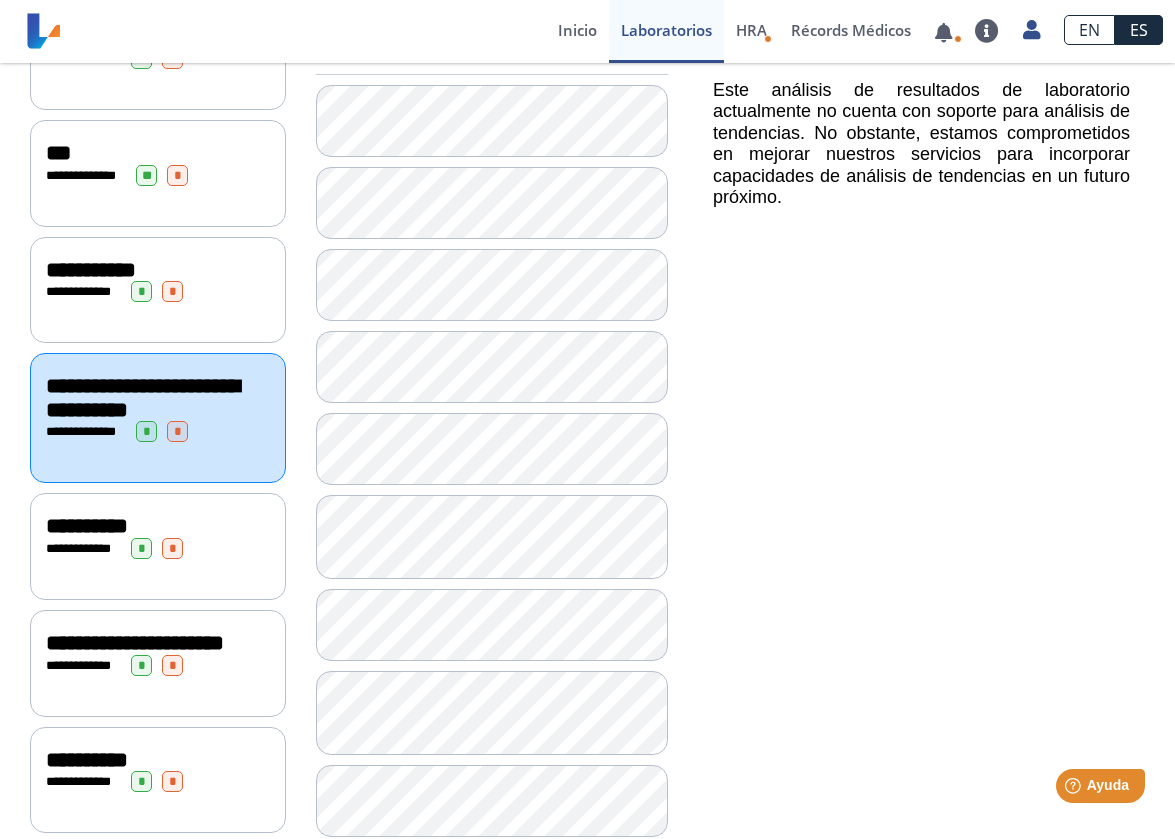 scroll, scrollTop: 364, scrollLeft: 0, axis: vertical 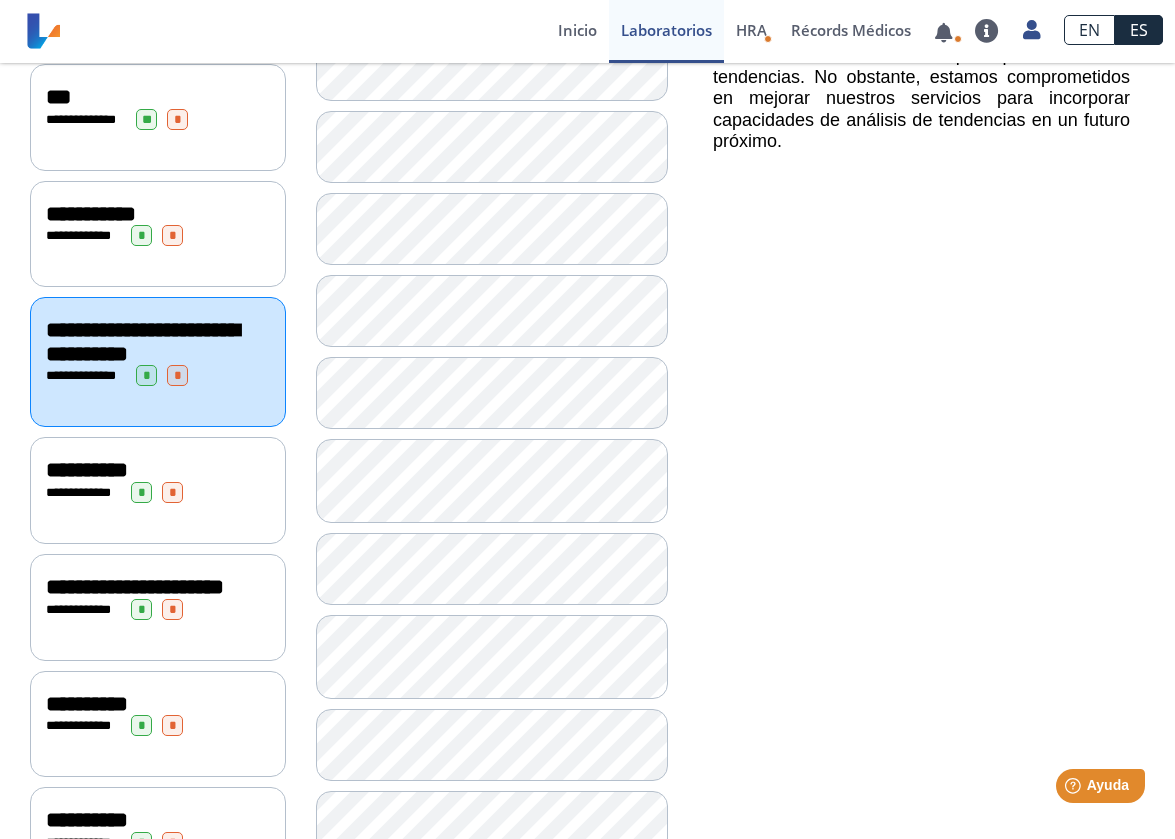 click on "**********" 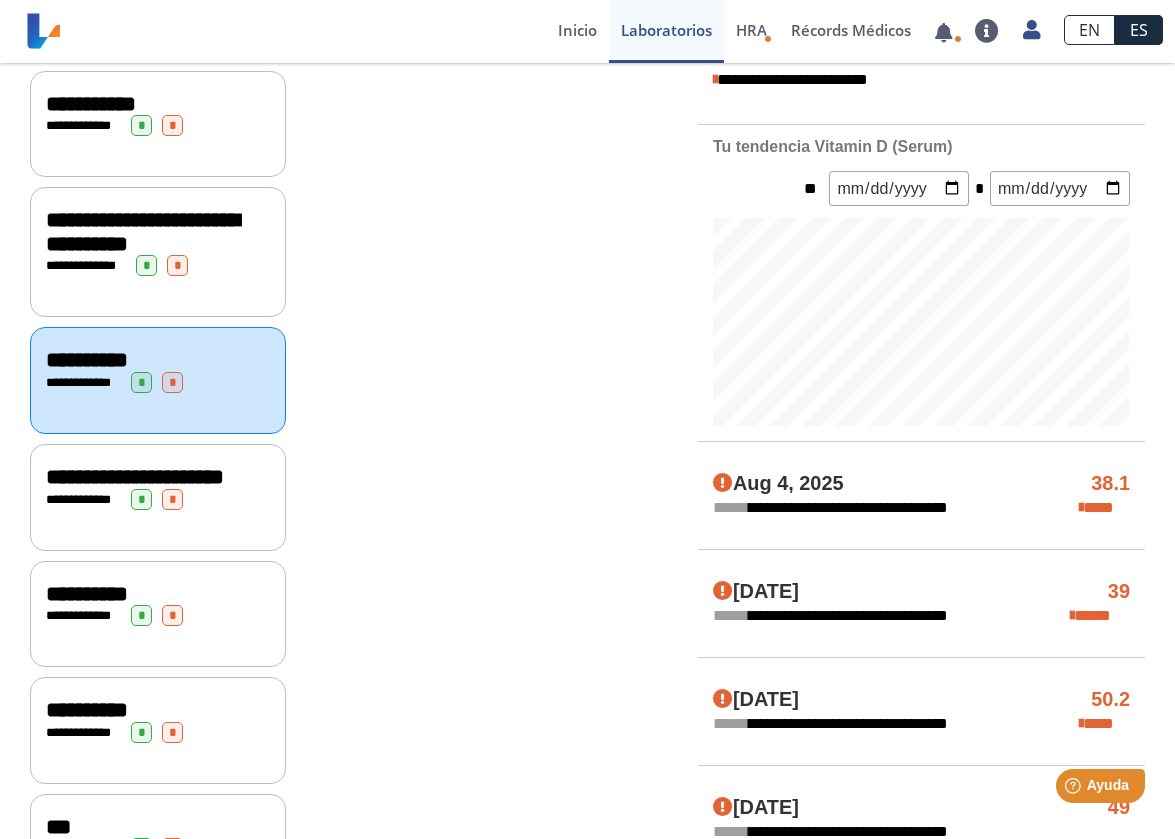 scroll, scrollTop: 491, scrollLeft: 0, axis: vertical 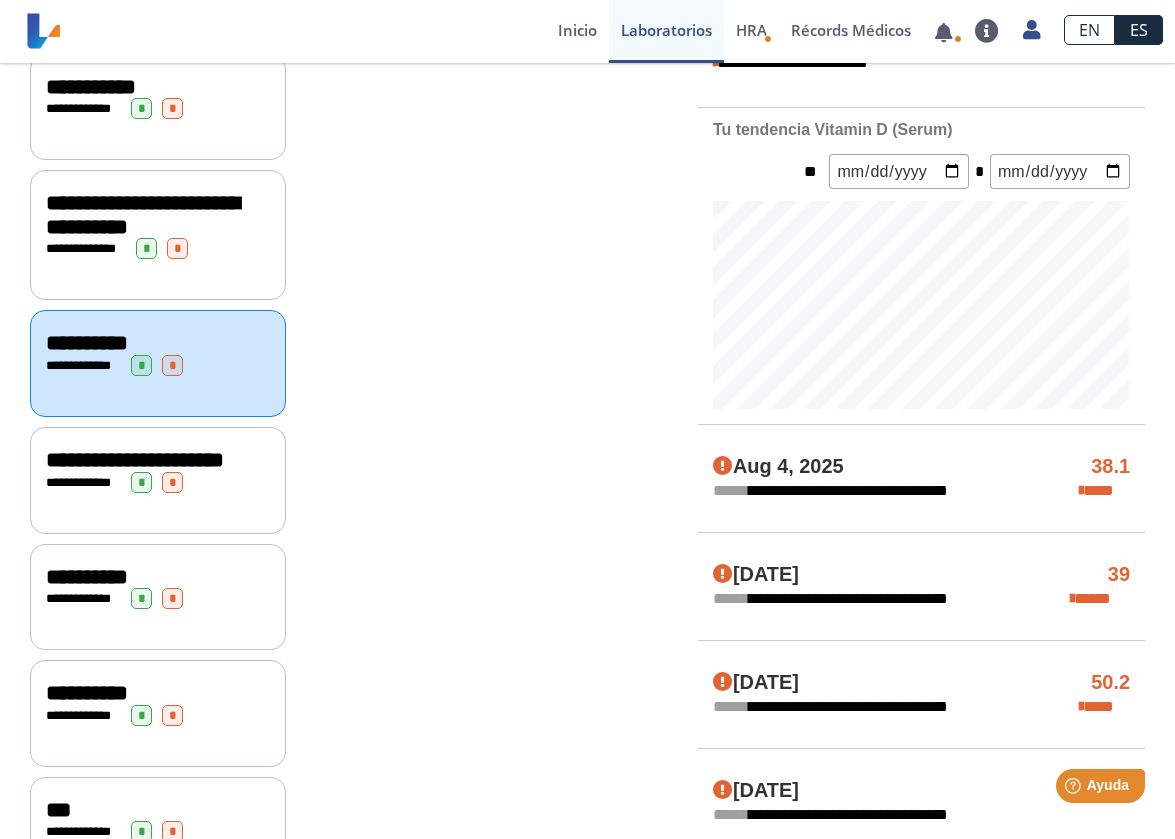 click on "**********" 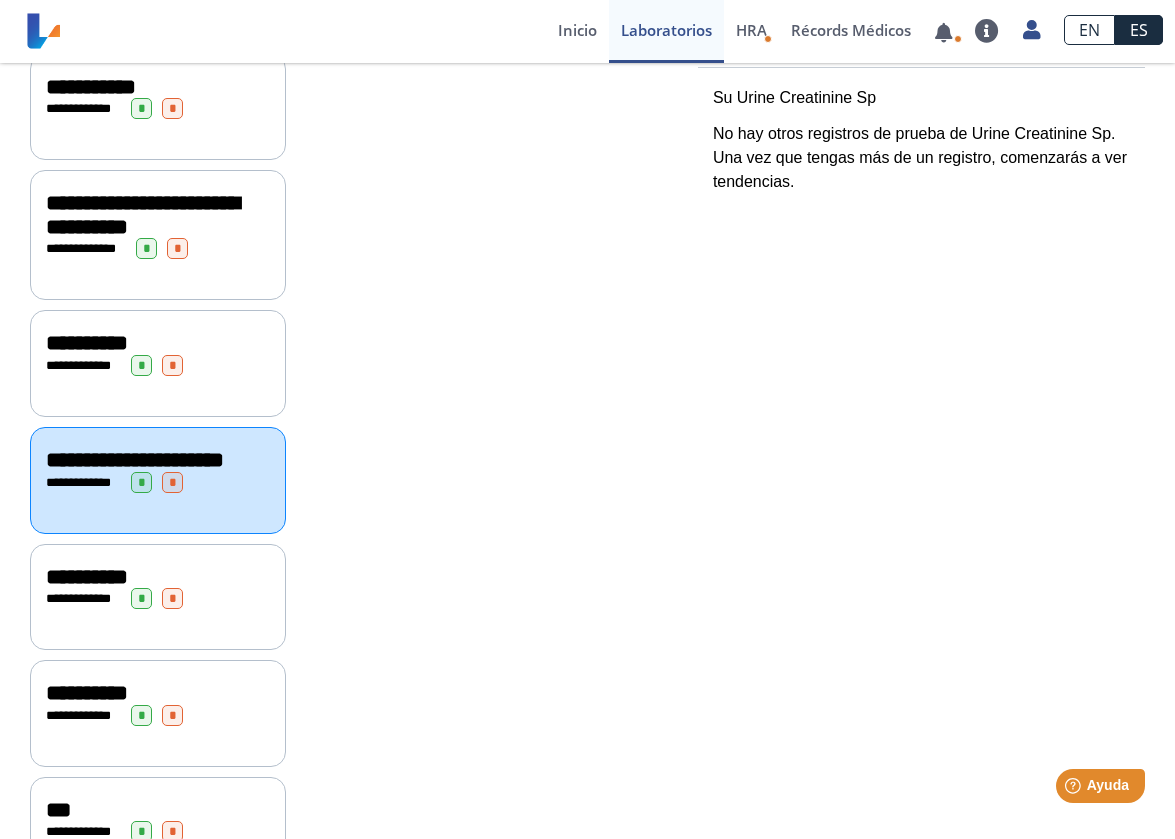 click on "**********" 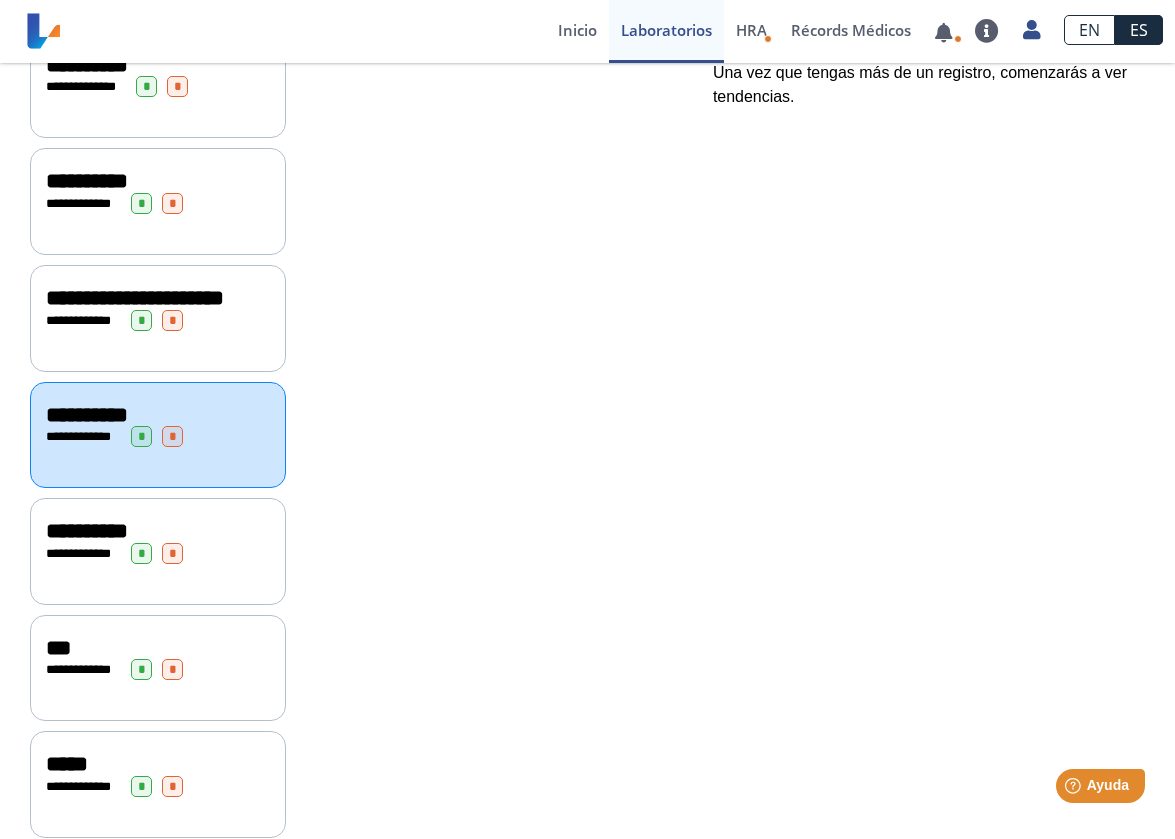 scroll, scrollTop: 658, scrollLeft: 0, axis: vertical 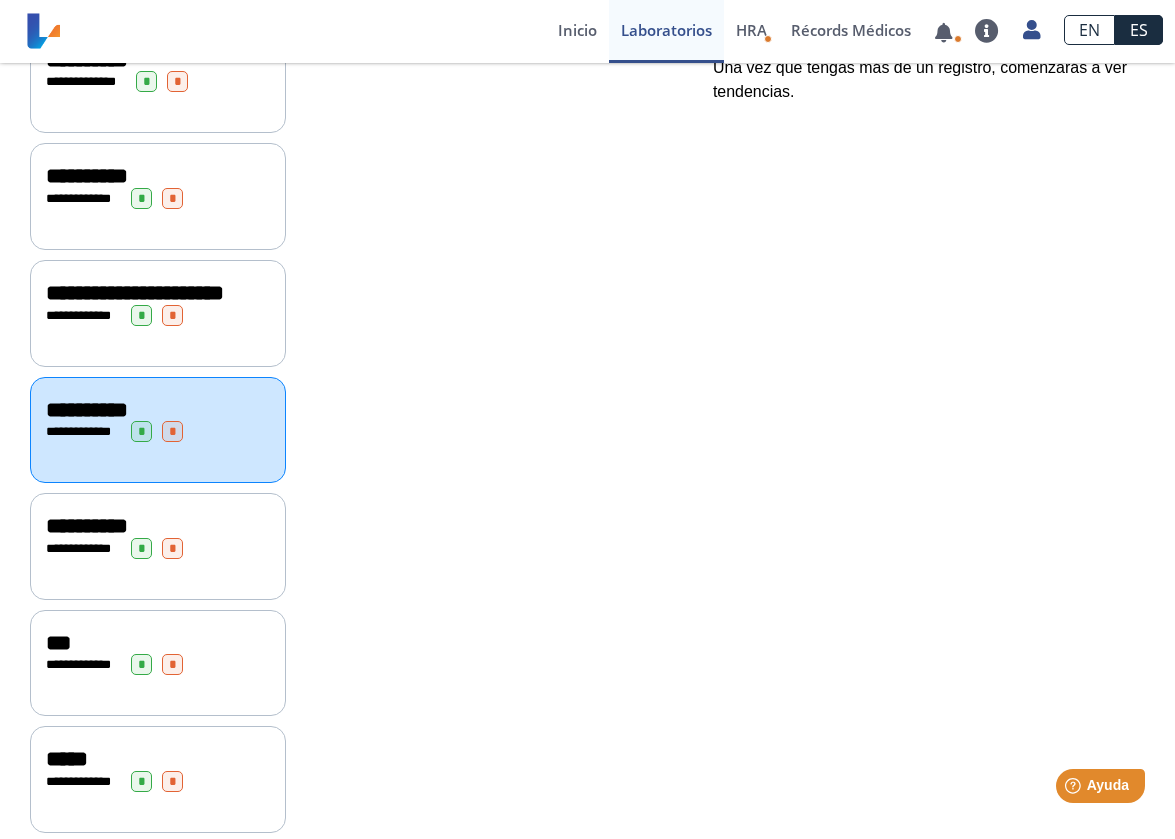 click on "**********" 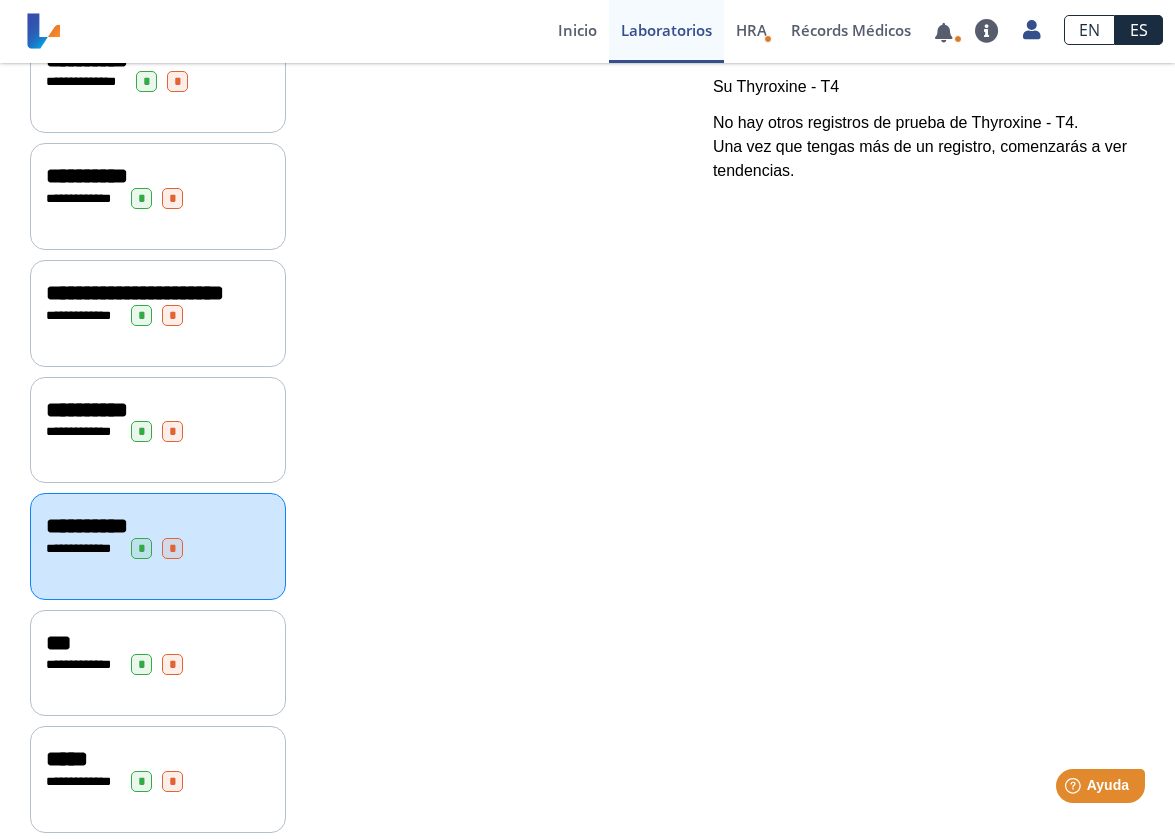 click on "**********" 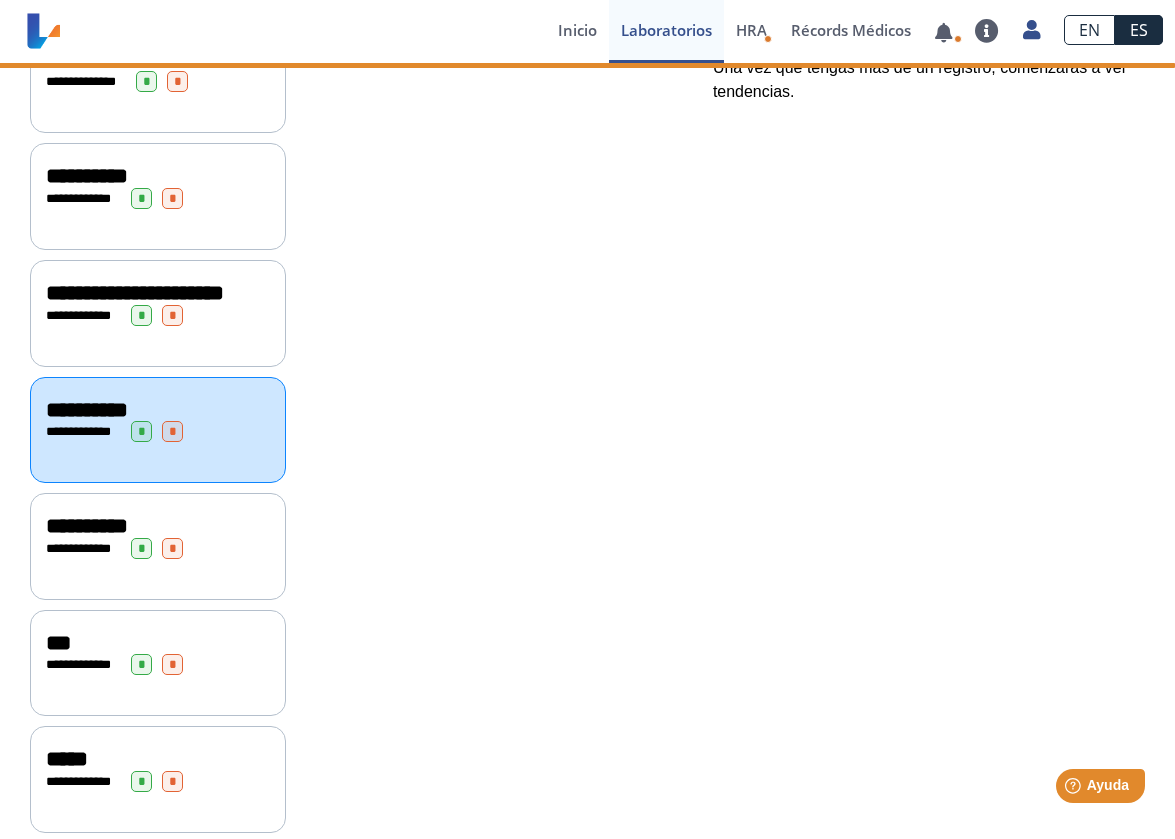 click on "**********" 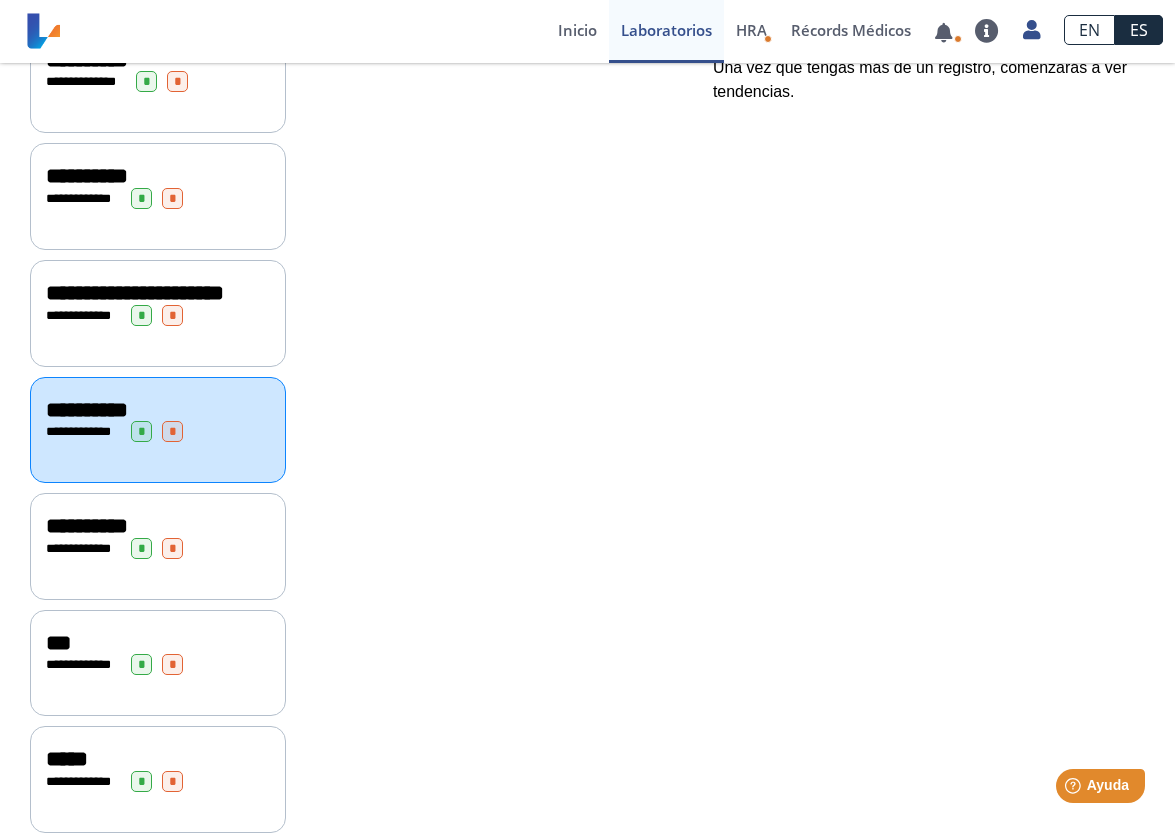 click on "**********" 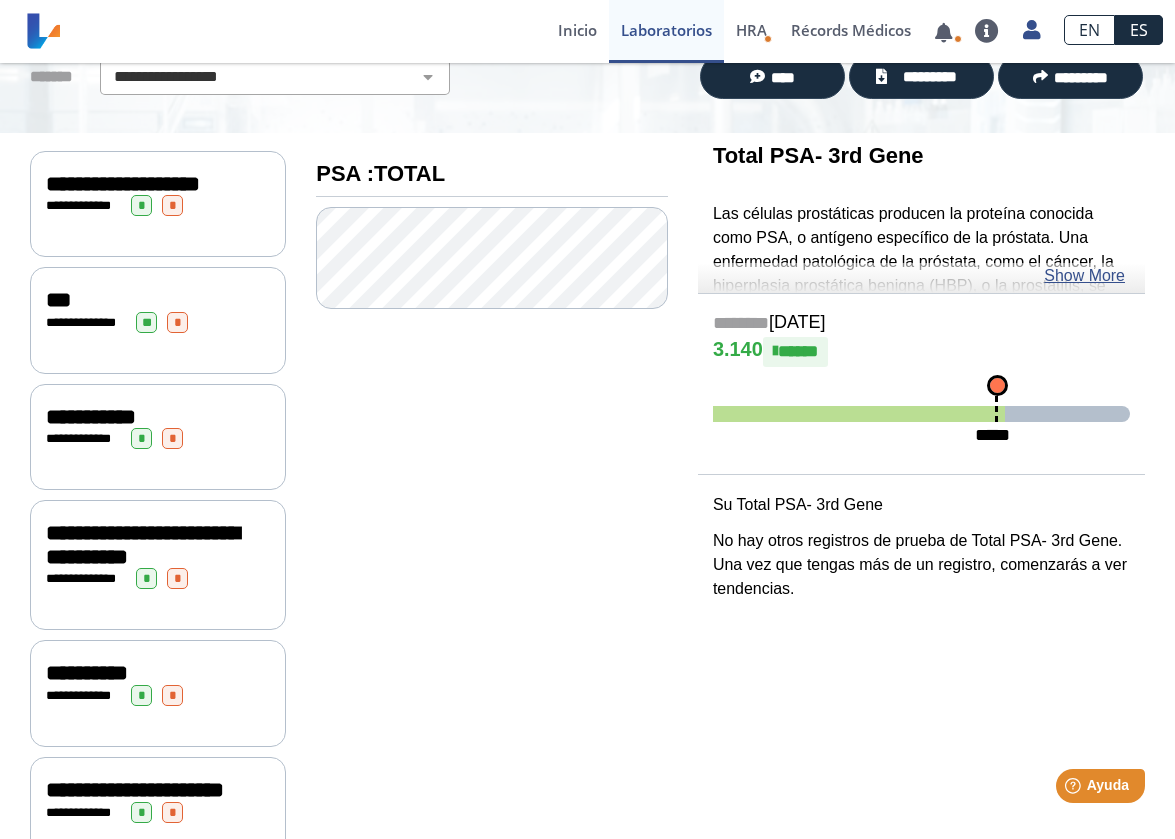 scroll, scrollTop: 102, scrollLeft: 0, axis: vertical 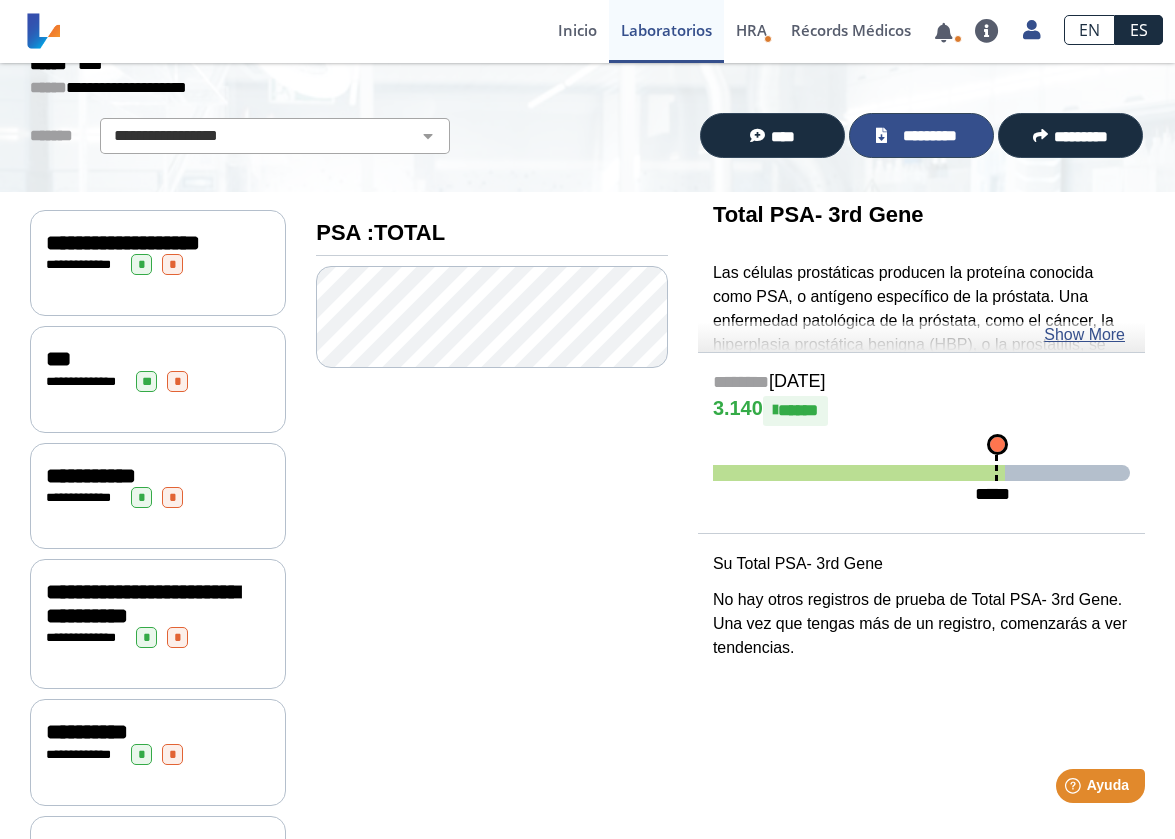 click on "*********" 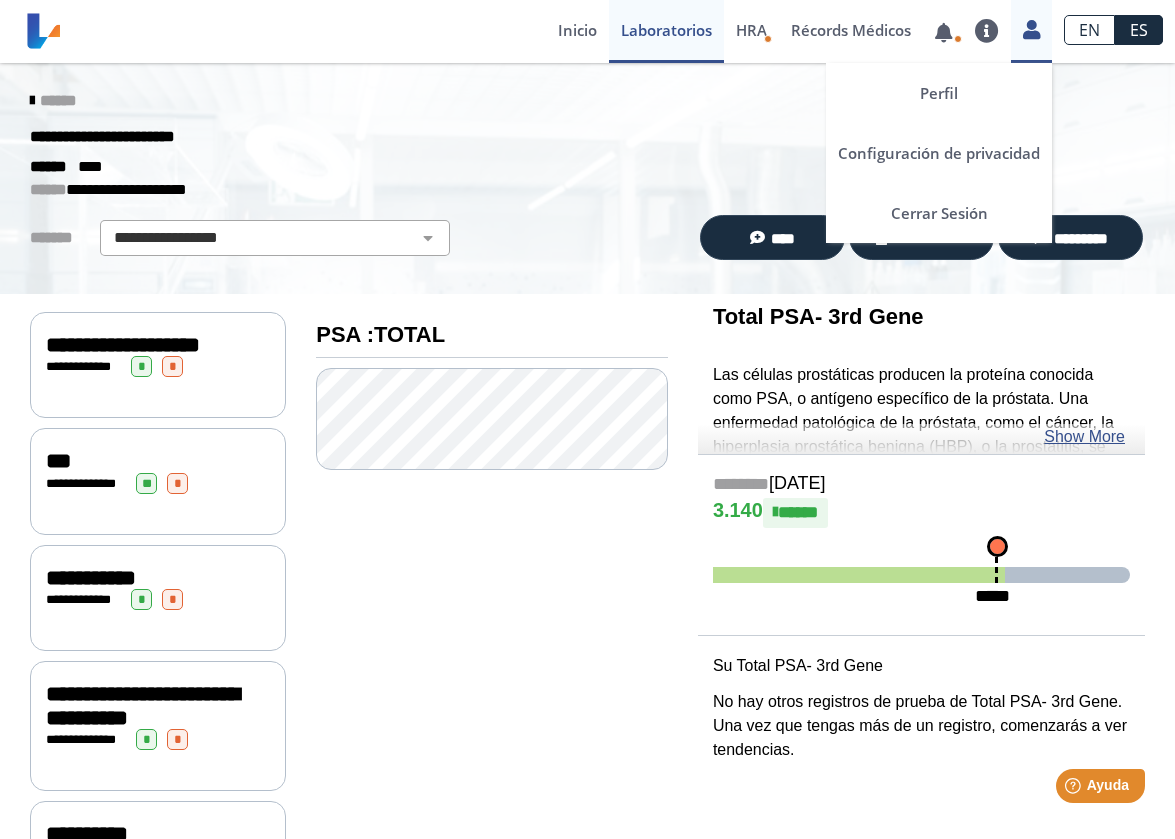 scroll, scrollTop: 0, scrollLeft: 0, axis: both 